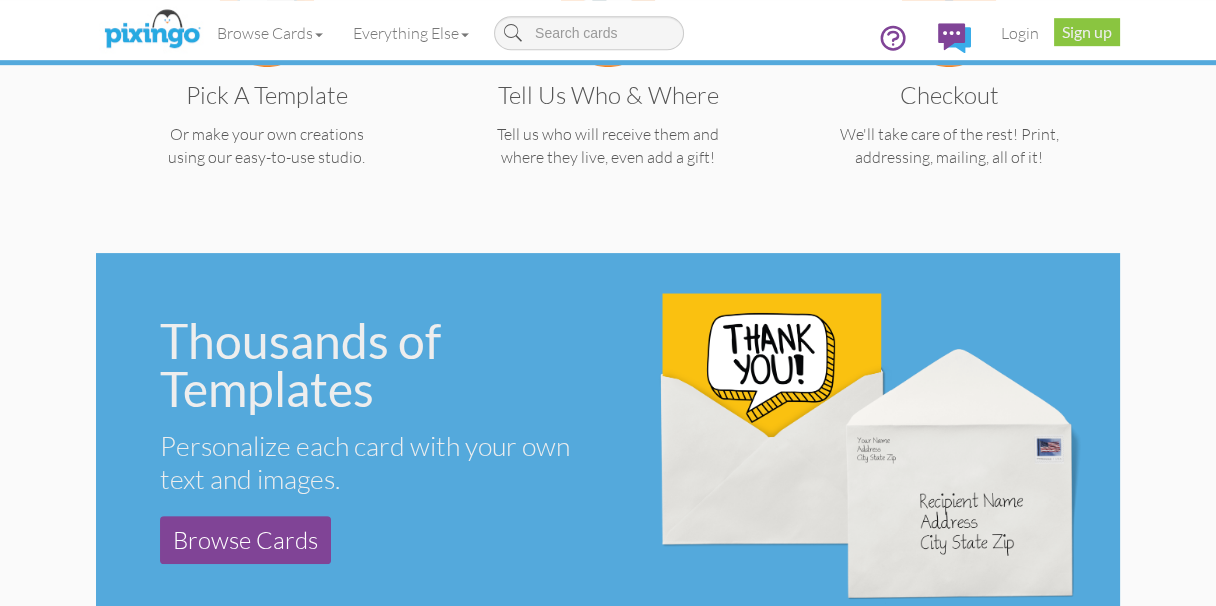 scroll, scrollTop: 656, scrollLeft: 0, axis: vertical 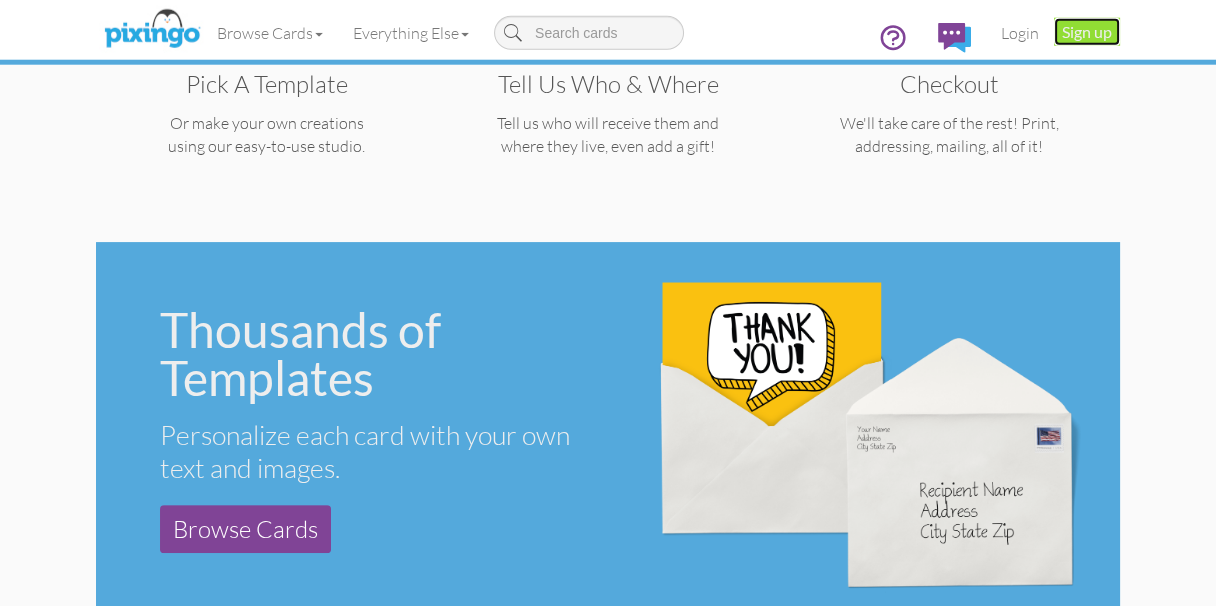 click on "Sign up" at bounding box center [1087, 32] 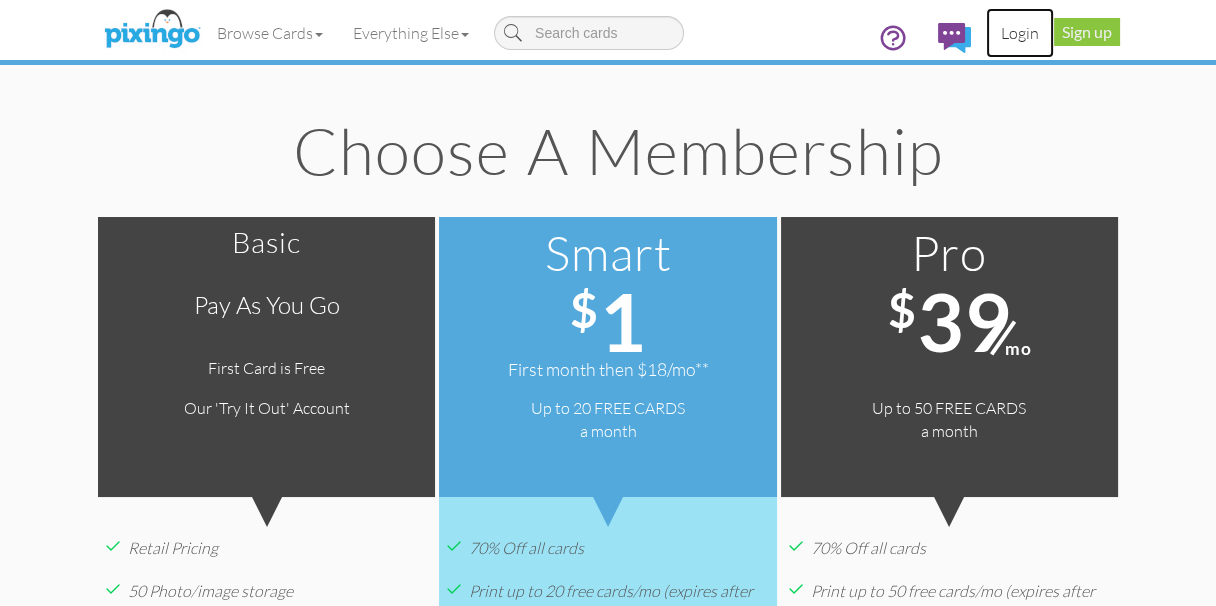 click on "Login" at bounding box center [1020, 33] 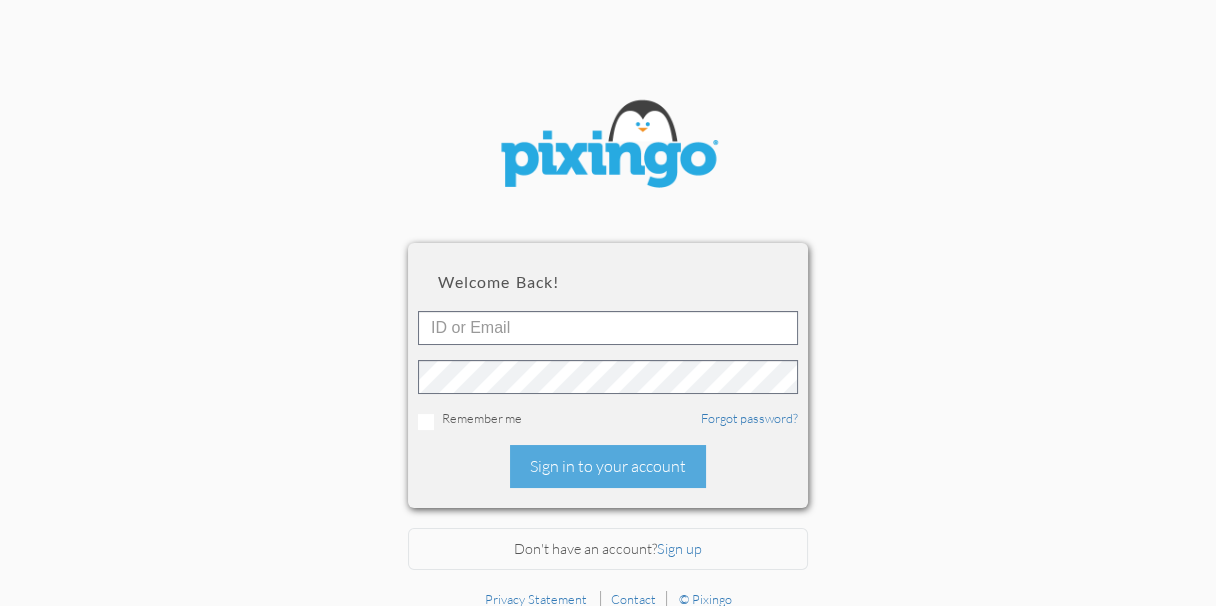 type on "[PERSON_NAME][EMAIL_ADDRESS][DOMAIN_NAME]" 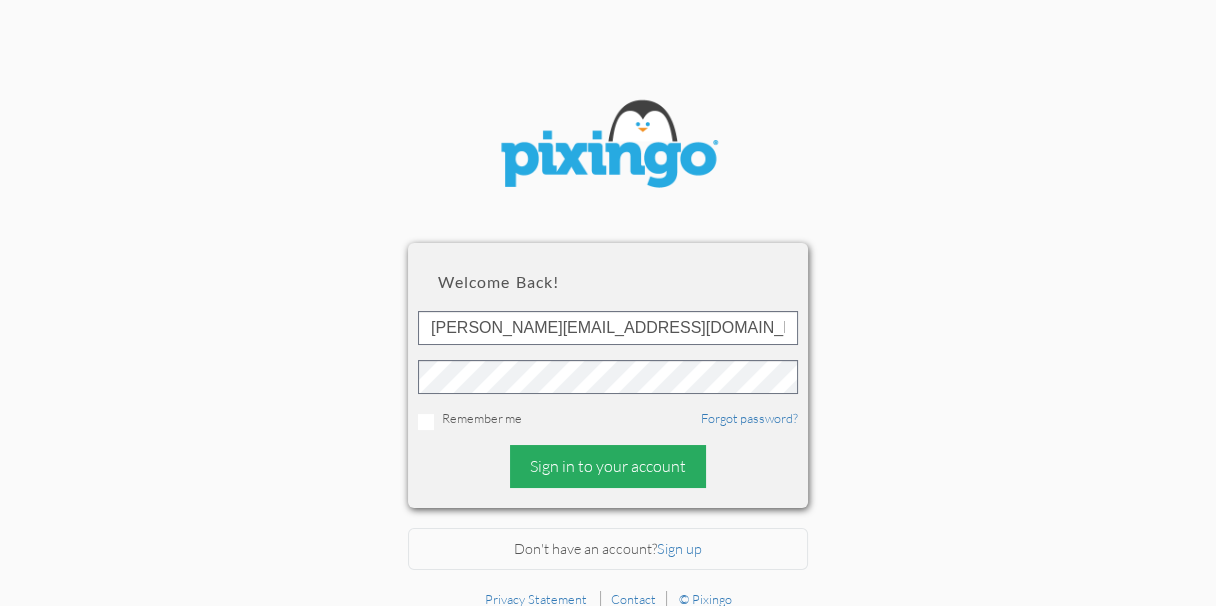 click on "Sign in to your account" at bounding box center [608, 466] 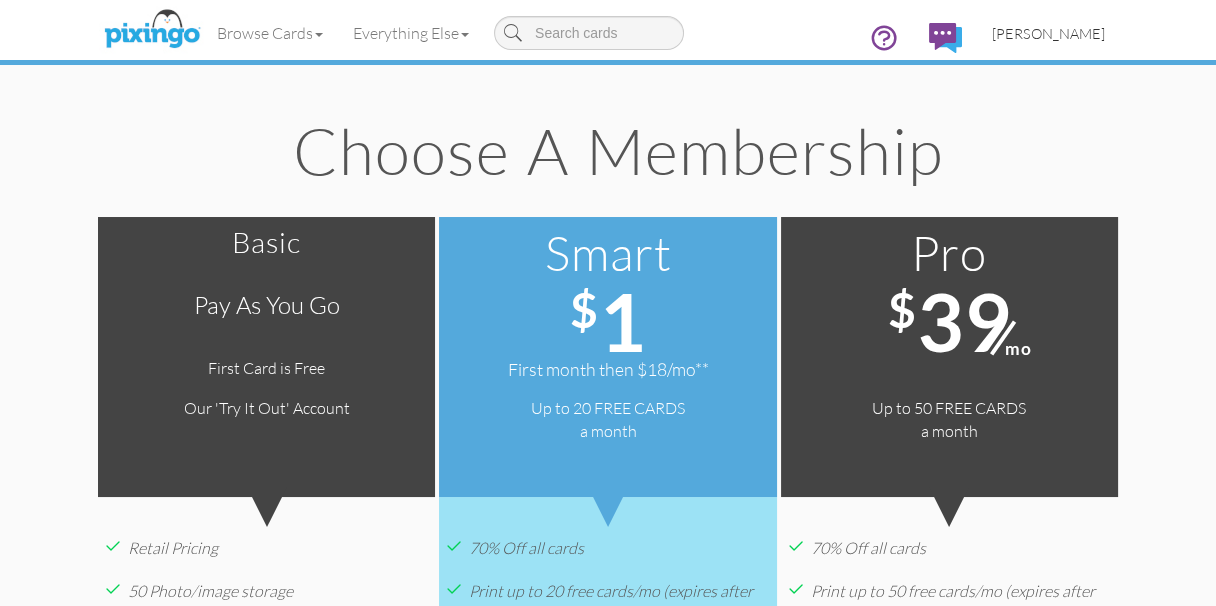 click on "[PERSON_NAME]" at bounding box center (1048, 33) 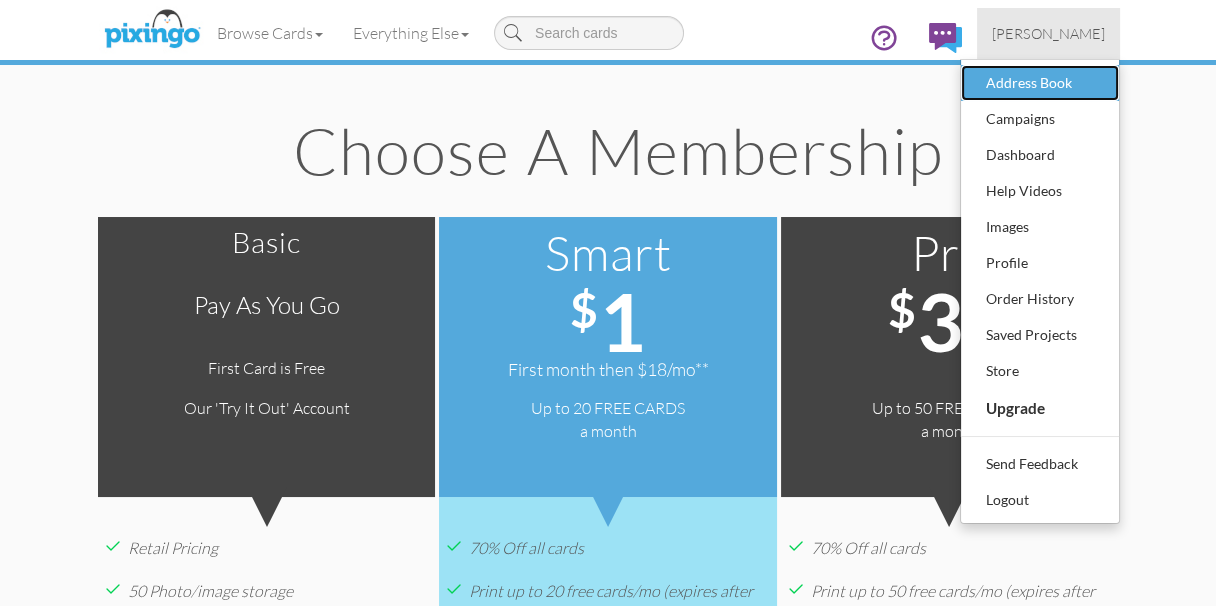 click on "Address Book" at bounding box center [1040, 83] 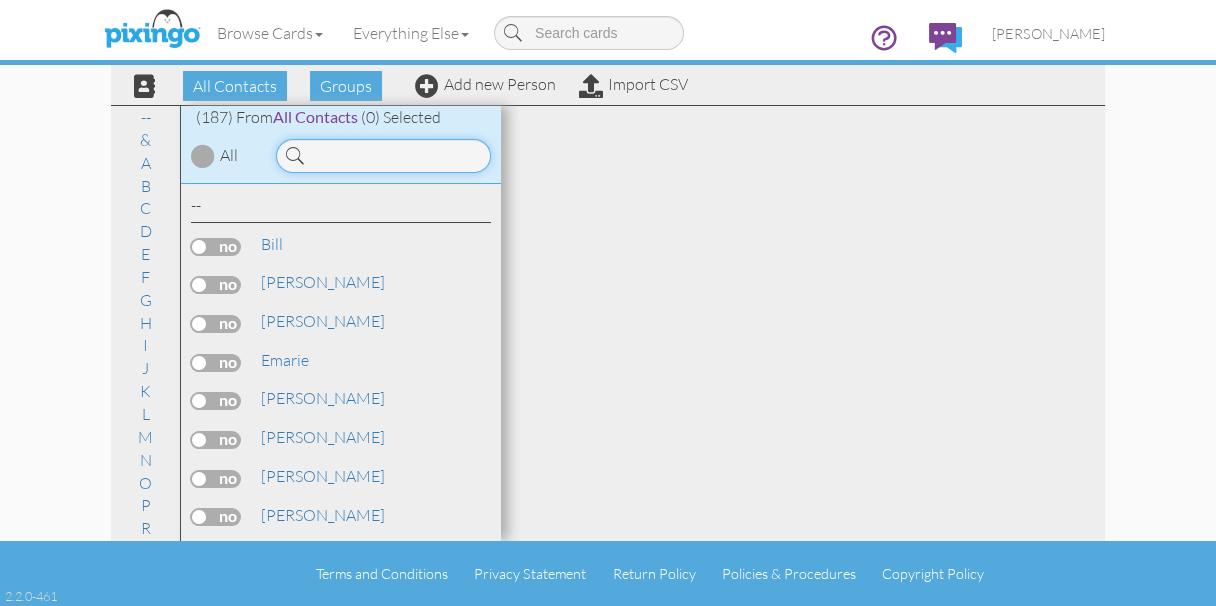 click at bounding box center [383, 156] 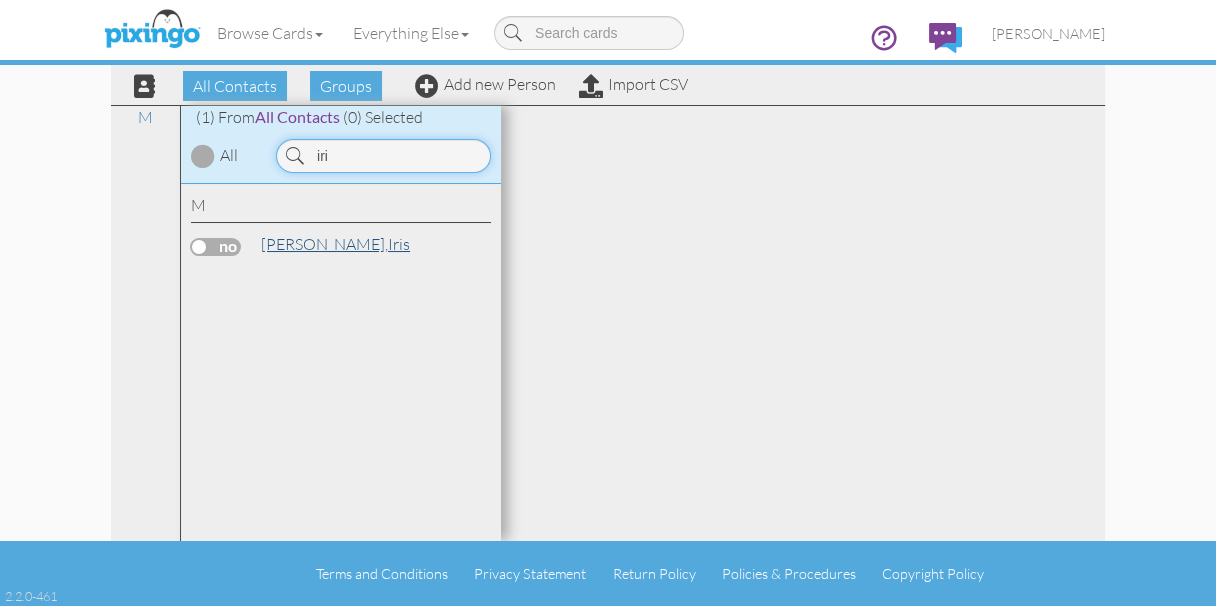 type on "iri" 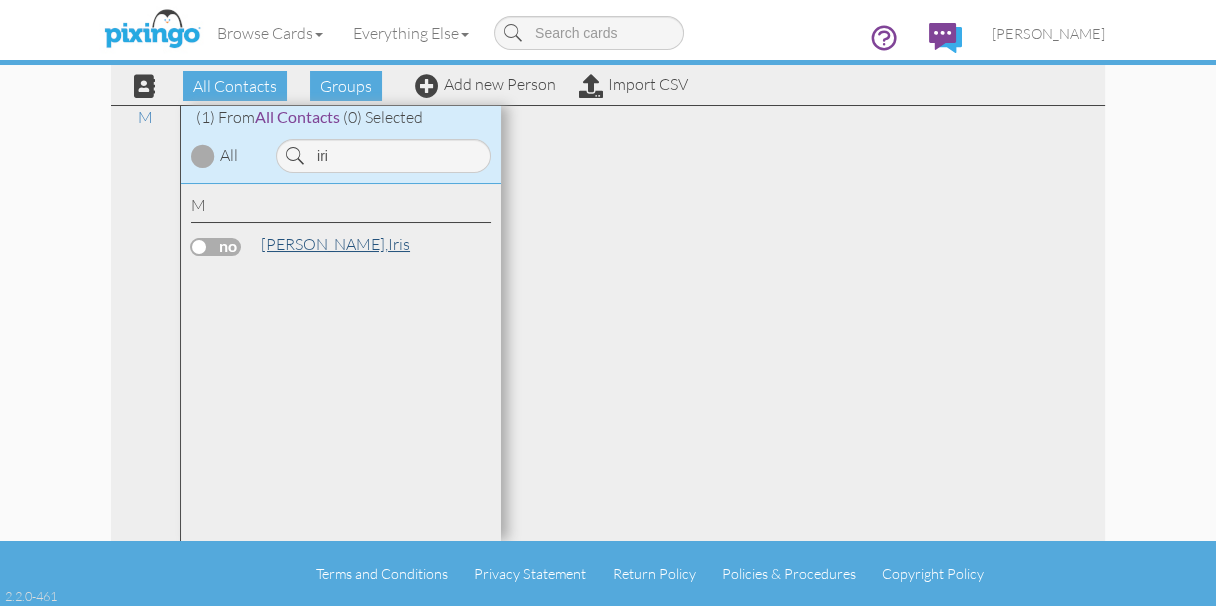 click on "[PERSON_NAME]," at bounding box center (324, 244) 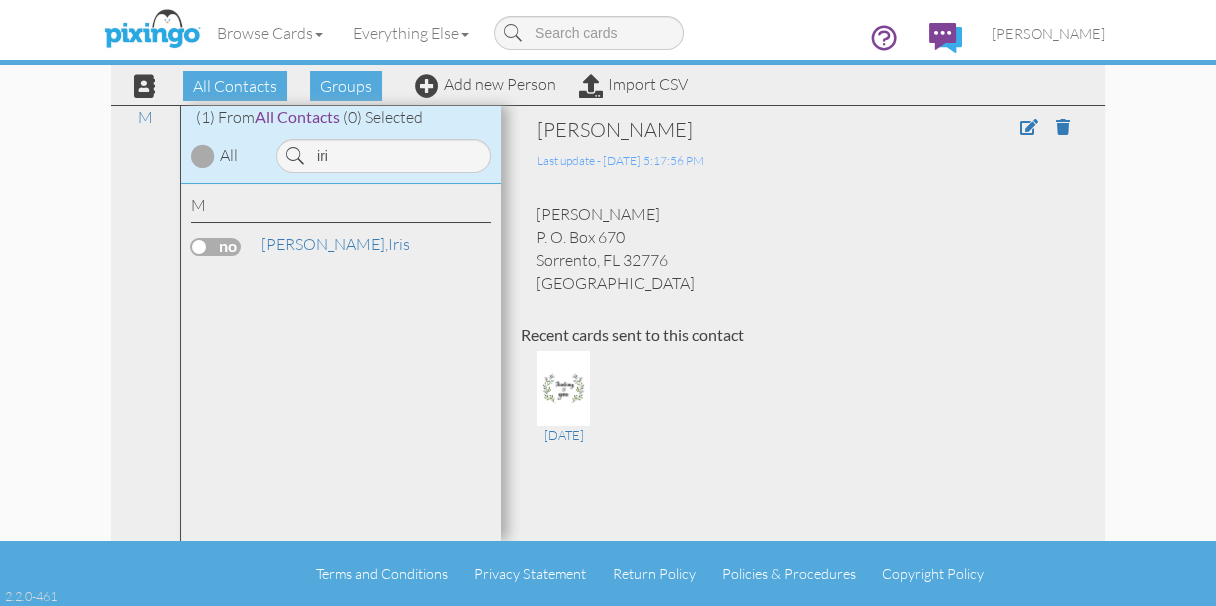 click at bounding box center [216, 247] 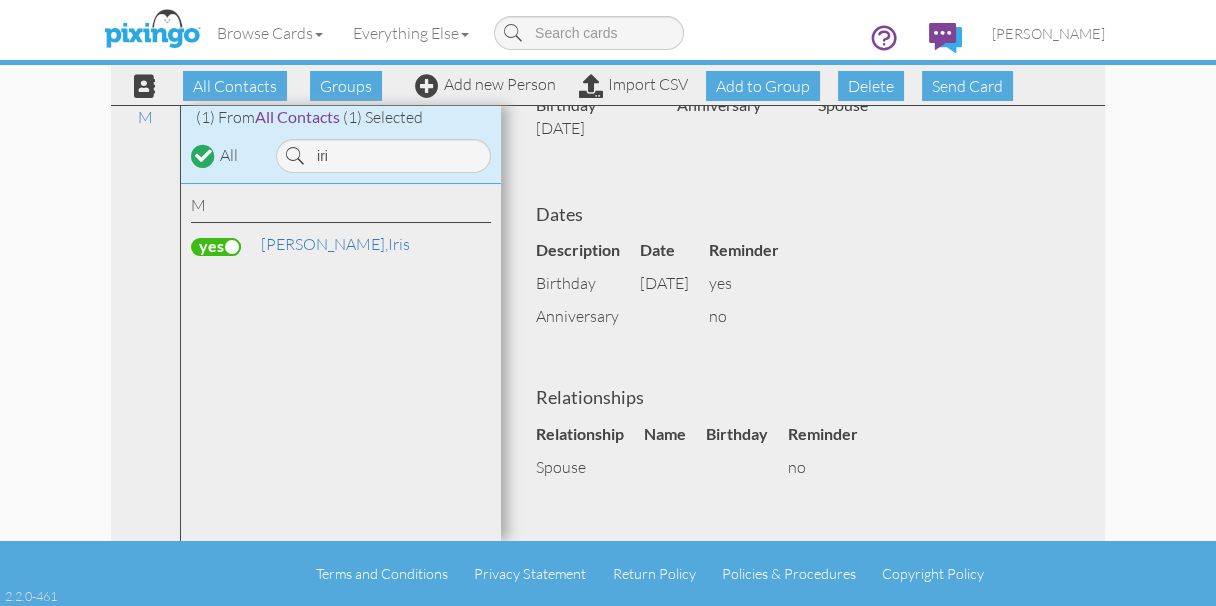 scroll, scrollTop: 447, scrollLeft: 0, axis: vertical 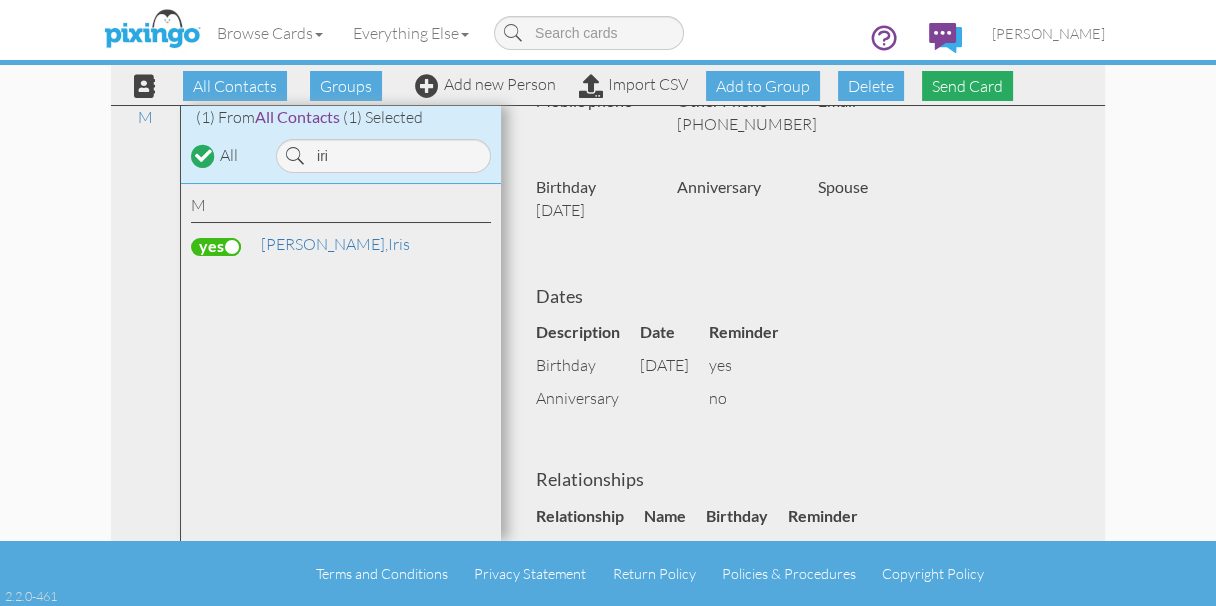 click on "Send Card" at bounding box center (967, 86) 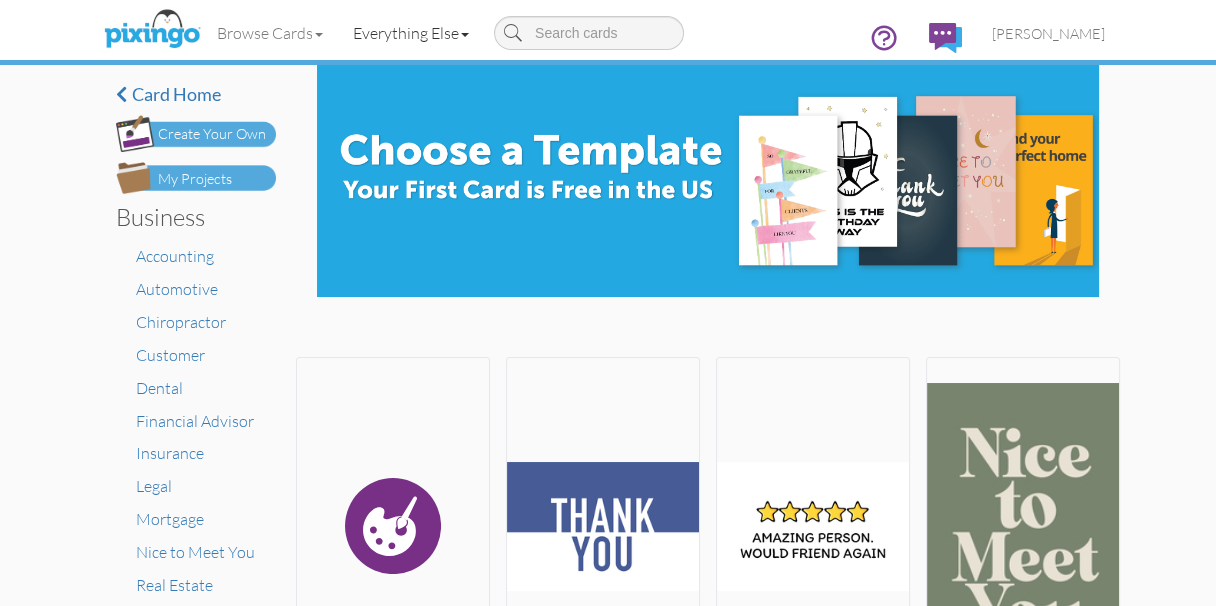 click on "Everything Else" at bounding box center [411, 33] 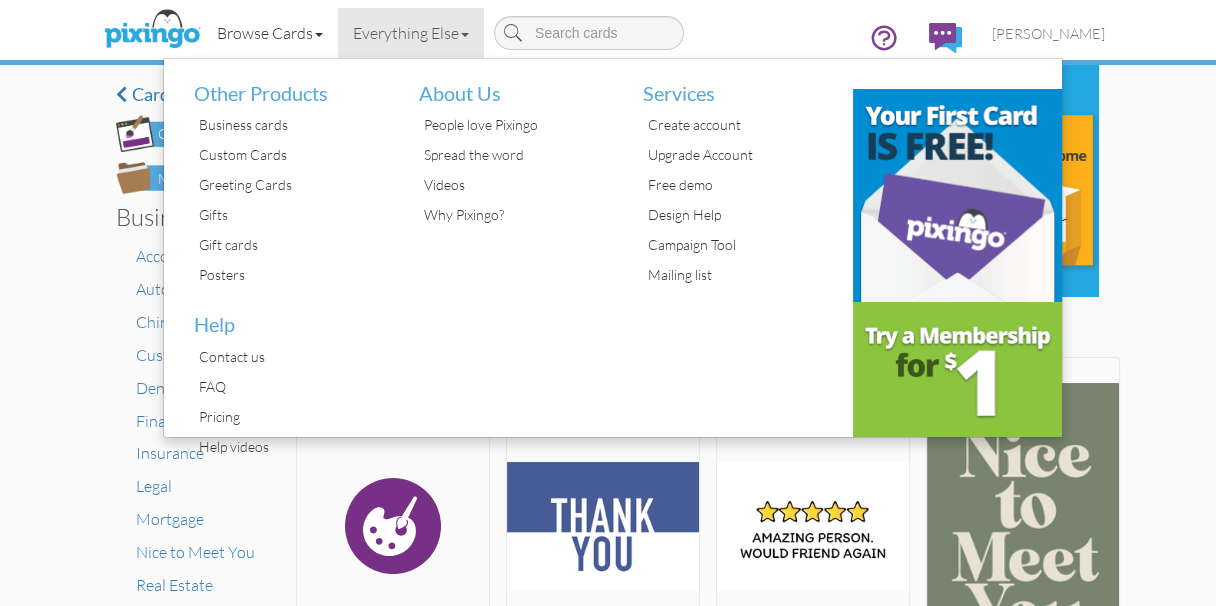 click on "Browse Cards" at bounding box center (270, 33) 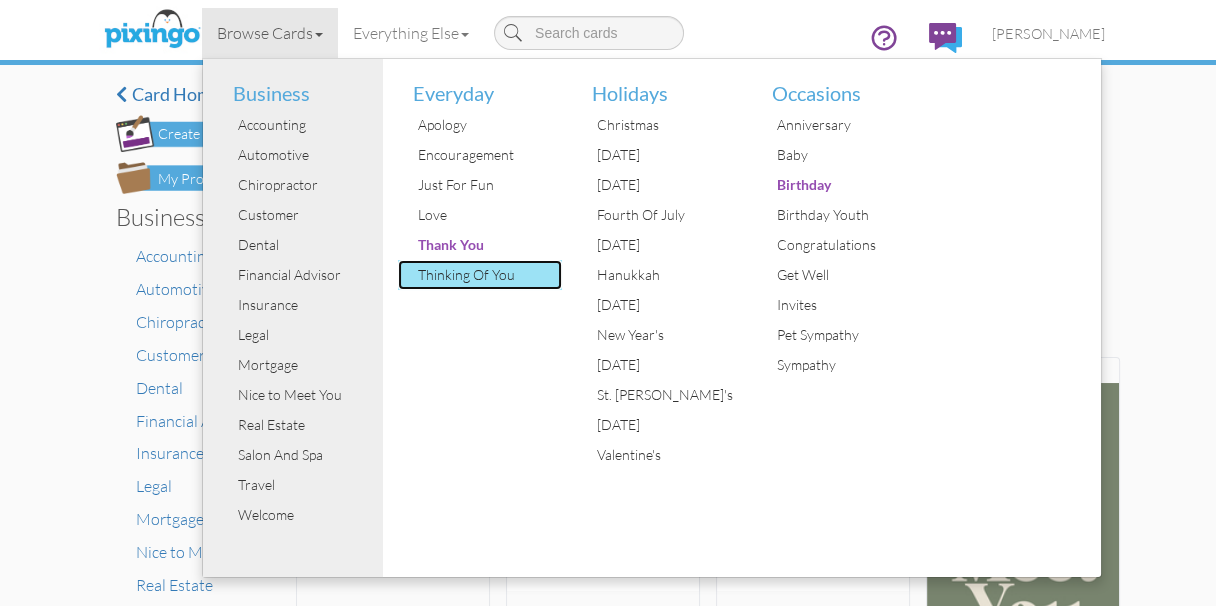 click on "Thinking Of You" at bounding box center (488, 275) 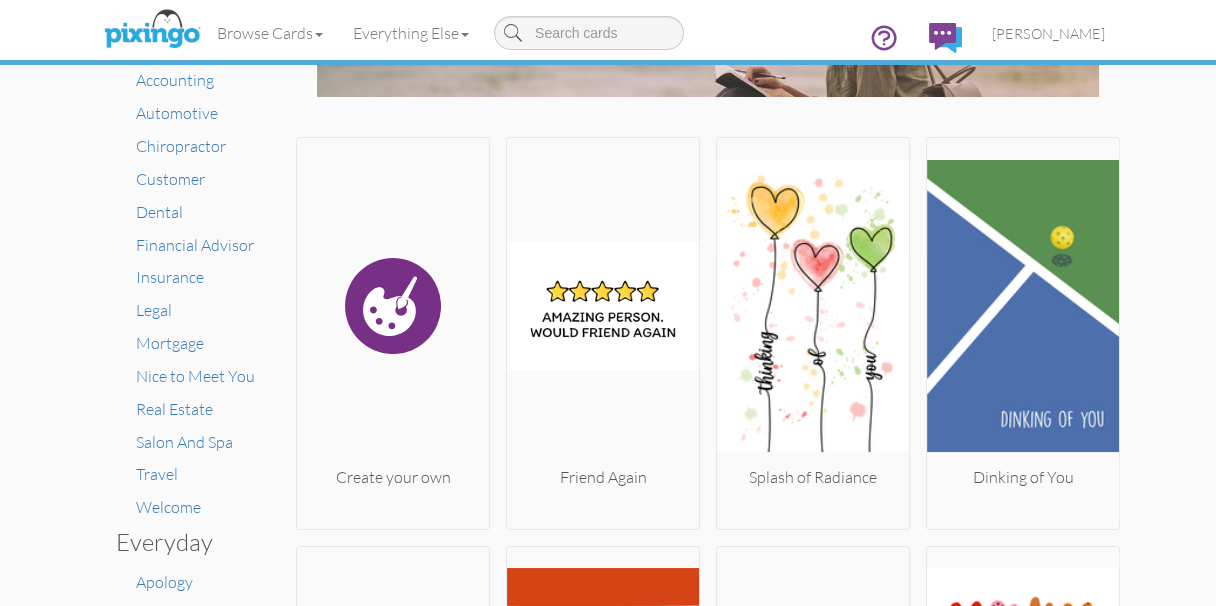 scroll, scrollTop: 277, scrollLeft: 0, axis: vertical 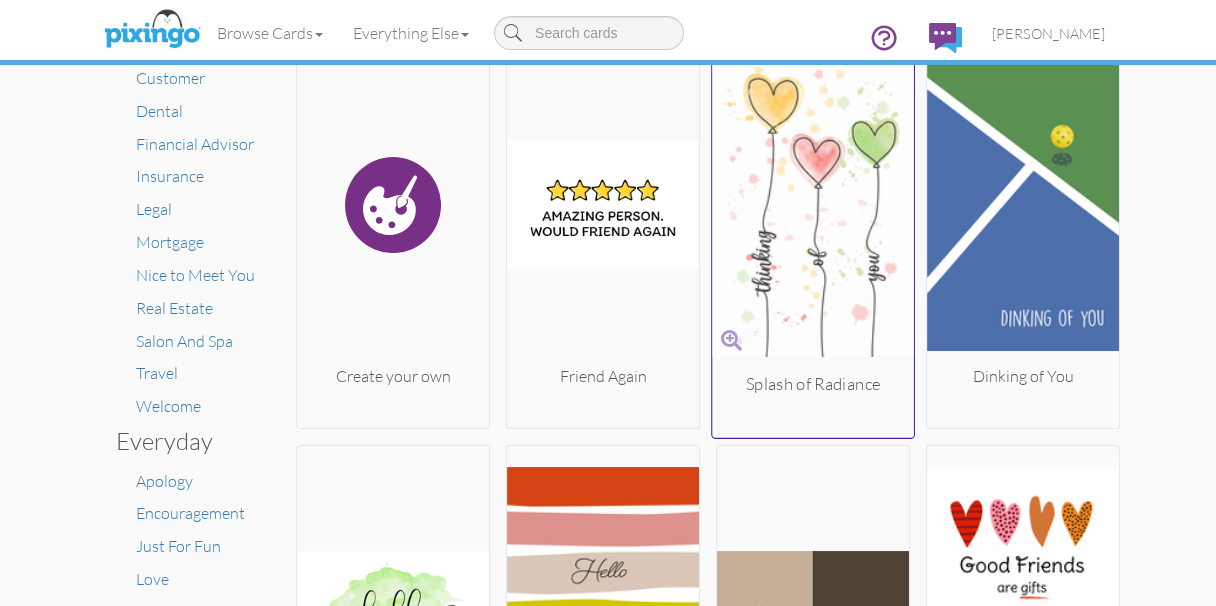 click at bounding box center [813, 204] 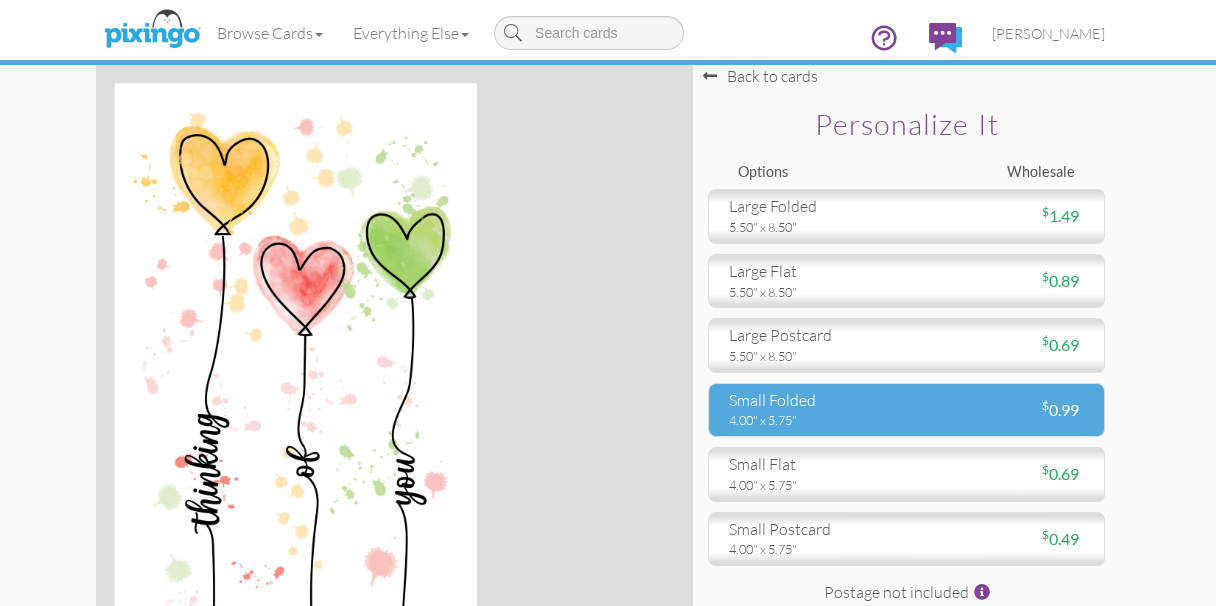 click on "small folded
4.00" x 5.75"" at bounding box center (810, 409) 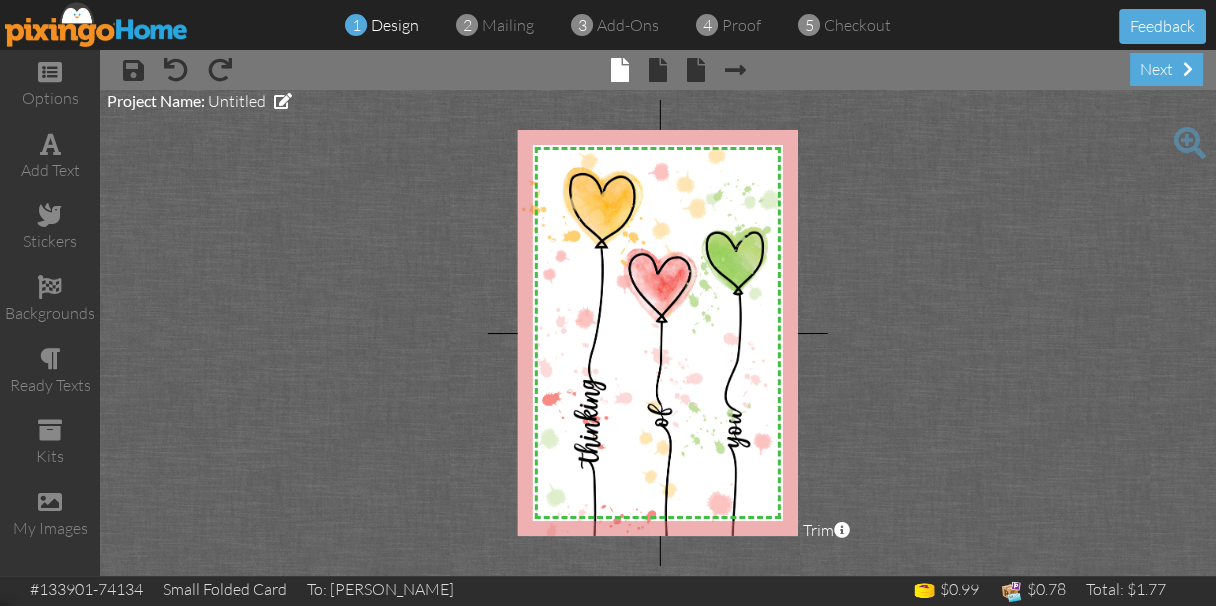 click on "× inside" at bounding box center (648, 69) 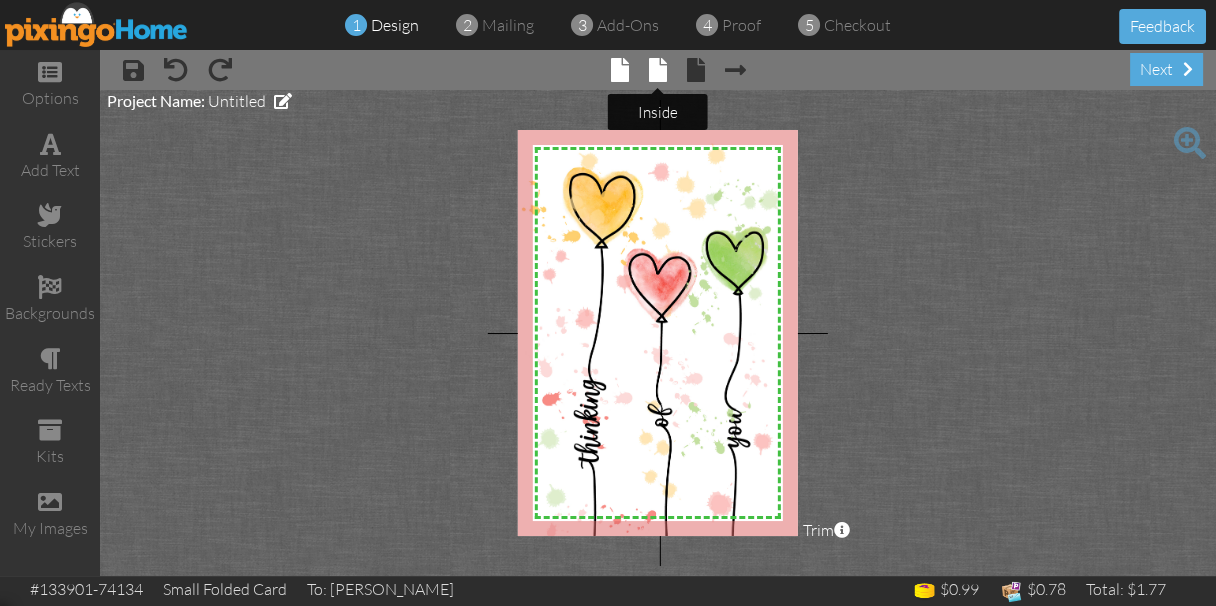 click at bounding box center (658, 70) 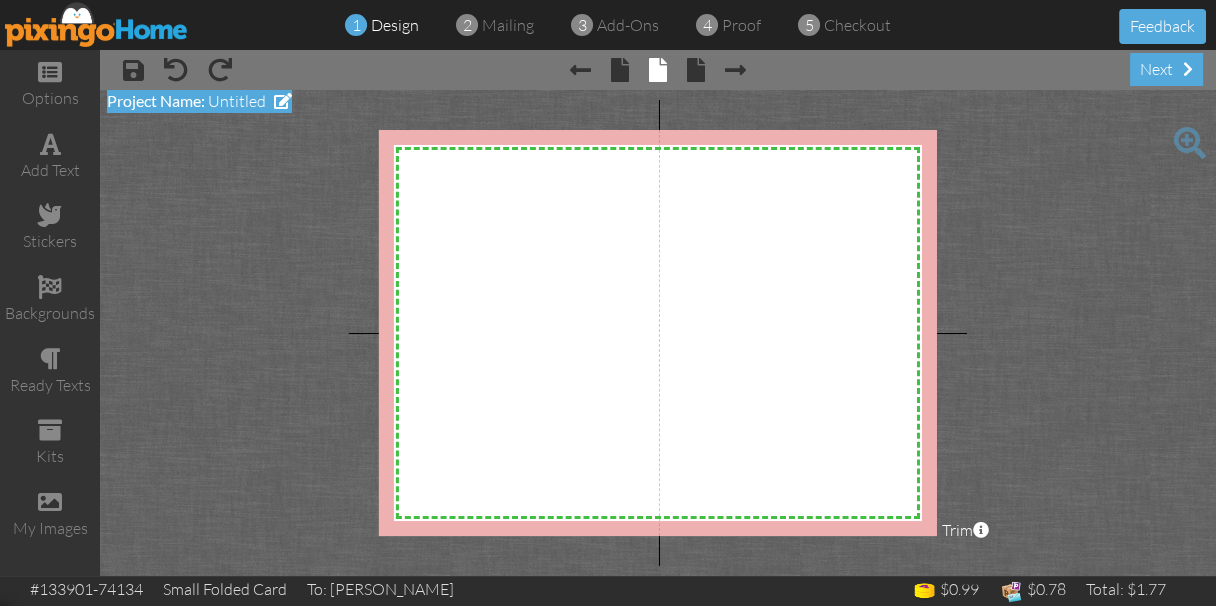 click at bounding box center [283, 101] 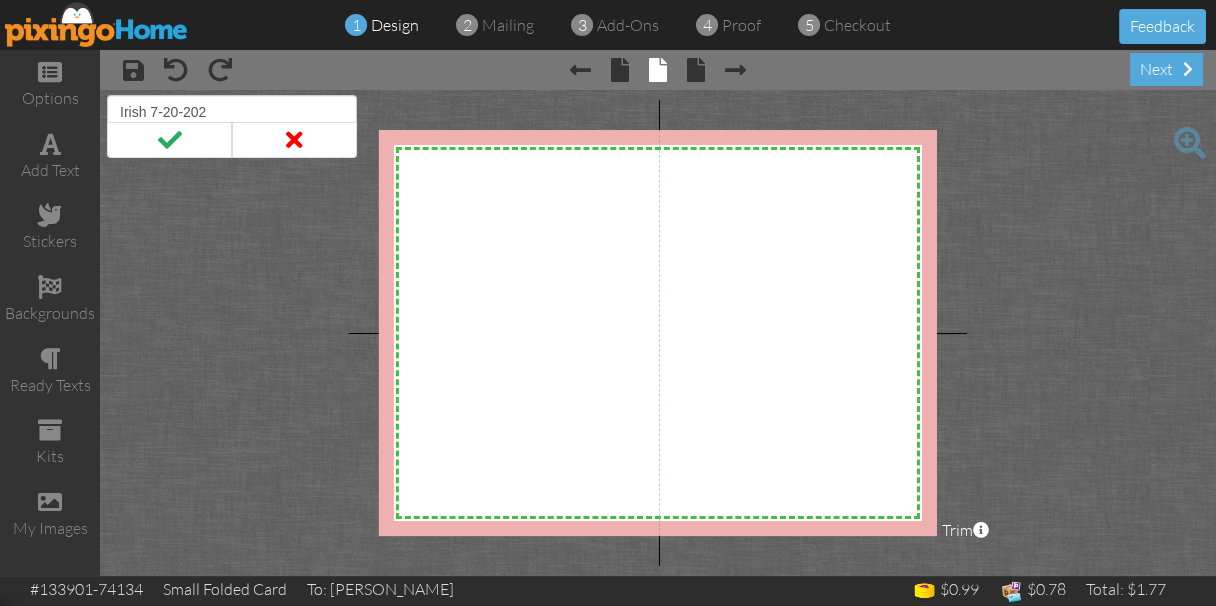 type on "Irish [DATE]" 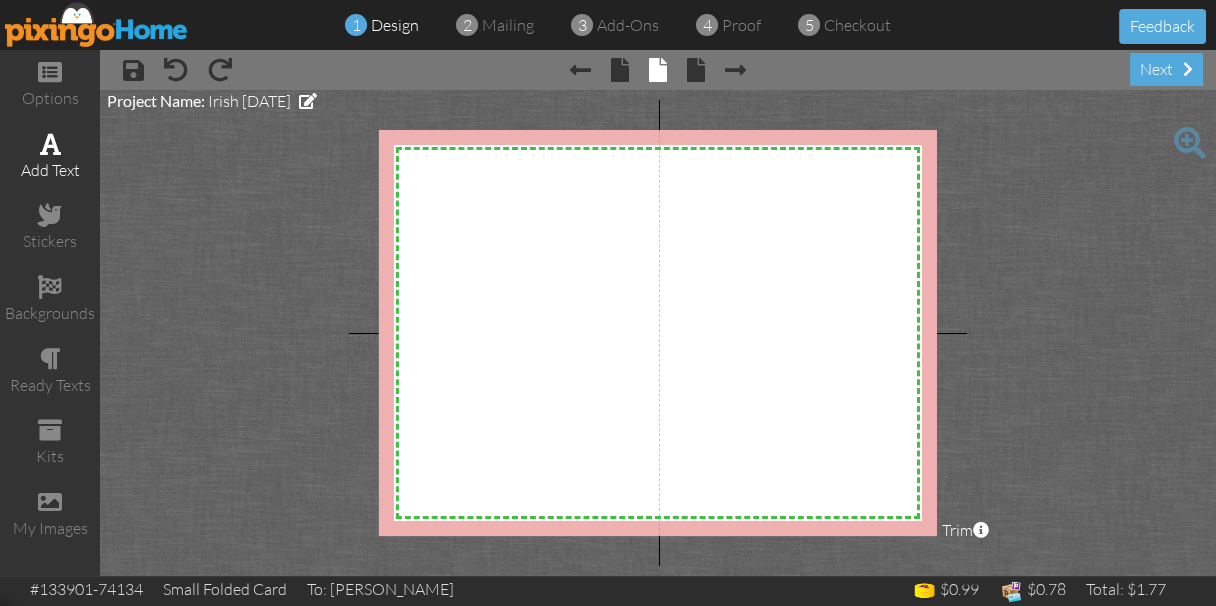 click on "add text" at bounding box center (50, 170) 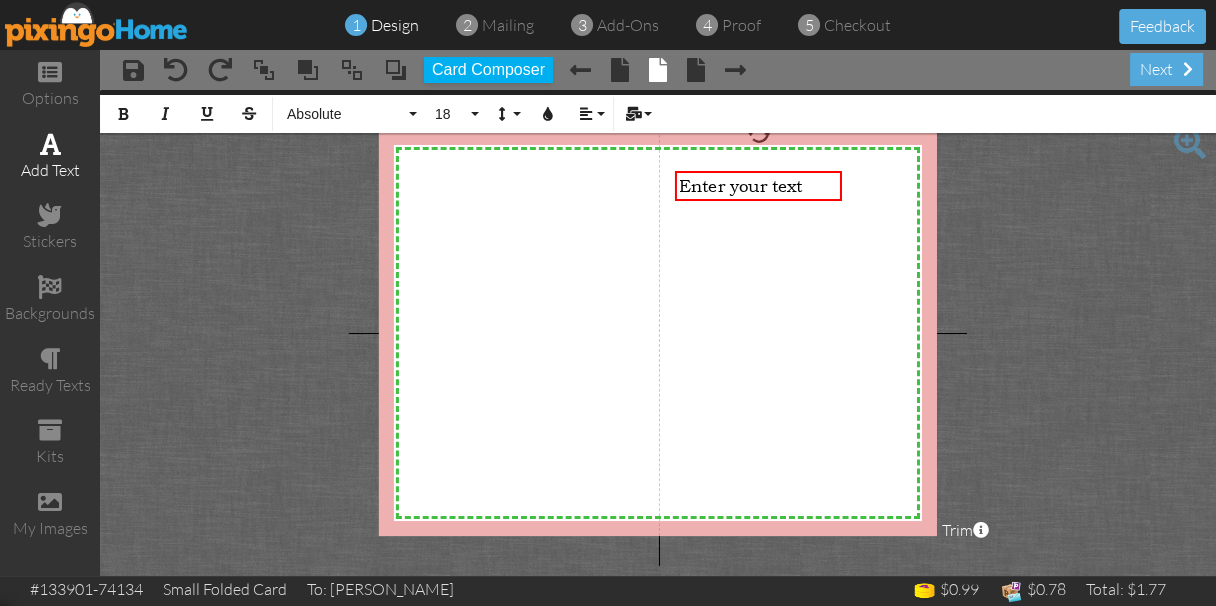 type 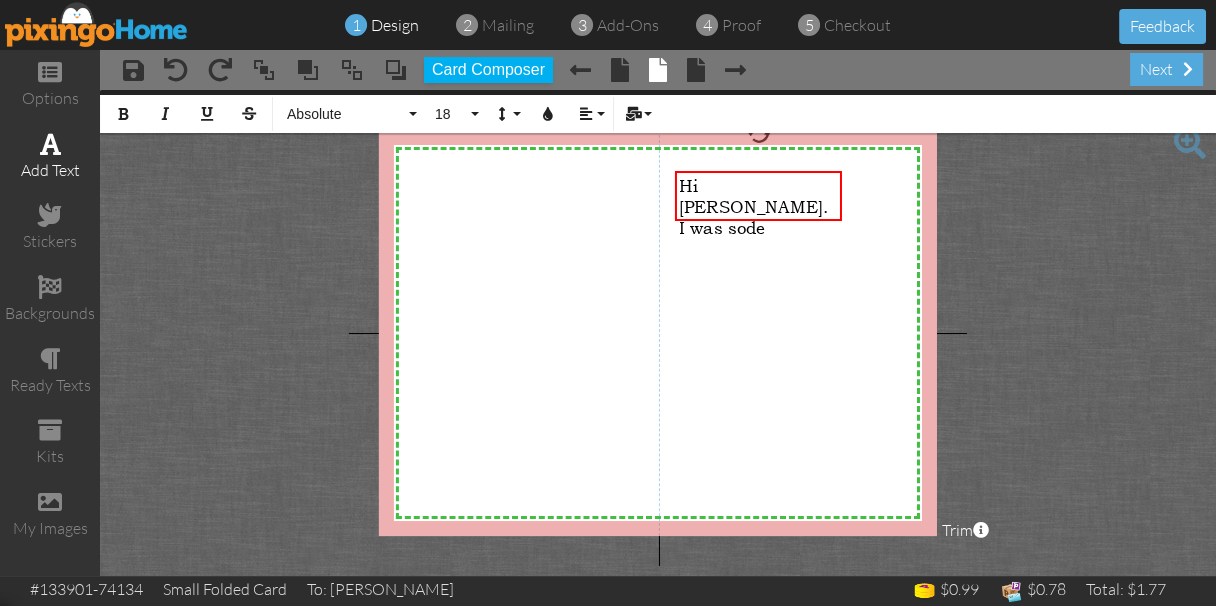 click on "add text" at bounding box center [50, 170] 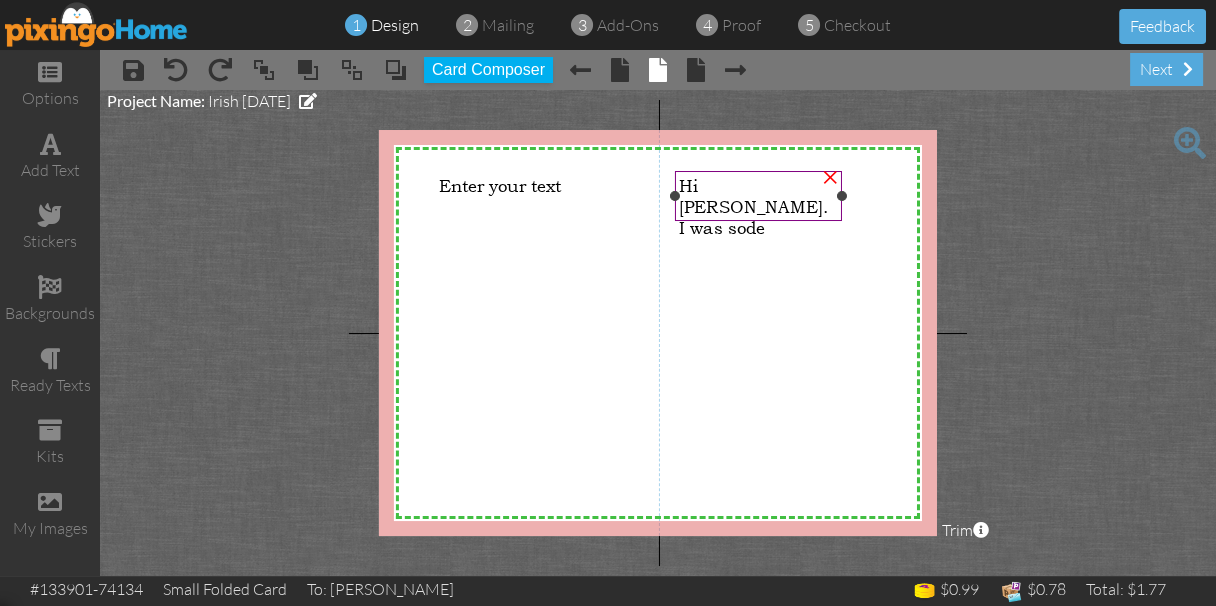 click on "I was so  de" at bounding box center [758, 227] 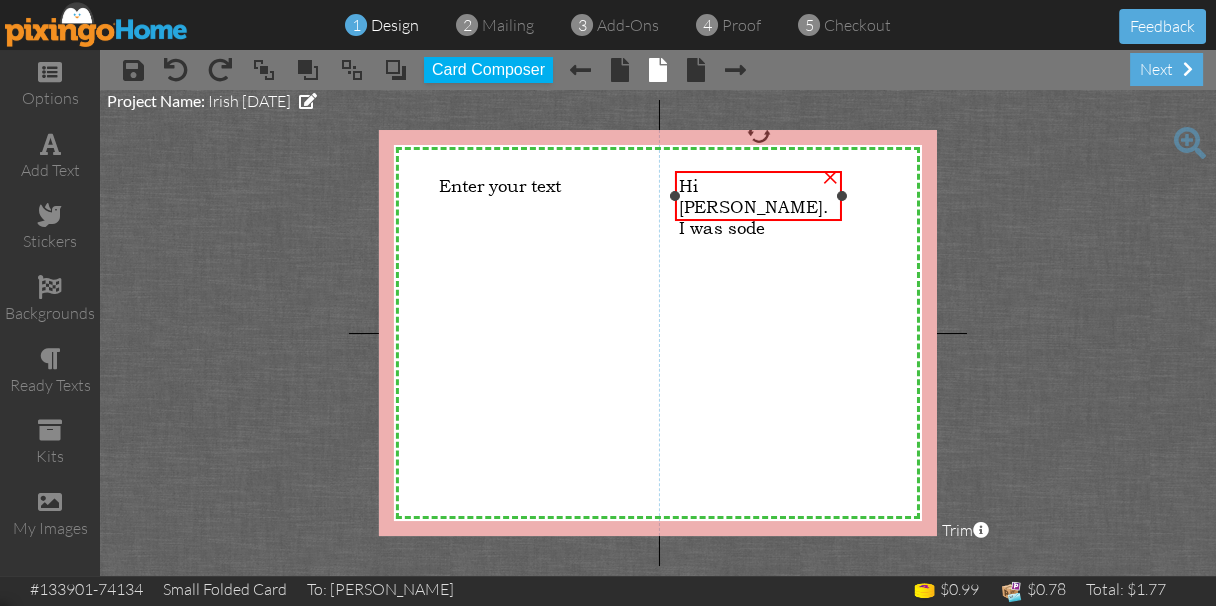 click on "I was so  de" at bounding box center [758, 227] 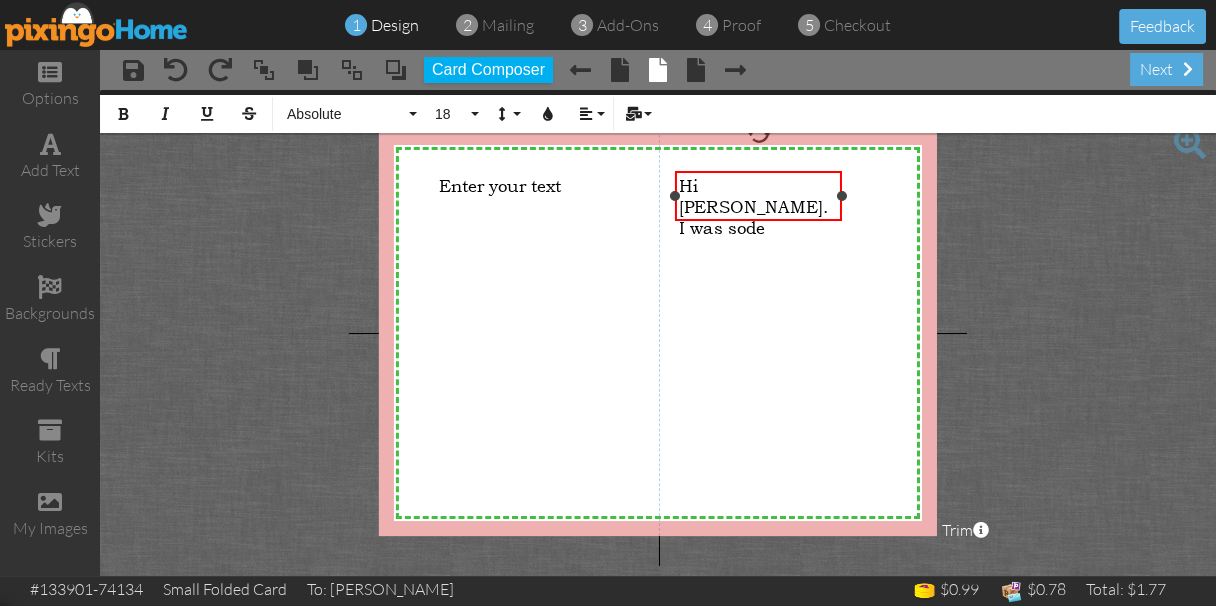 click on "I was so  de" at bounding box center [758, 227] 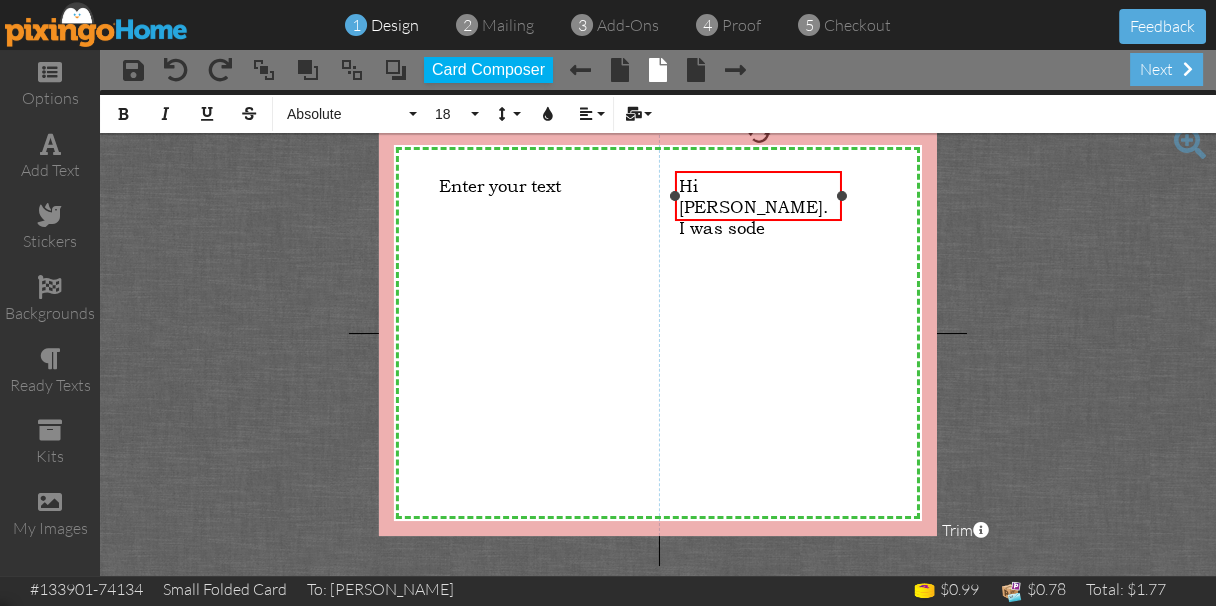 type 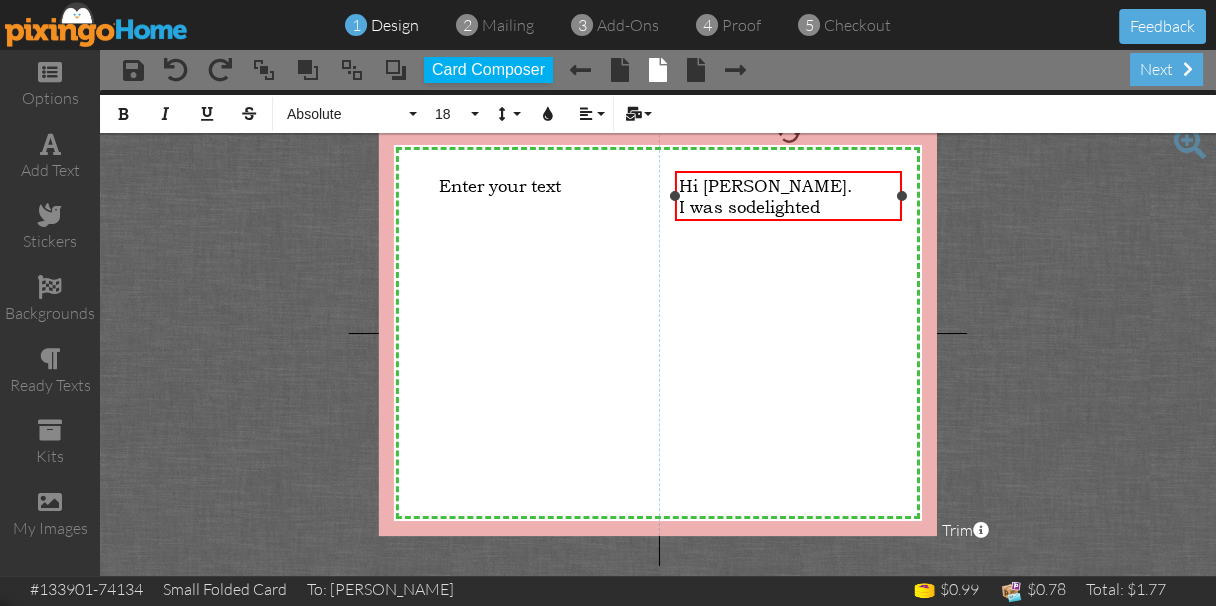 drag, startPoint x: 843, startPoint y: 205, endPoint x: 903, endPoint y: 231, distance: 65.39113 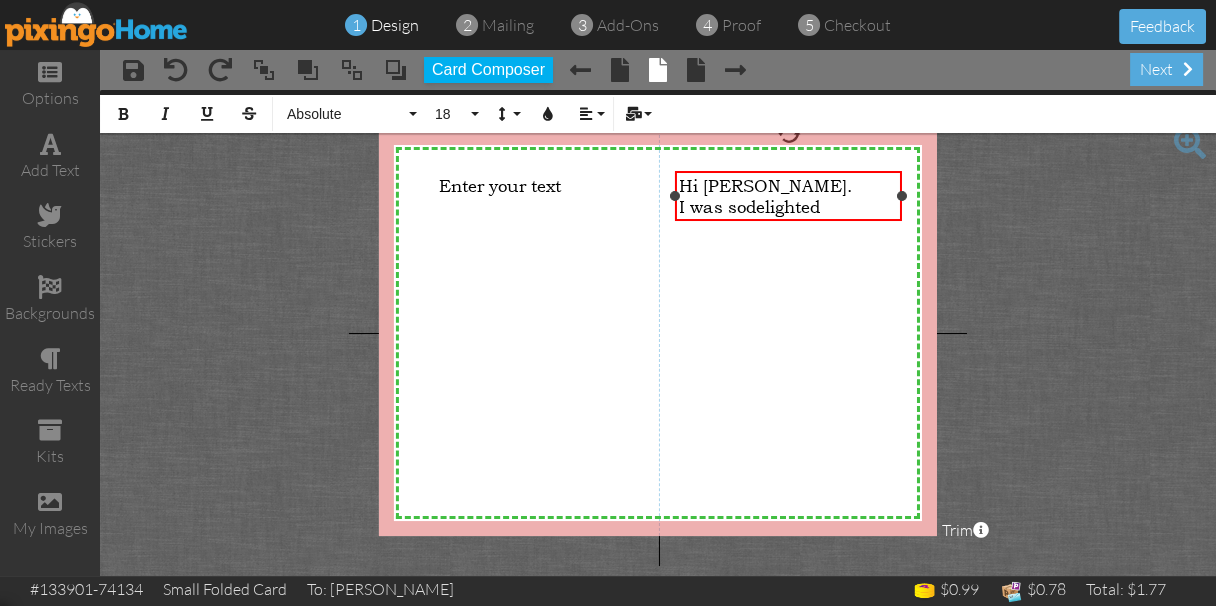click on "X X X X X X X X X X X X X X X X X X X X X X X X X X X X X X X X X X X X X X X X X X X X X X X X X X X X X X X X X X X X X X X X X X X X X X X X X X X X X X X X X X X X X X X X X X X X X X X X Hi iris.    I was so  delighted × Enter your text ×" at bounding box center [658, 333] 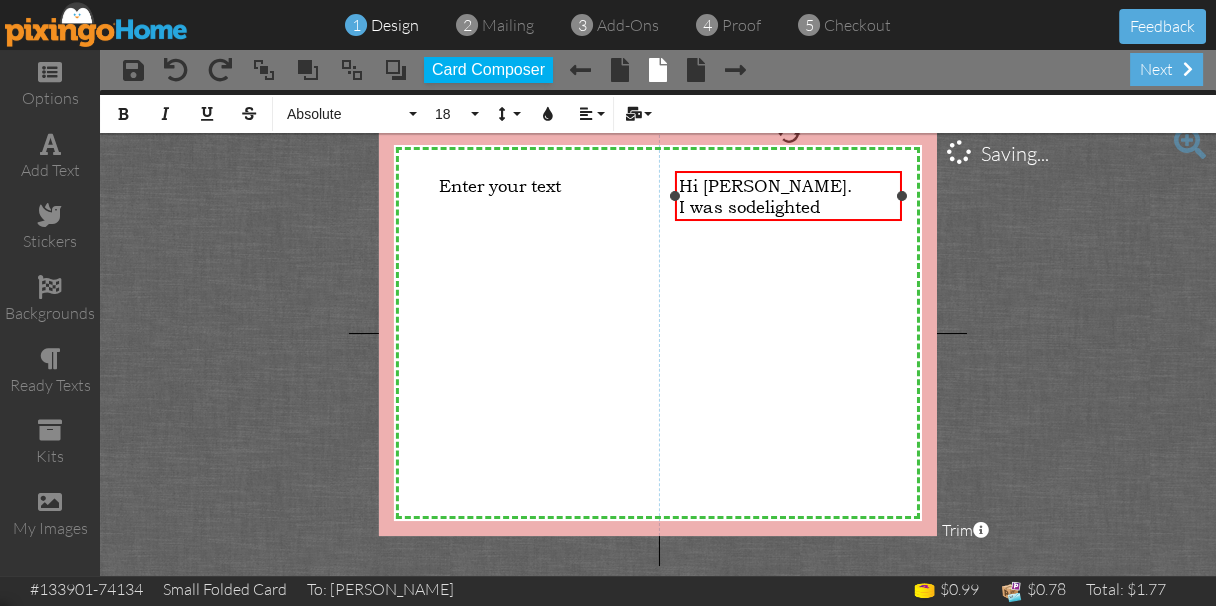 click on "I was so  delighted" at bounding box center (788, 206) 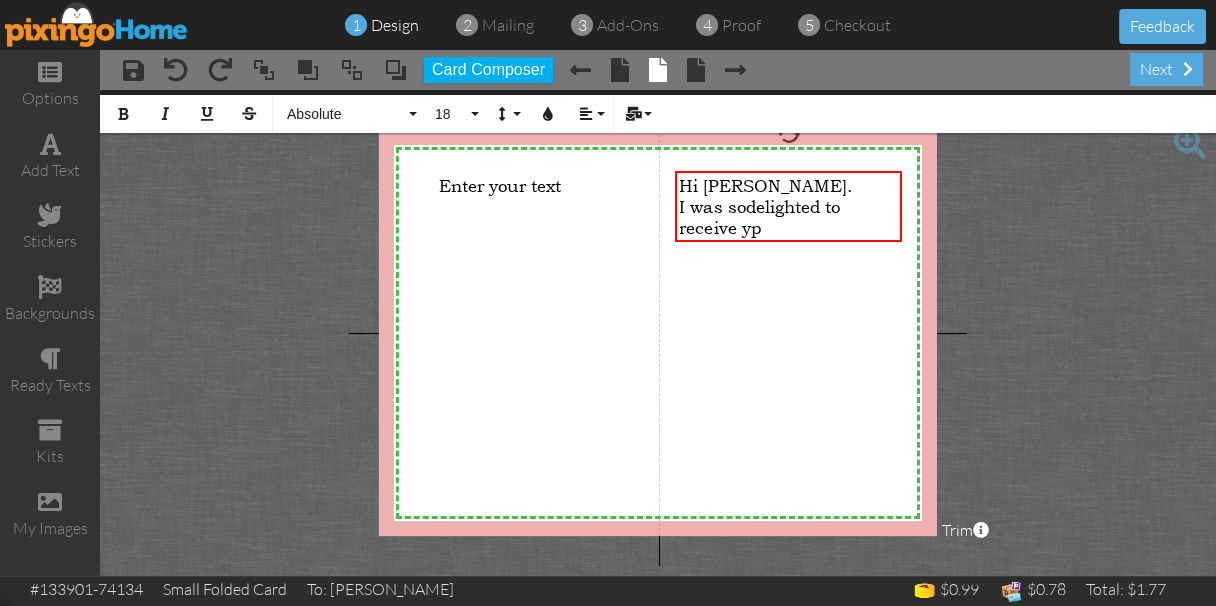 click on "1
design
2
mailing
3
add-ons
4
proof
5
checkout
Feedback
options
add text
stickers
backgrounds
ready texts
kits
my images
× save
× undo
× redo
× × × ×" at bounding box center [608, 303] 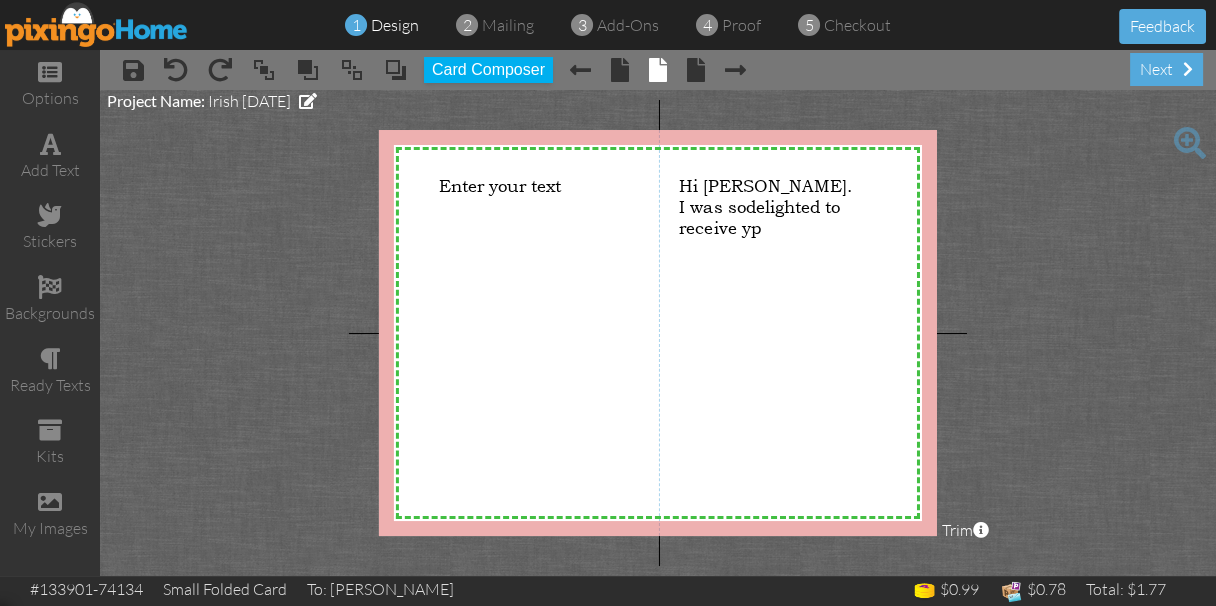 click on "X" at bounding box center (729, 147) 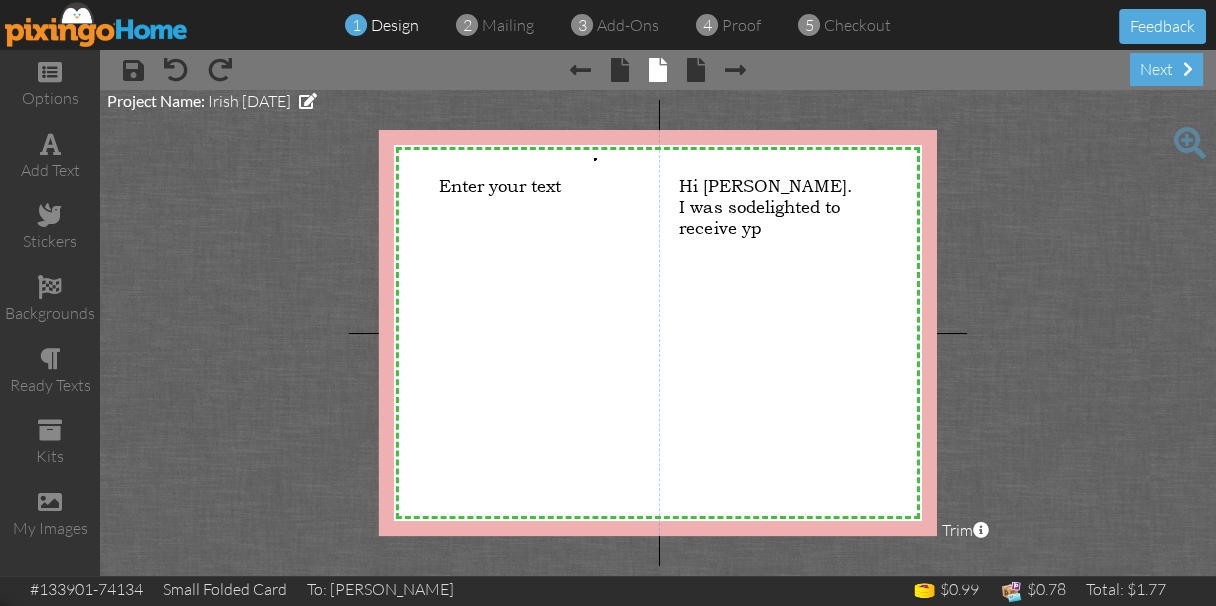 click on "X X X X X X X X X X X X X X X X X X X X X X X X X X X X X X X X X X X X X X X X X X X X X X X X X X X X X X X X X X X X X X X X X X X X X X X X X X X X X X X X X X X X X X X X X X X X X X X X" at bounding box center [658, 148] 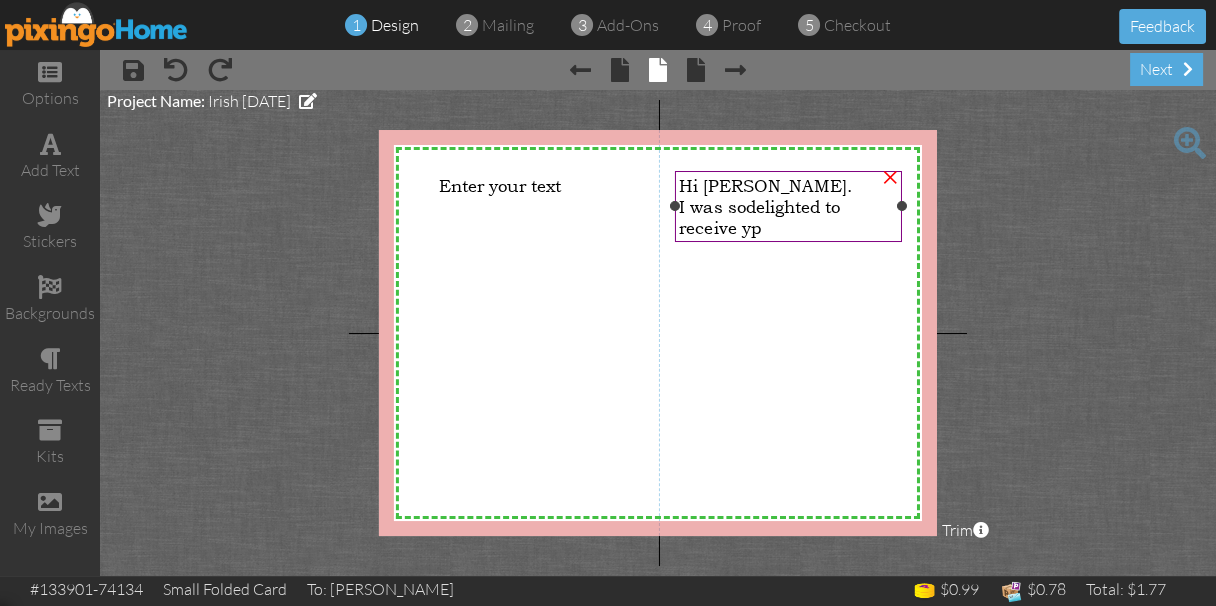 click on "delighted to receive yp" at bounding box center (759, 217) 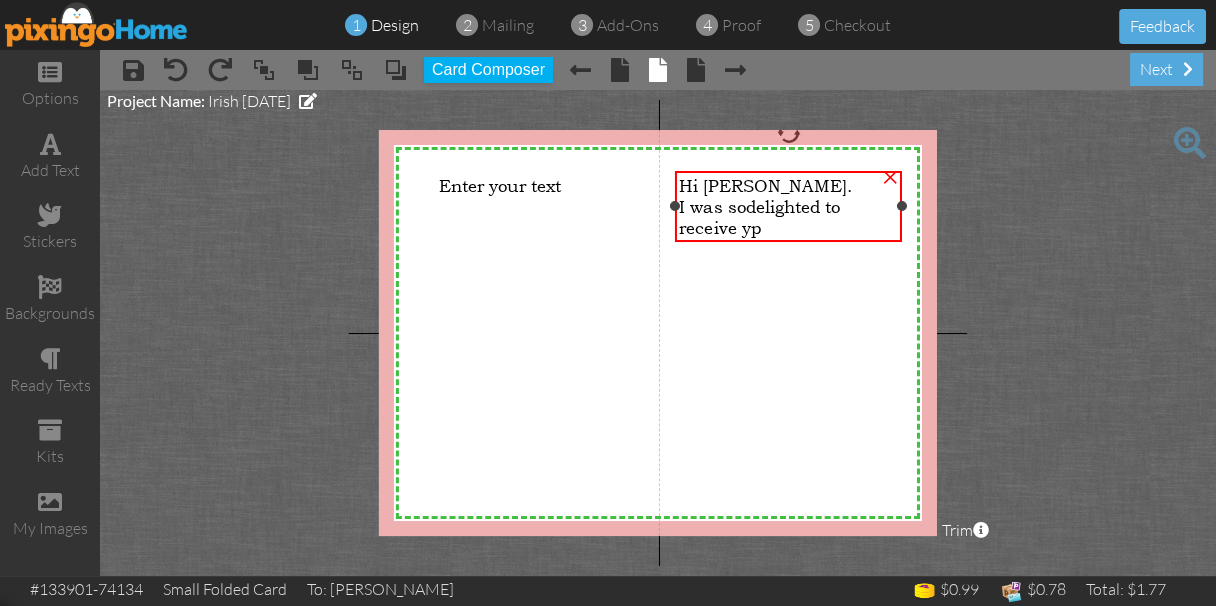 click on "delighted to receive yp" at bounding box center (759, 217) 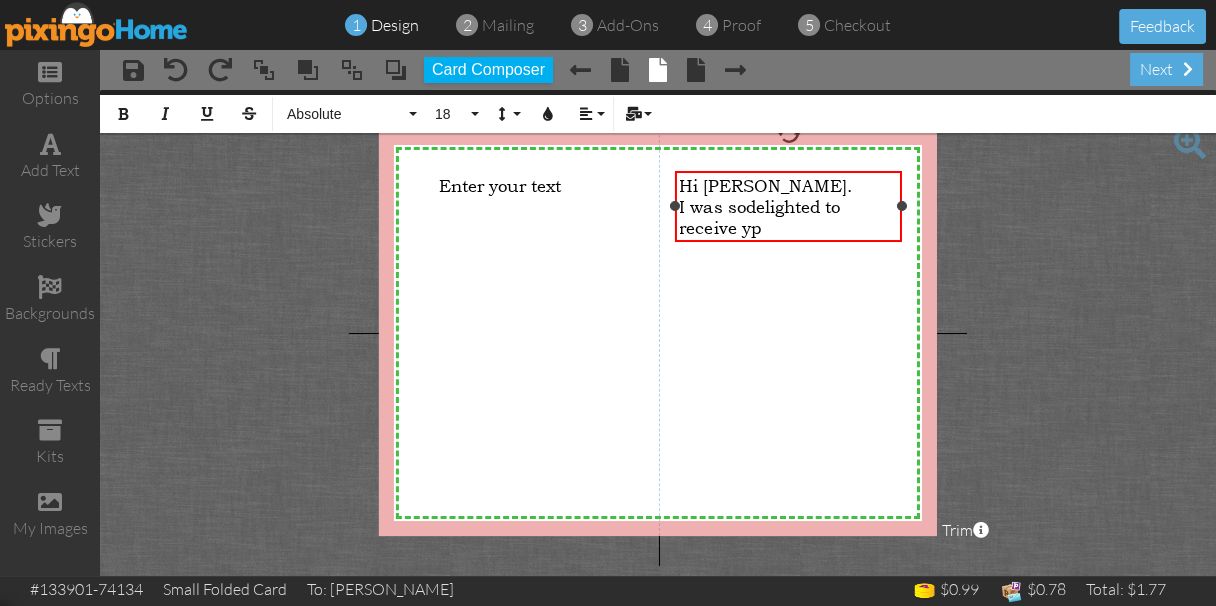 click on "delighted to receive yp" at bounding box center [759, 217] 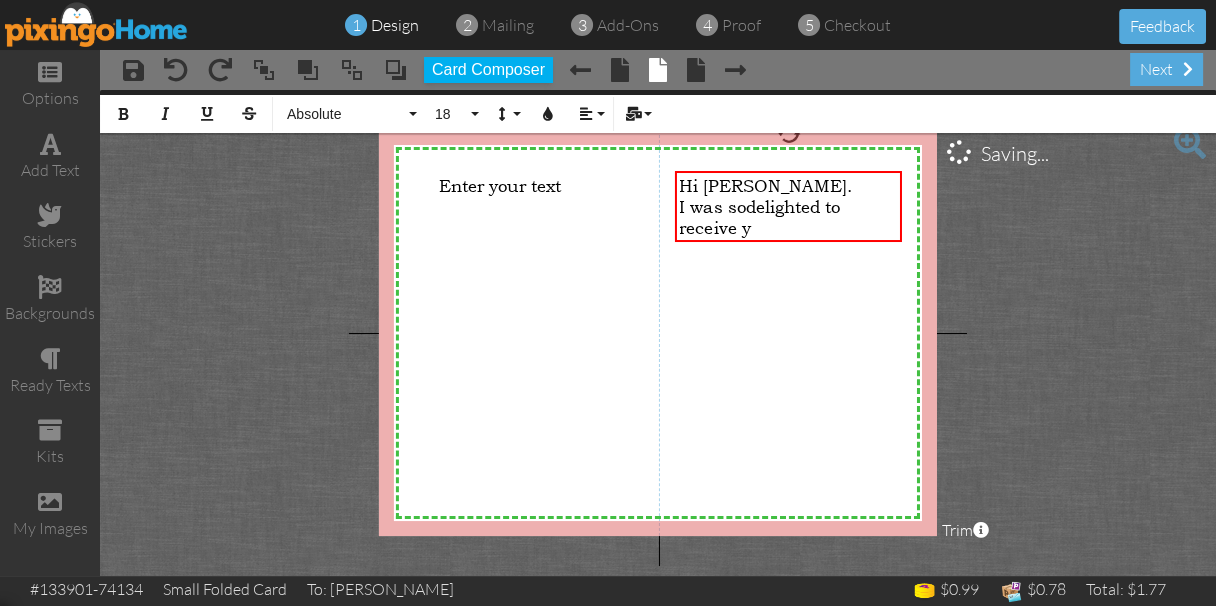 type 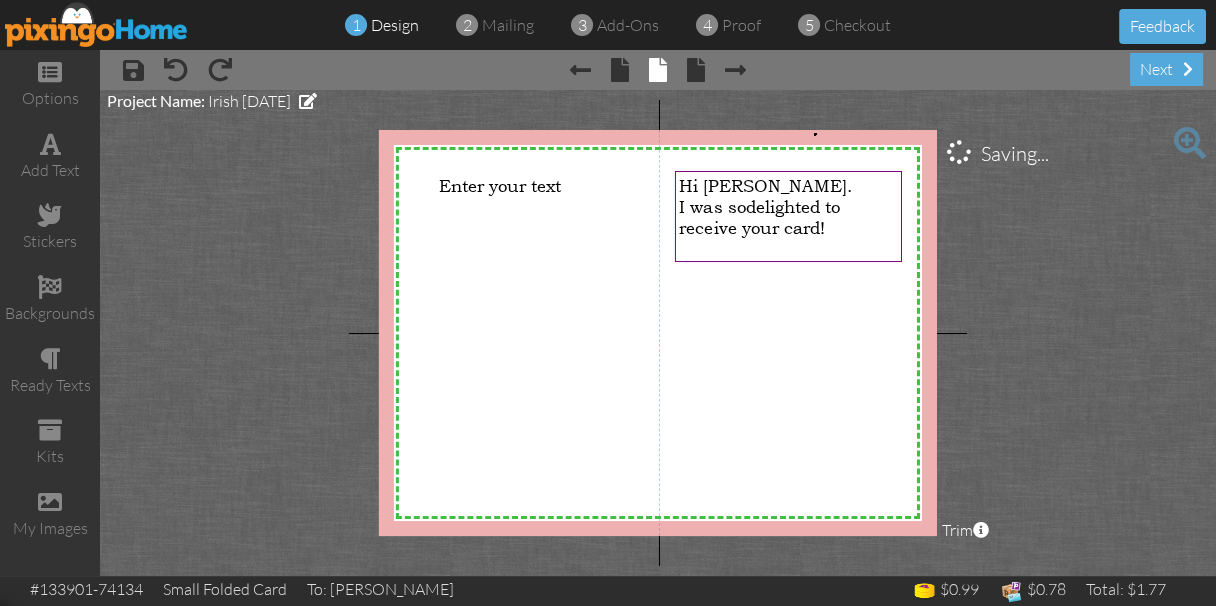 click on "1
design
2
mailing
3
add-ons
4
proof
5
checkout
Feedback
options
add text
stickers
backgrounds
ready texts
kits
my images
× save
× undo
× redo
× X" at bounding box center (608, 303) 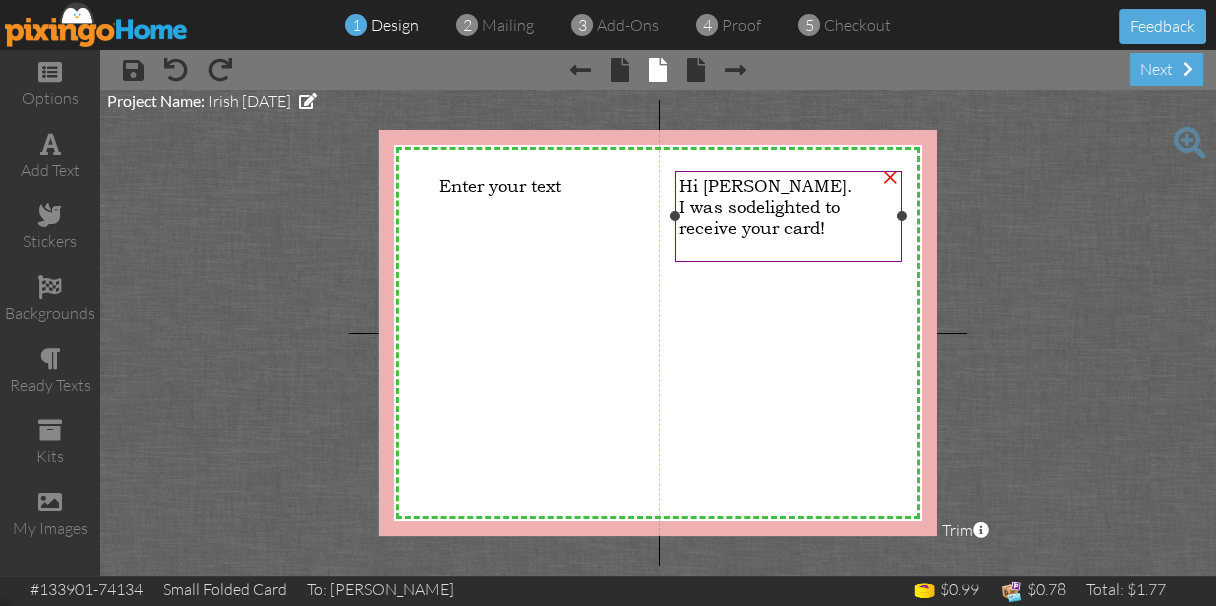 click at bounding box center (788, 248) 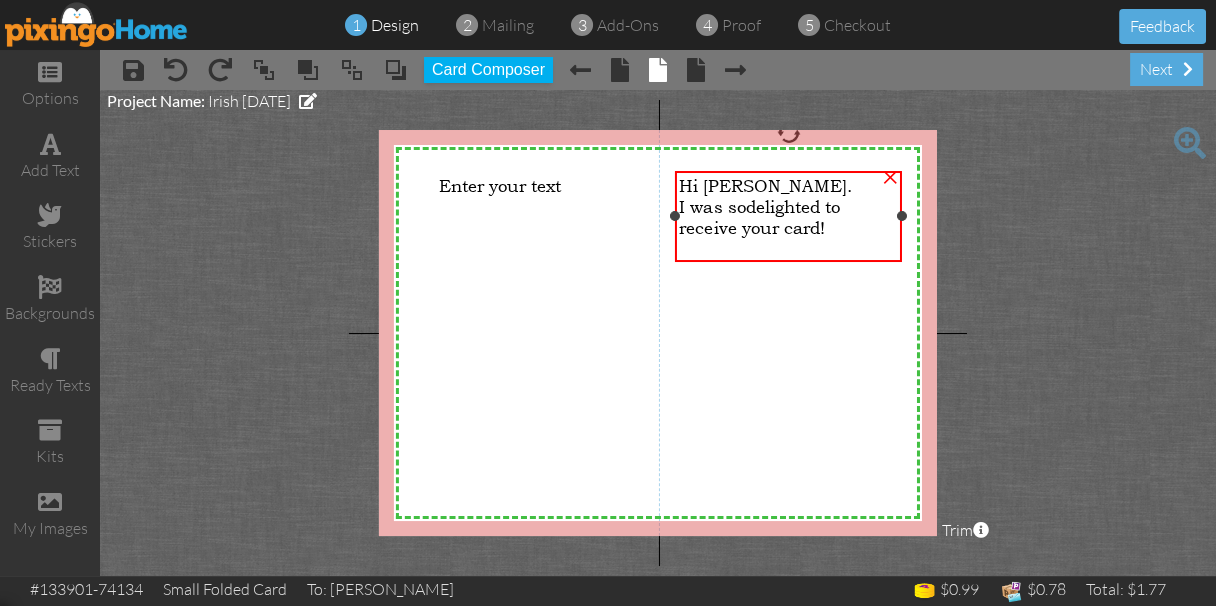 click at bounding box center (788, 248) 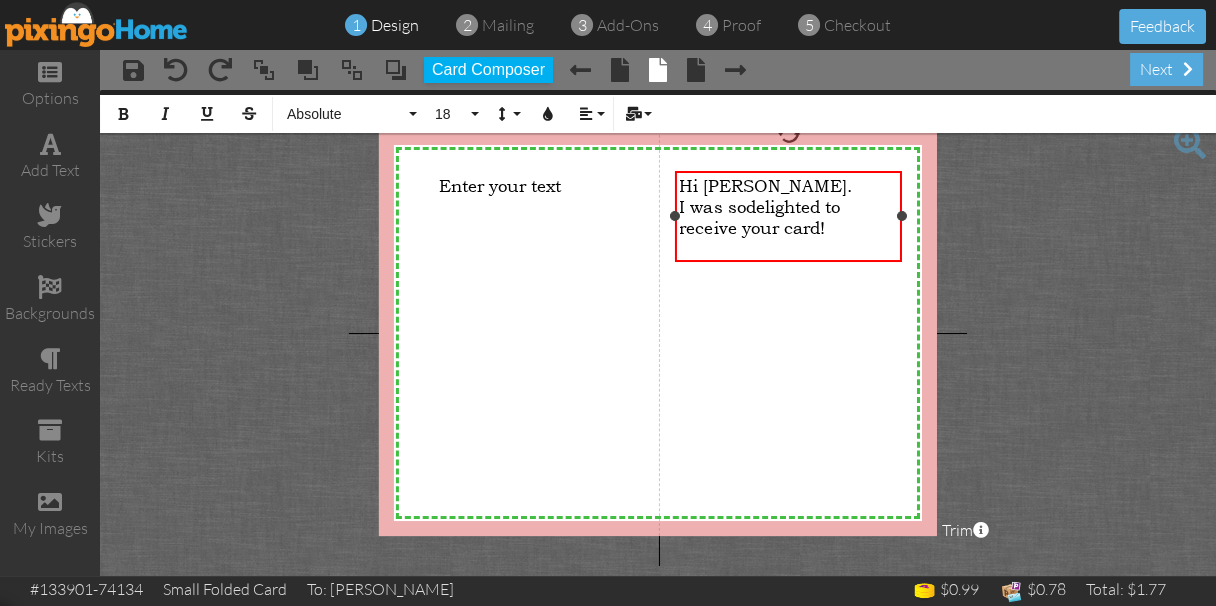 click at bounding box center (788, 248) 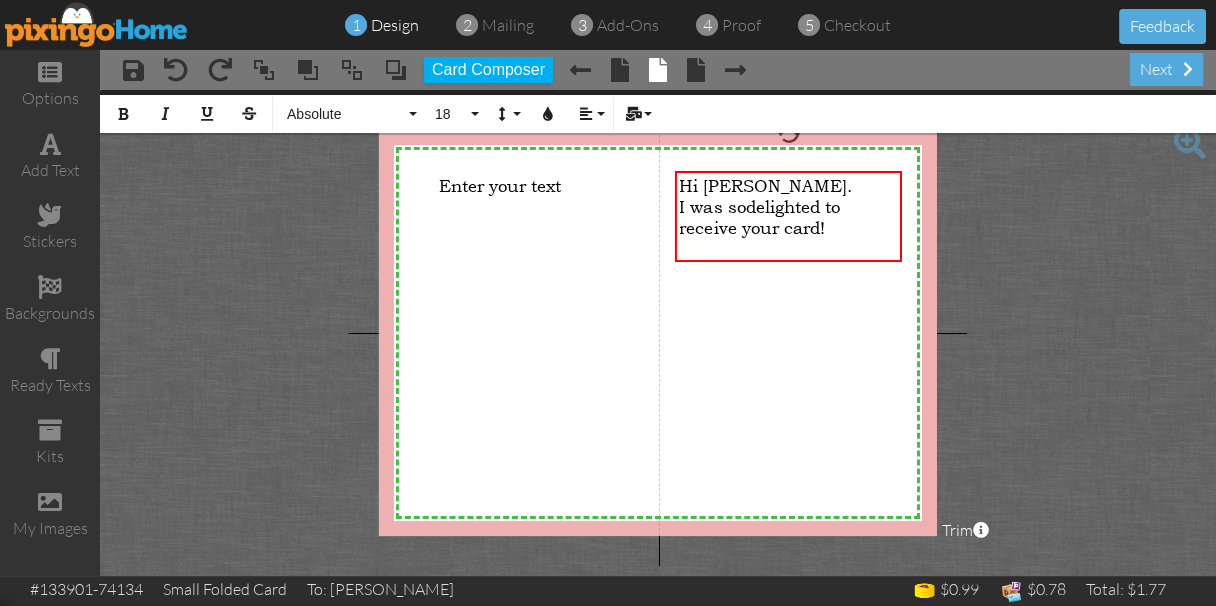 type 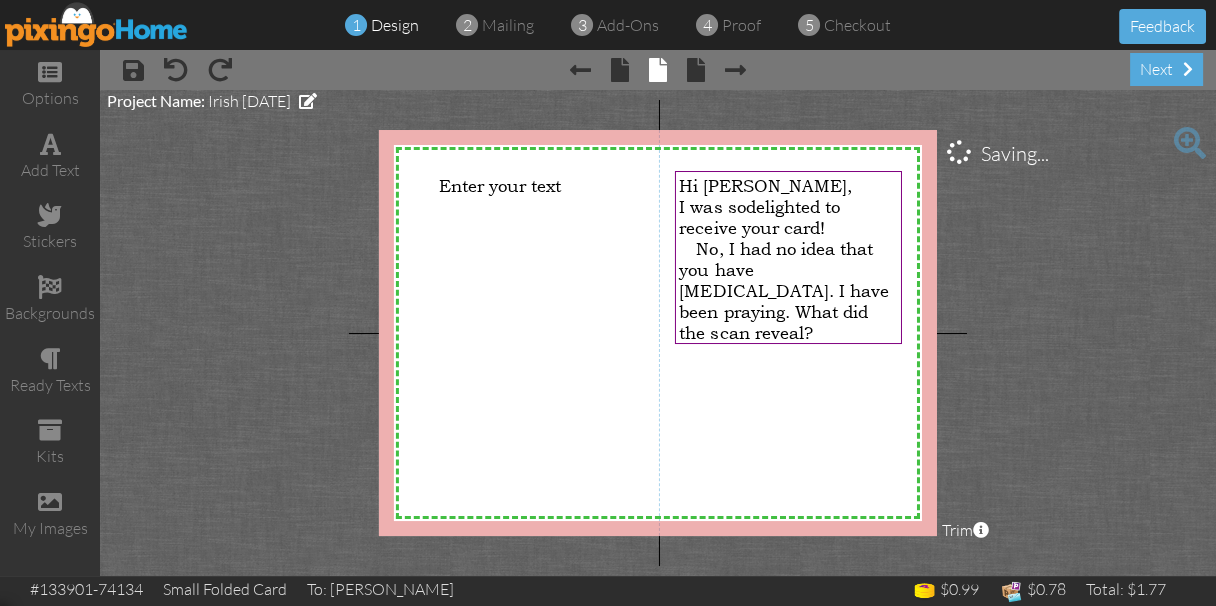 drag, startPoint x: 1012, startPoint y: 225, endPoint x: 1017, endPoint y: 254, distance: 29.427877 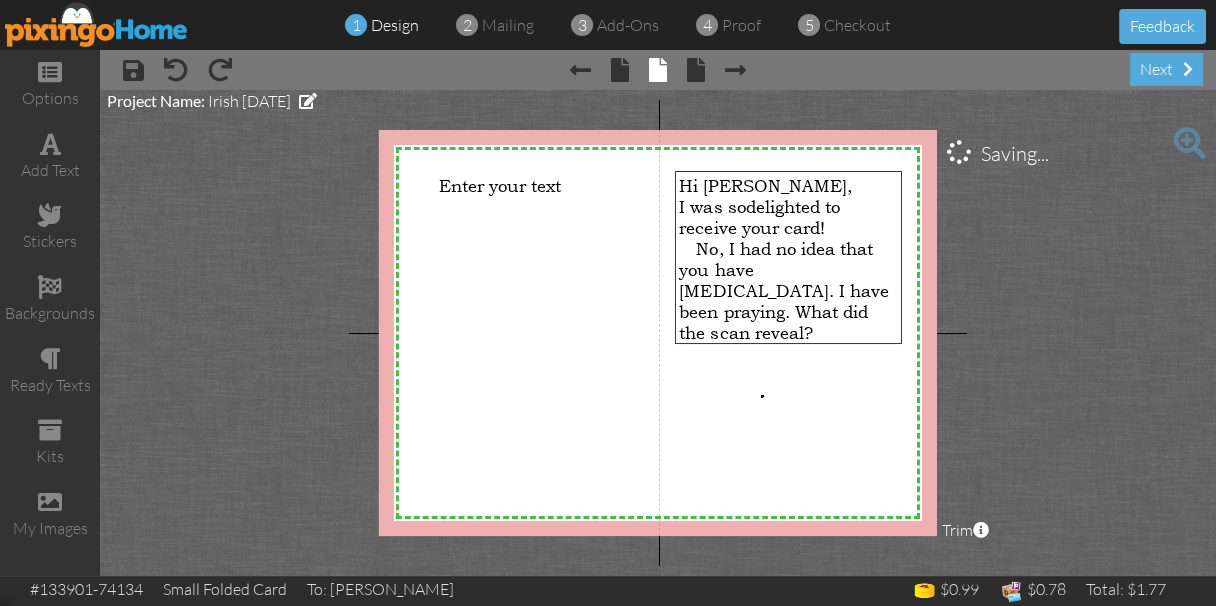 click on "X X X X X X X X X X X X X X X X X X X X X X X X X X X X X X X X X X X X X X X X X X X X X X X X X X X X X X X X X X X X X X X X X X X X X X X X X X X X X X X X X X X X X X X X X X X X X X X X Hi iris,    I was so  delighted to receive your card!     No, I had no idea that you have [MEDICAL_DATA]. I have been praying. What did the scan reveal? × Enter your text ×" at bounding box center (658, 333) 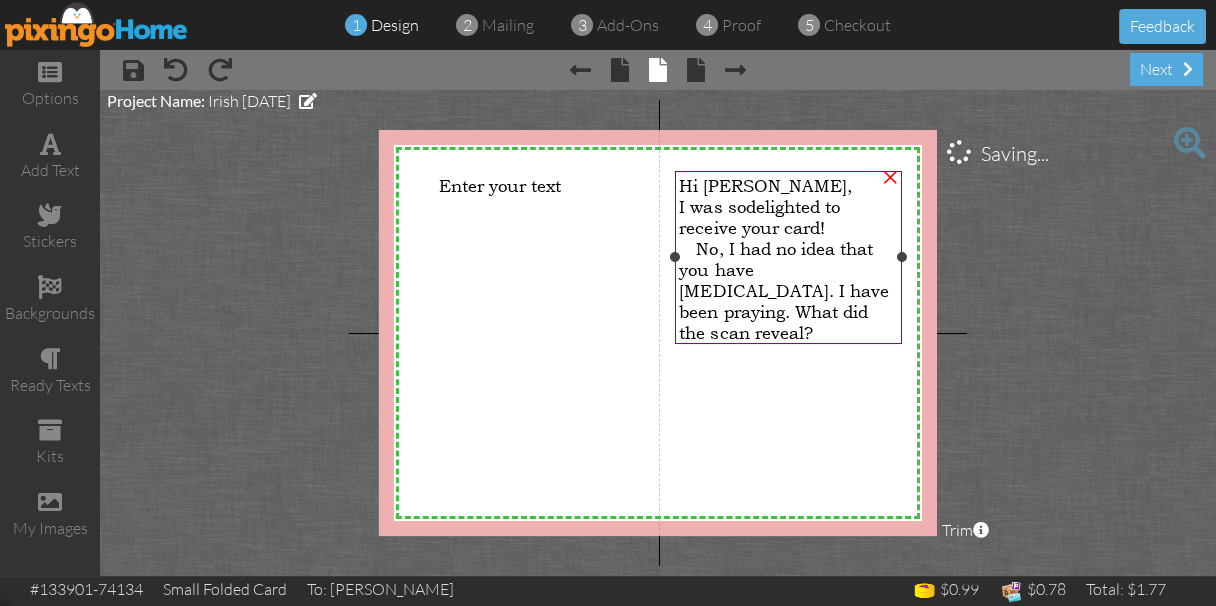 click at bounding box center (788, 353) 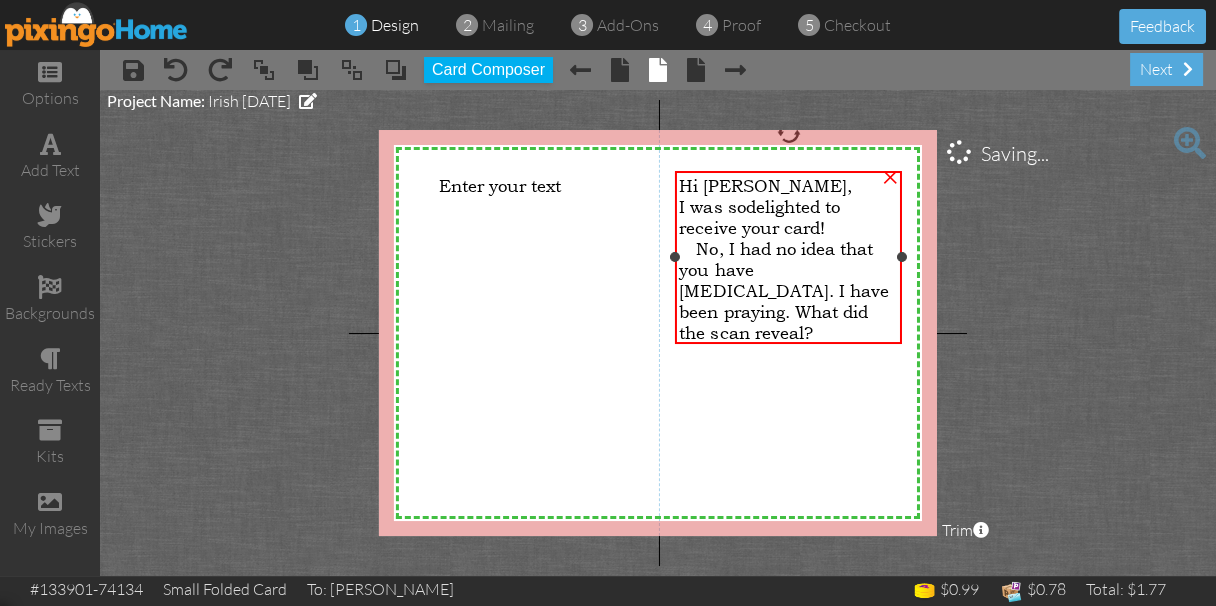 click at bounding box center (788, 353) 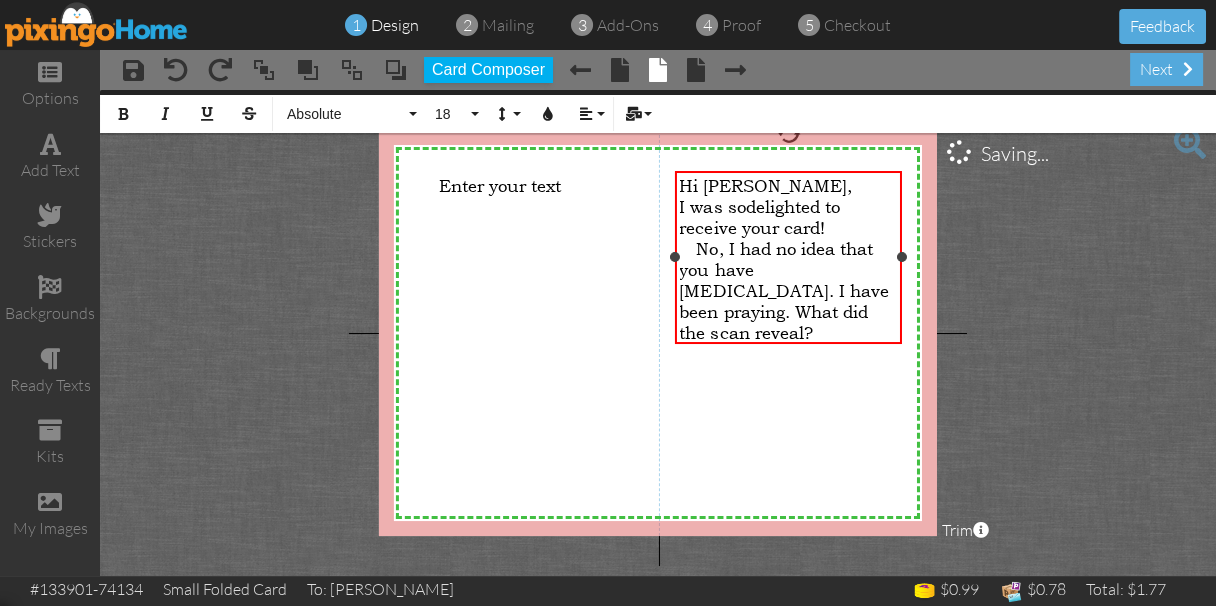 click at bounding box center [788, 353] 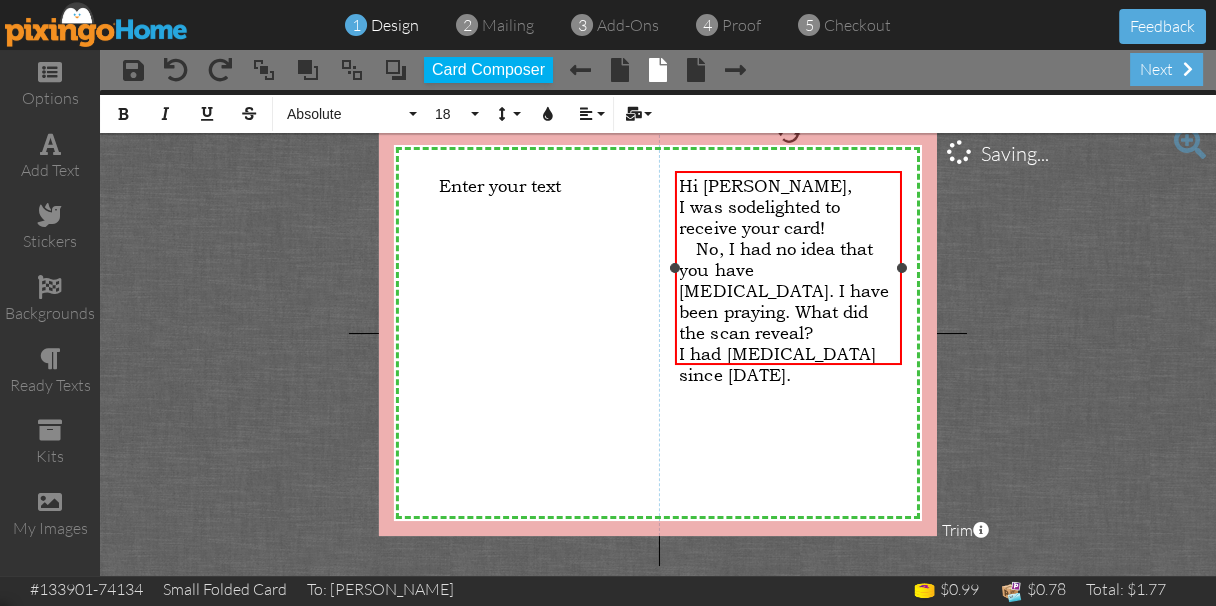 click on "Hi [PERSON_NAME]," at bounding box center [765, 185] 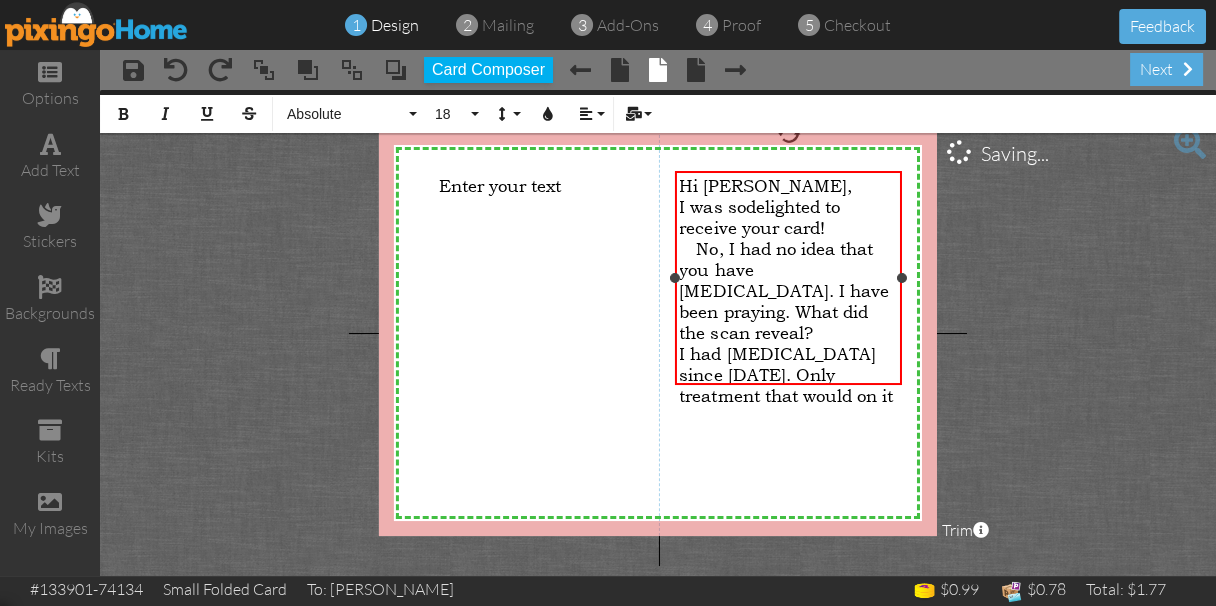 click on "I had [MEDICAL_DATA] since [DATE]. Only treatment that would on it" at bounding box center [788, 374] 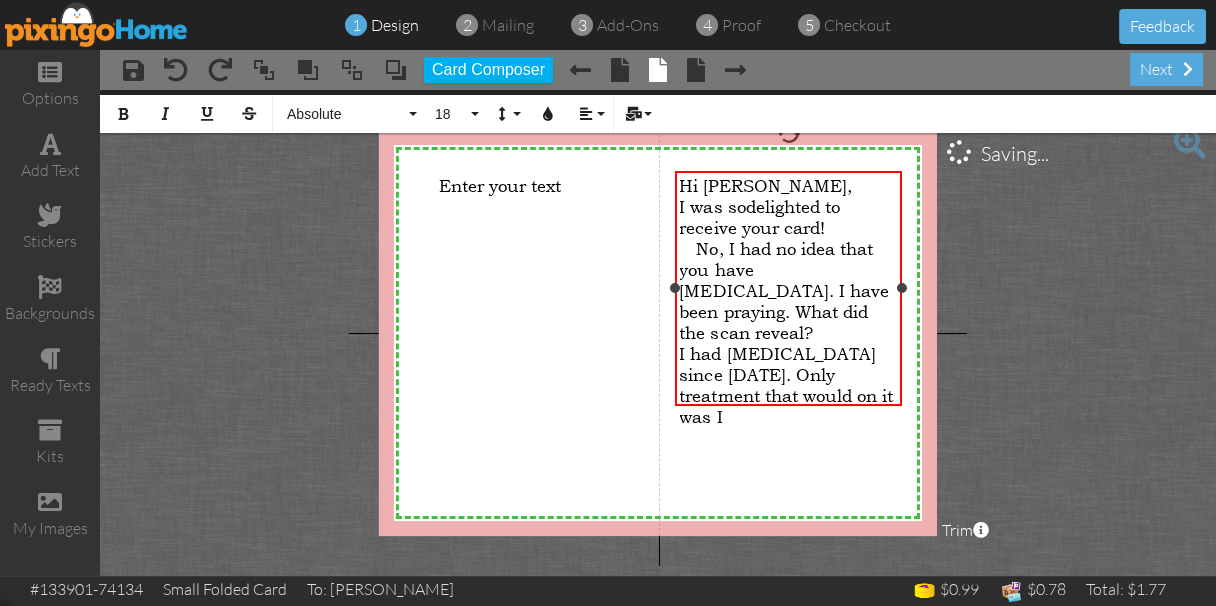 click on "I had [MEDICAL_DATA] since [DATE]. Only treatment that would on it was I" at bounding box center (788, 385) 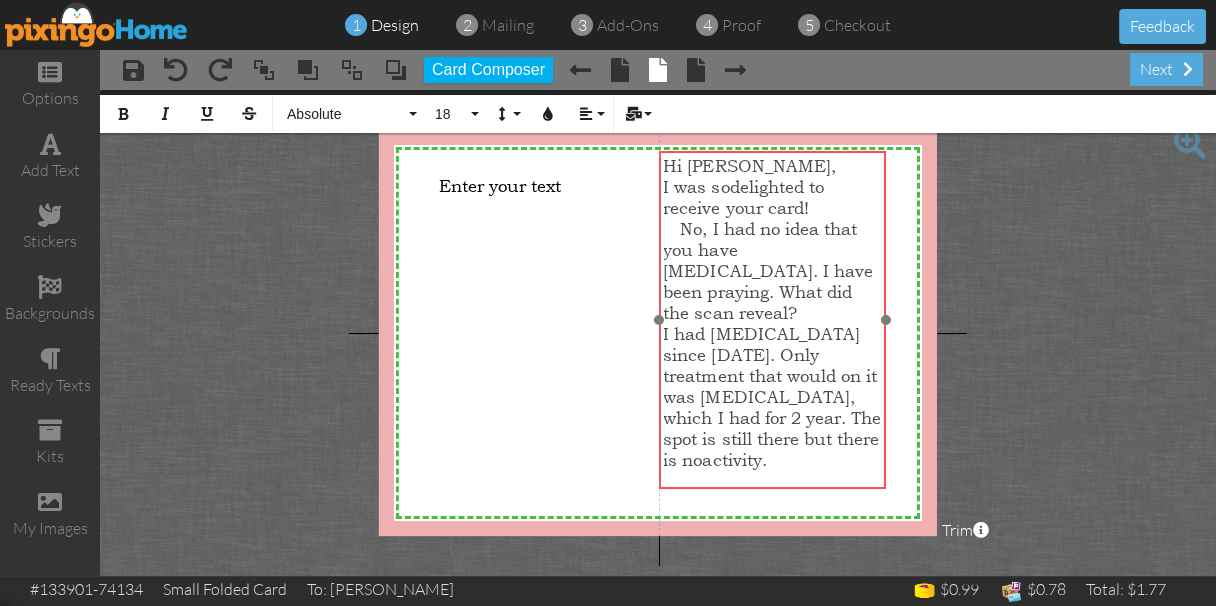 drag, startPoint x: 906, startPoint y: 300, endPoint x: 890, endPoint y: 280, distance: 25.612497 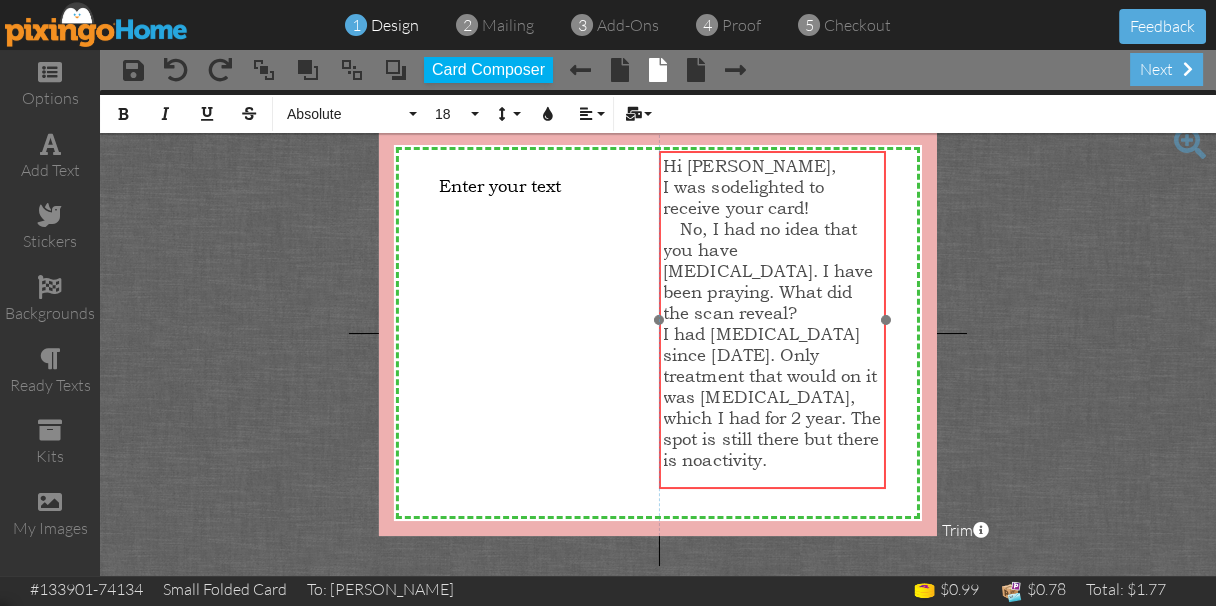 click at bounding box center [772, 320] 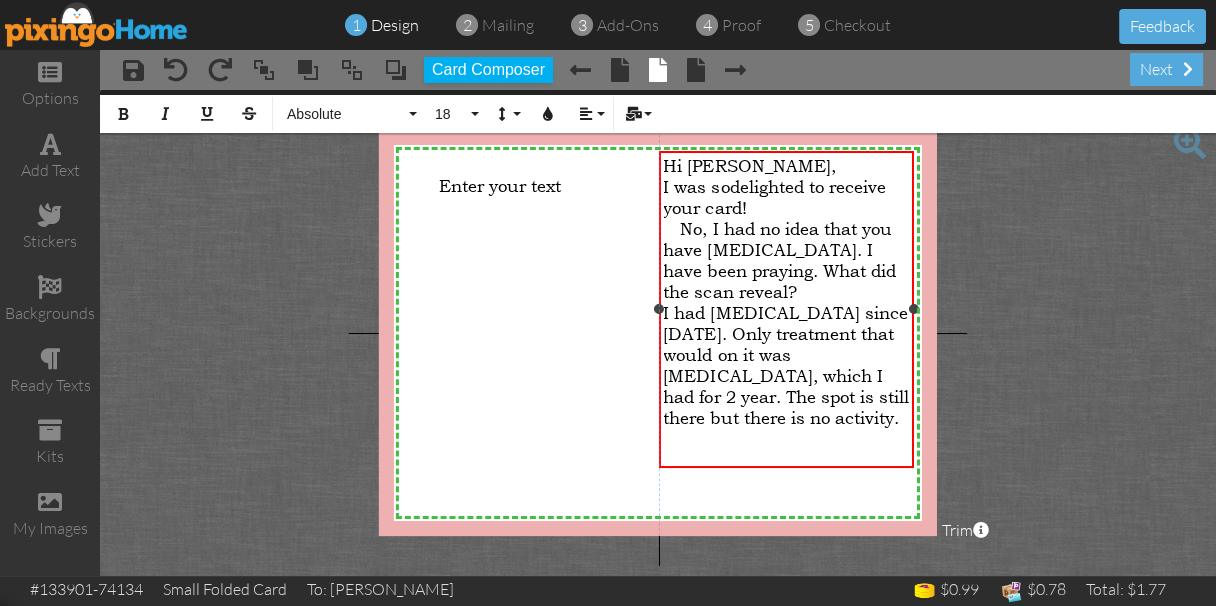 drag, startPoint x: 885, startPoint y: 323, endPoint x: 913, endPoint y: 325, distance: 28.071337 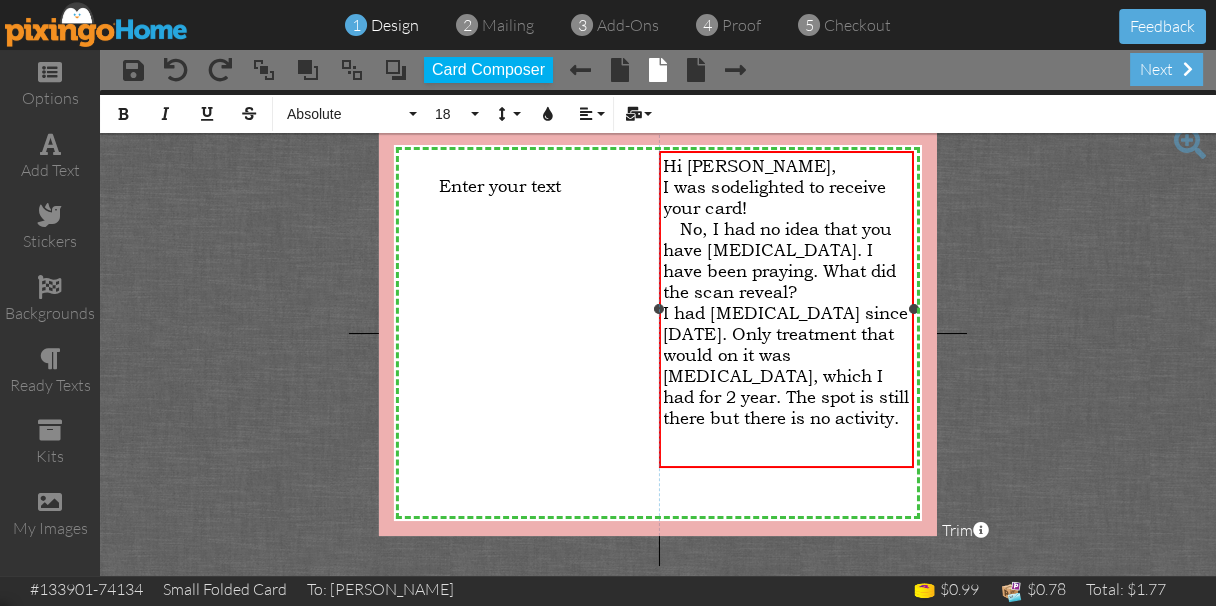 click on "Hi iris,    I was so  delighted to receive your card!     No, I had no idea that you have [MEDICAL_DATA]. I have been praying. What did the scan reveal?    I had [MEDICAL_DATA] since [DATE]. Only treatment that would on it was [MEDICAL_DATA], which I had for 2 year. The spot is still there but there is no activity. ​ ​ ×" at bounding box center (786, 309) 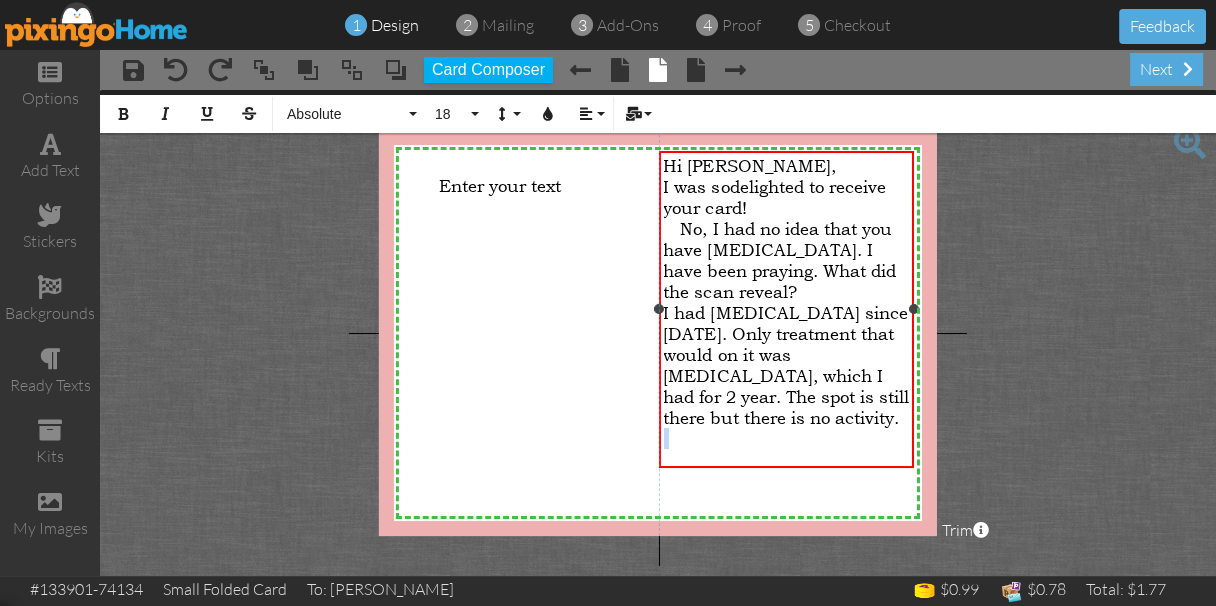 click on "​" at bounding box center (786, 459) 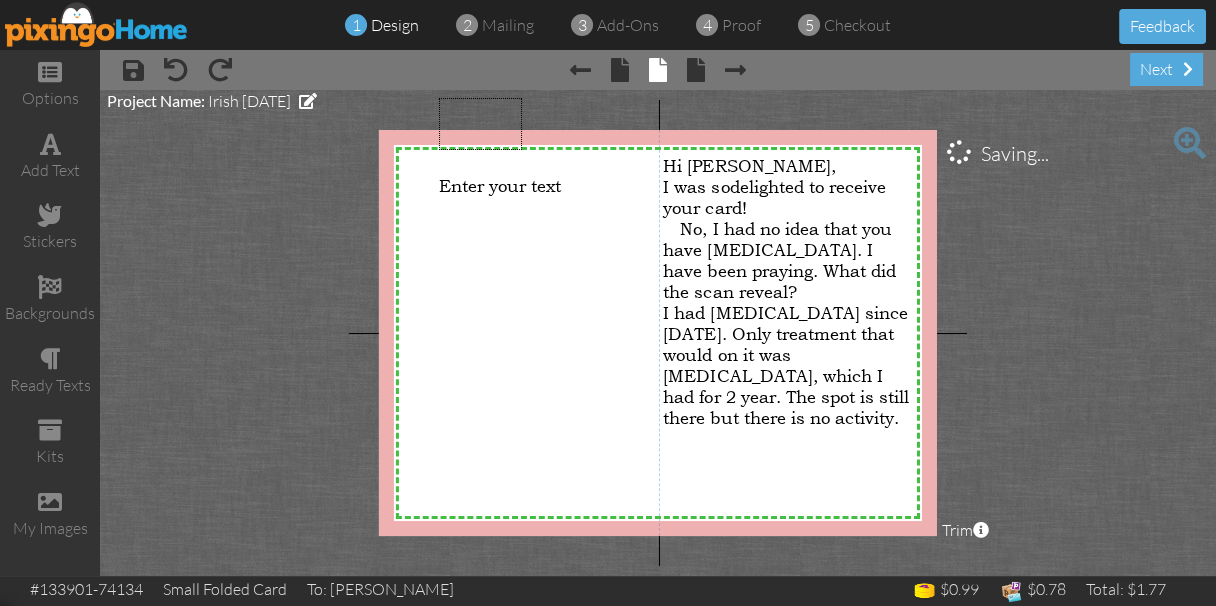 drag, startPoint x: 522, startPoint y: 150, endPoint x: 417, endPoint y: 81, distance: 125.64235 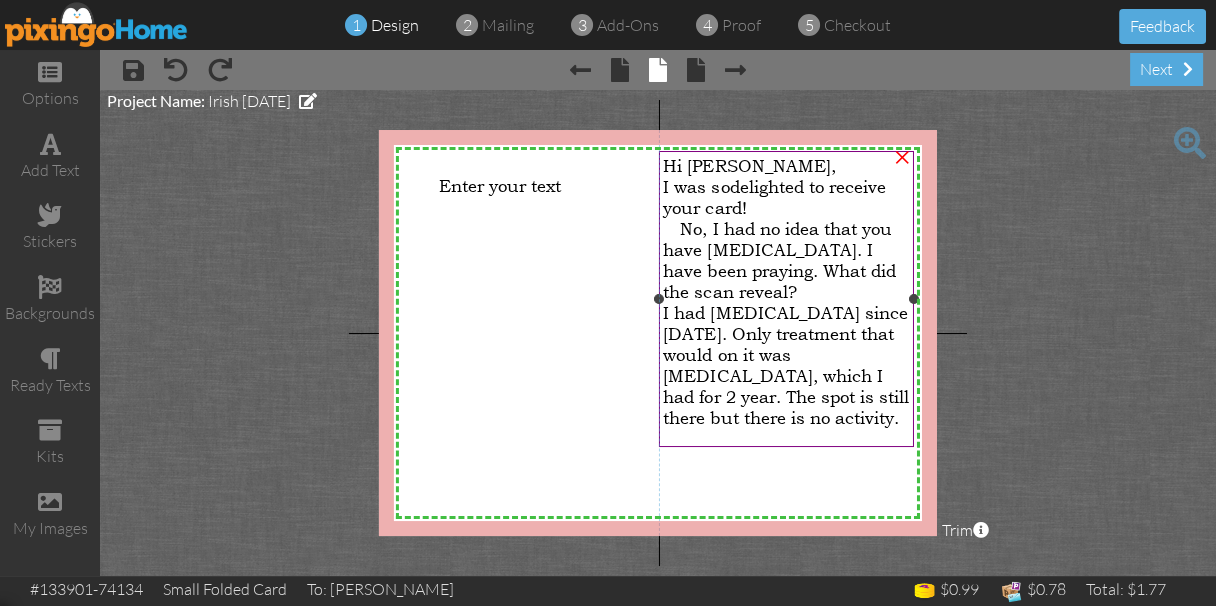 click at bounding box center [786, 438] 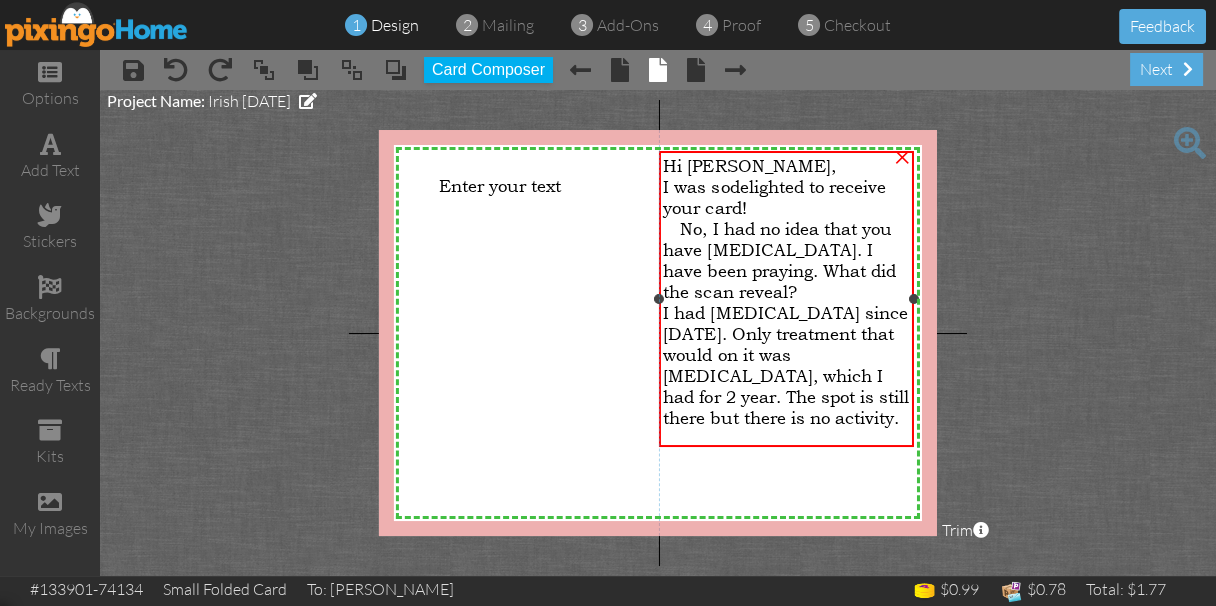 click at bounding box center [786, 438] 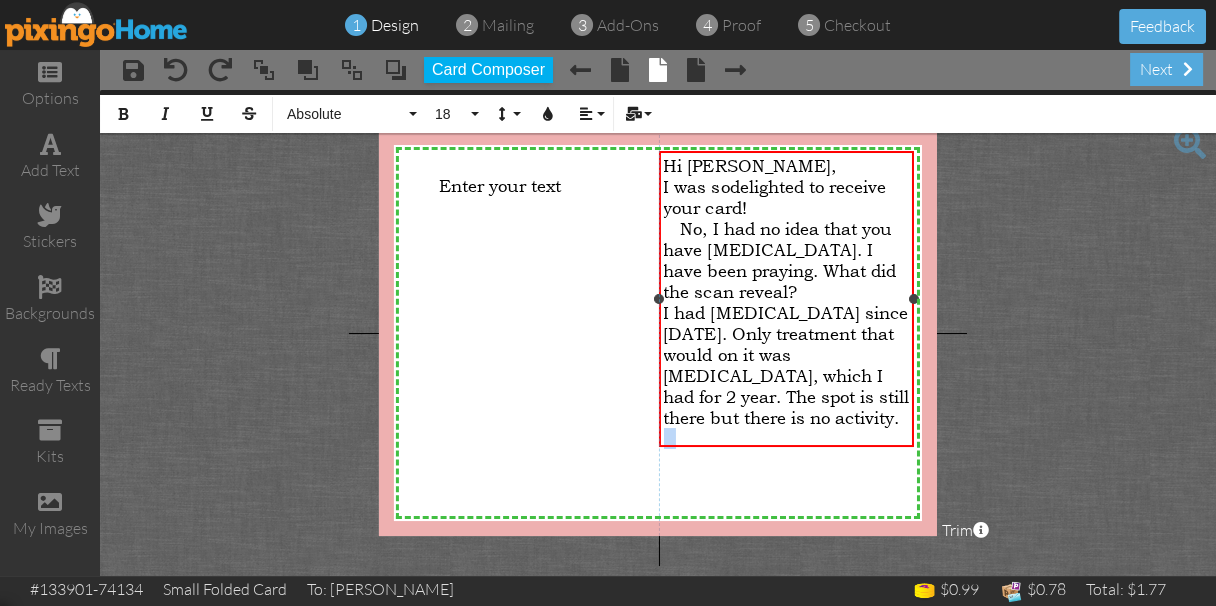 click at bounding box center [786, 438] 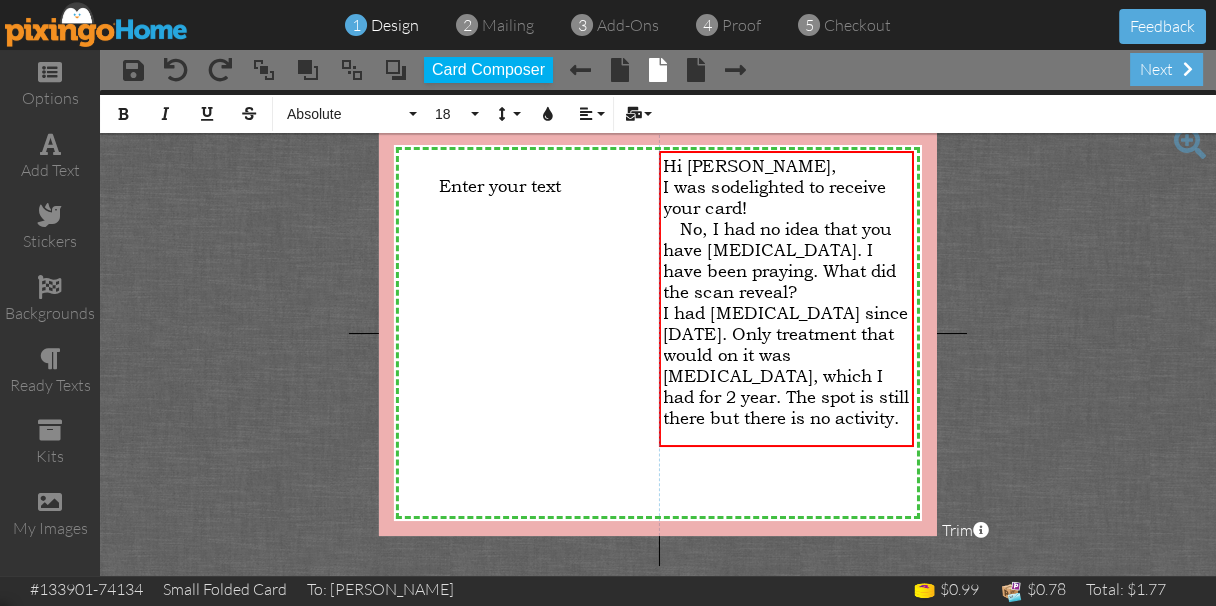 type 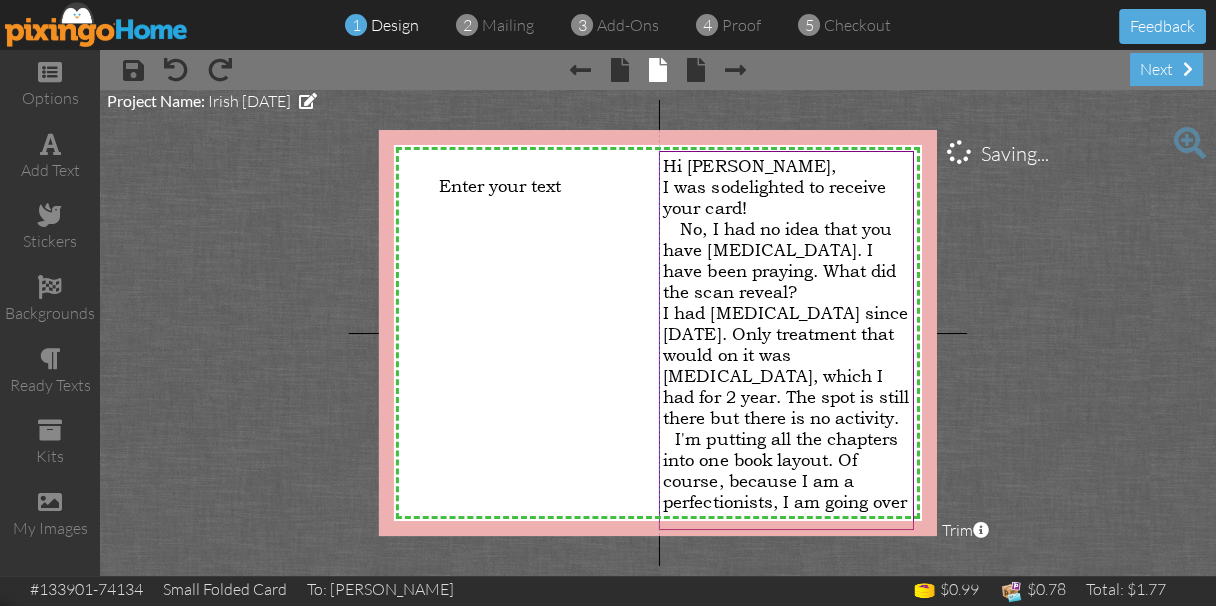 drag, startPoint x: 633, startPoint y: 304, endPoint x: 642, endPoint y: 335, distance: 32.280025 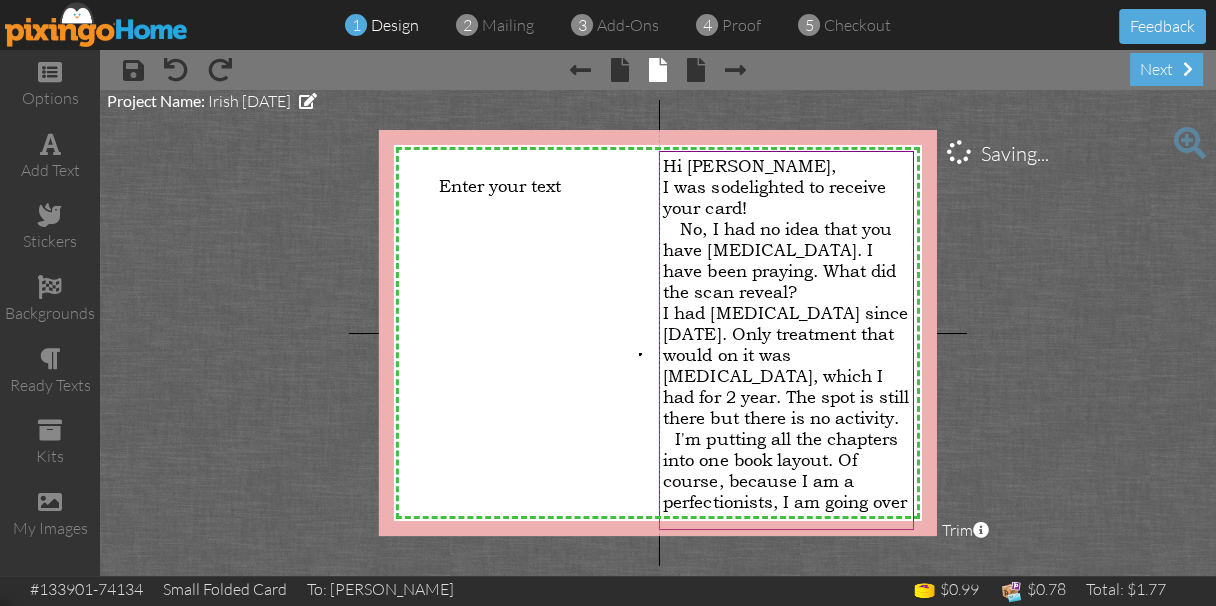 click on "X X X X X X X X X X X X X X X X X X X X X X X X X X X X X X X X X X X X X X X X X X X X X X X X X X X X X X X X X X X X X X X X X X X X X X X X X X X X X X X X X X X X X X X X X X X X X X X X Hi iris,    I was so  delighted to receive your card!     No, I had no idea that you have [MEDICAL_DATA]. I have been praying. What did the scan reveal?    I had [MEDICAL_DATA] since [DATE]. Only treatment that would on it was [MEDICAL_DATA], which I had for 2 year. The spot is still there but there is no activity.    I'm putting all the chapters into one book layout. Of course, because I am a perfectionists, I am going over × Enter your text ×" at bounding box center [658, 333] 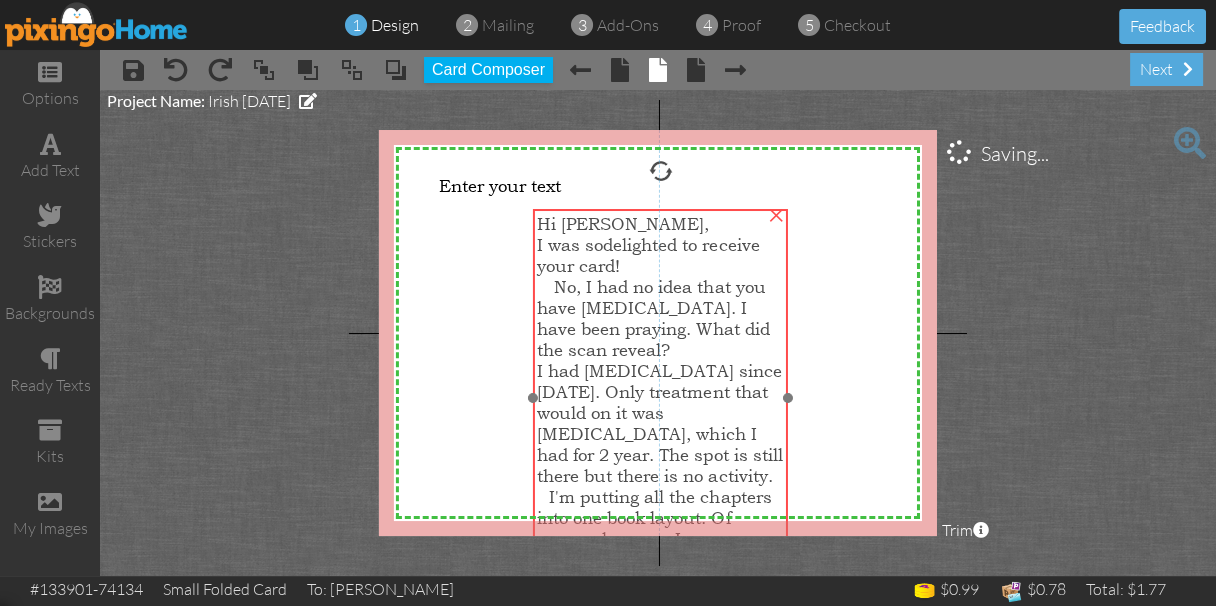 drag, startPoint x: 671, startPoint y: 372, endPoint x: 545, endPoint y: 430, distance: 138.70833 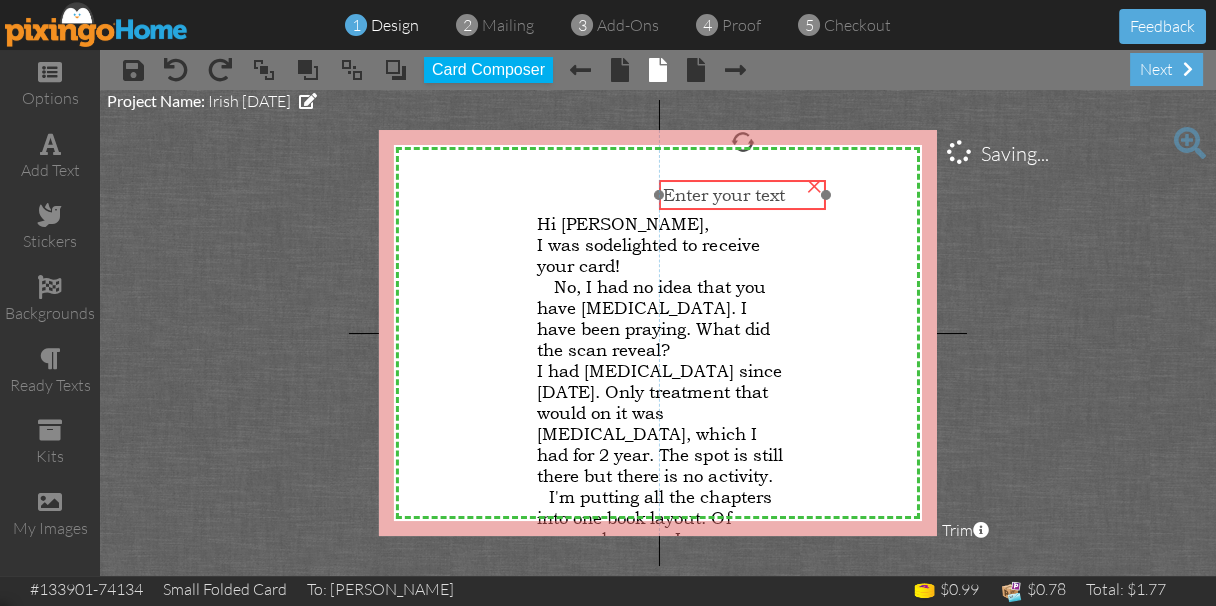 drag, startPoint x: 458, startPoint y: 178, endPoint x: 682, endPoint y: 187, distance: 224.18073 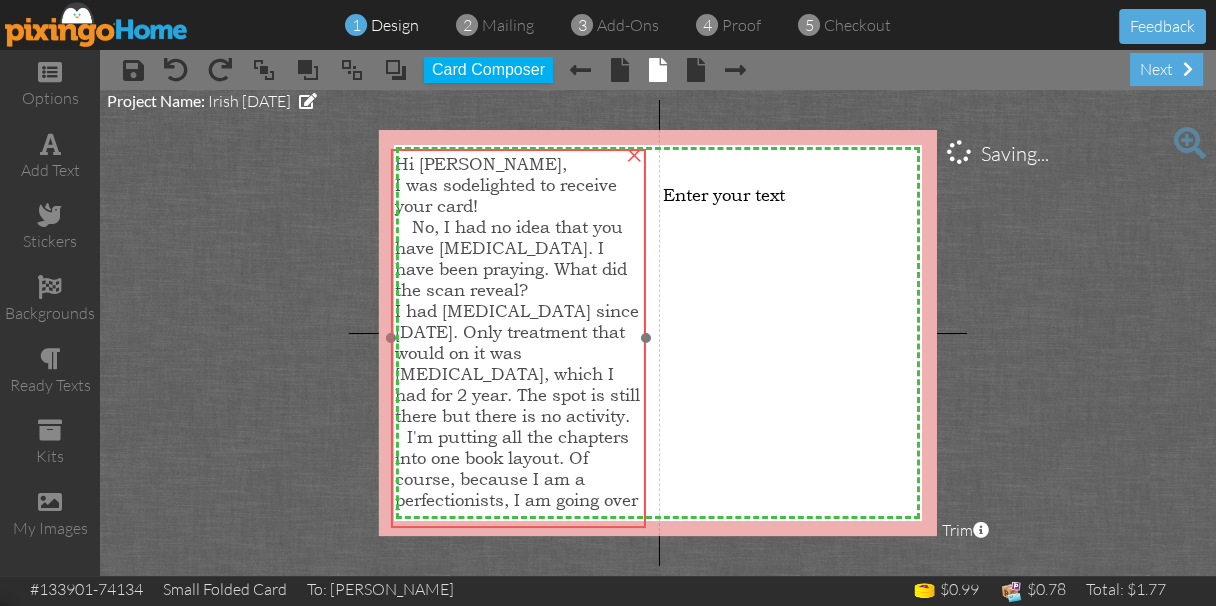 drag, startPoint x: 539, startPoint y: 285, endPoint x: 397, endPoint y: 225, distance: 154.15576 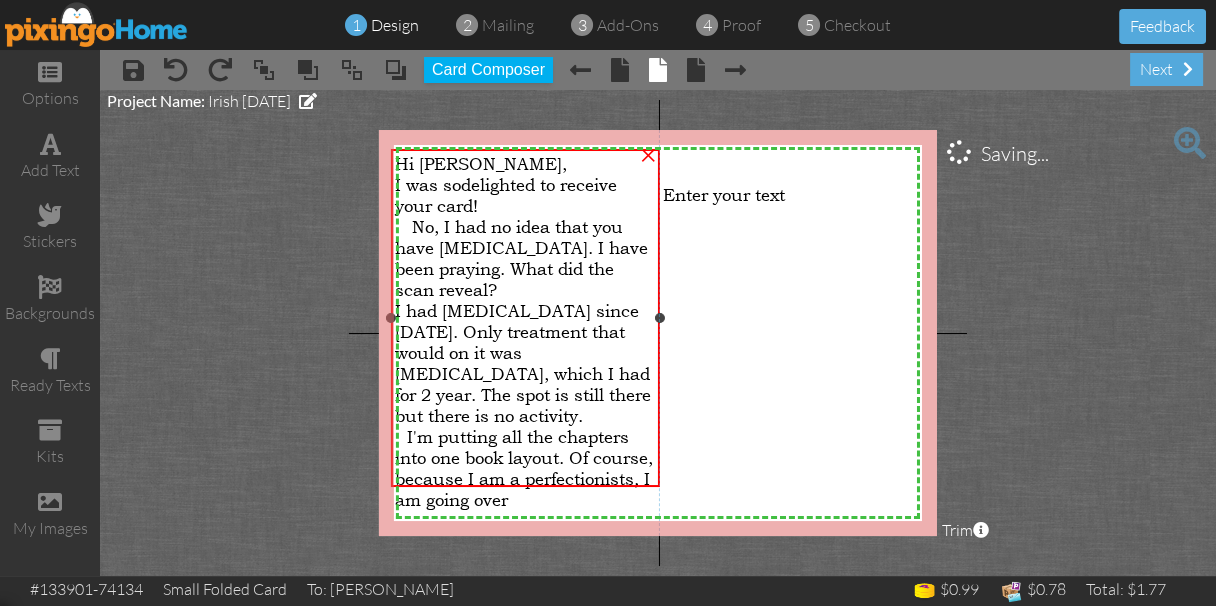 drag, startPoint x: 642, startPoint y: 339, endPoint x: 656, endPoint y: 343, distance: 14.56022 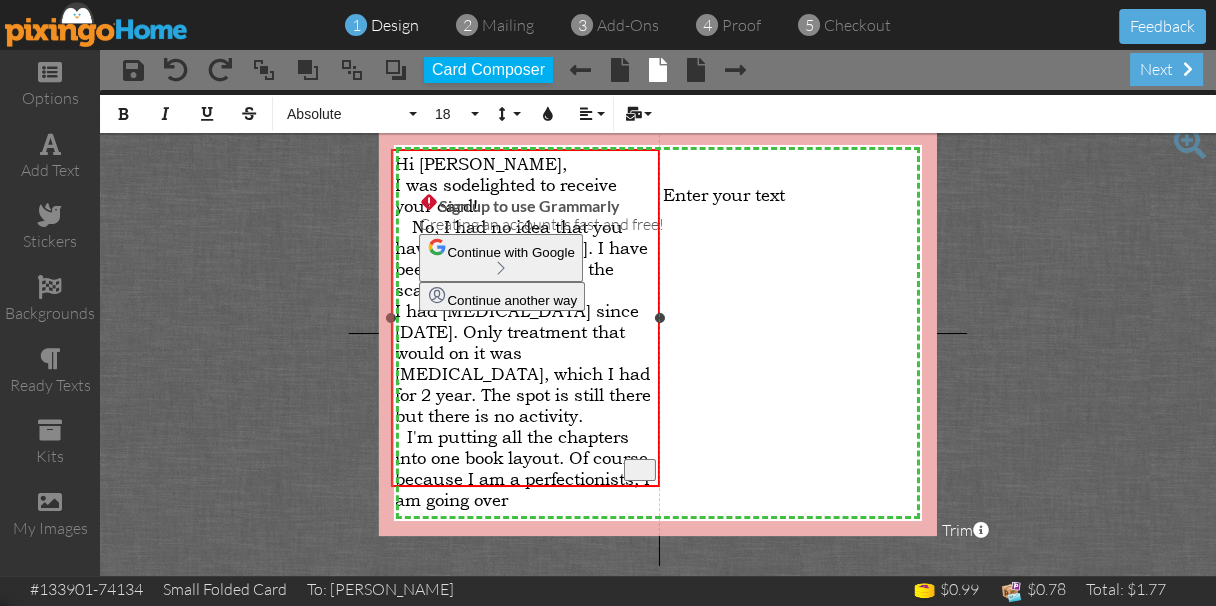 click on "Hi [PERSON_NAME]," at bounding box center [481, 163] 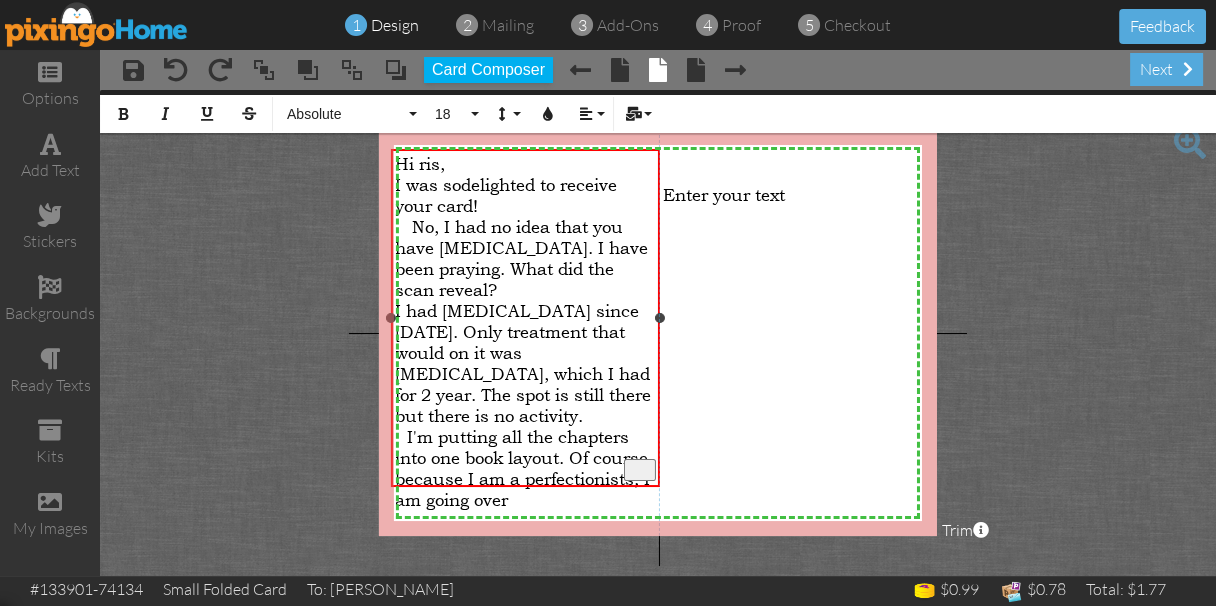 type 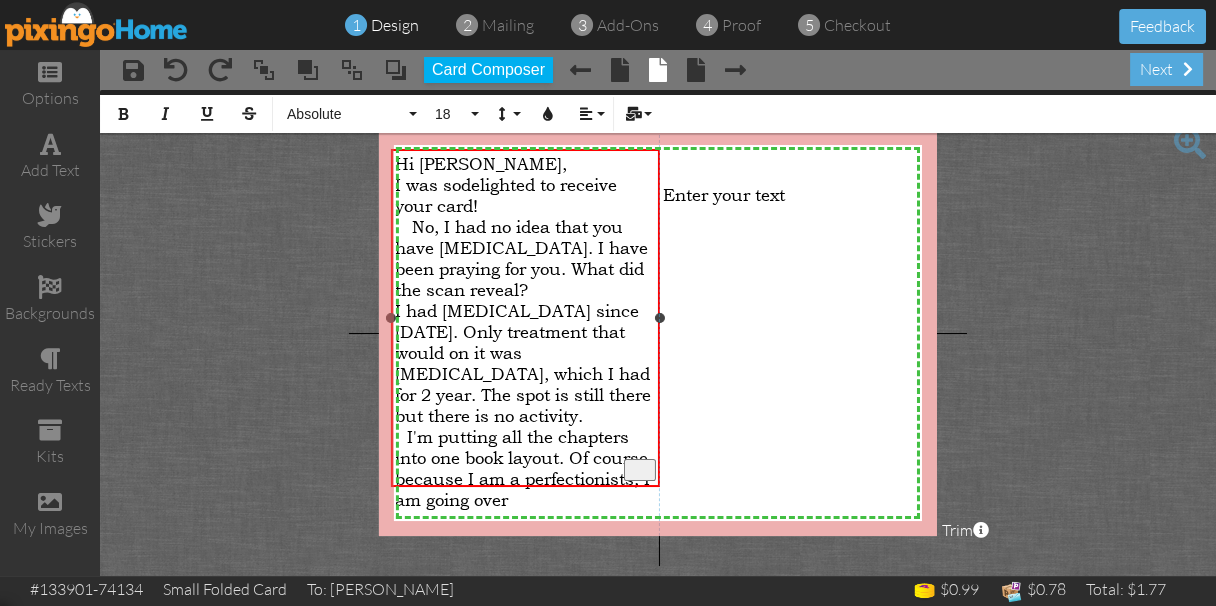 click on "I had [MEDICAL_DATA] since [DATE]. Only treatment that would on it was [MEDICAL_DATA], which I had for 2 year. The spot is still there but there is no activity." at bounding box center (523, 363) 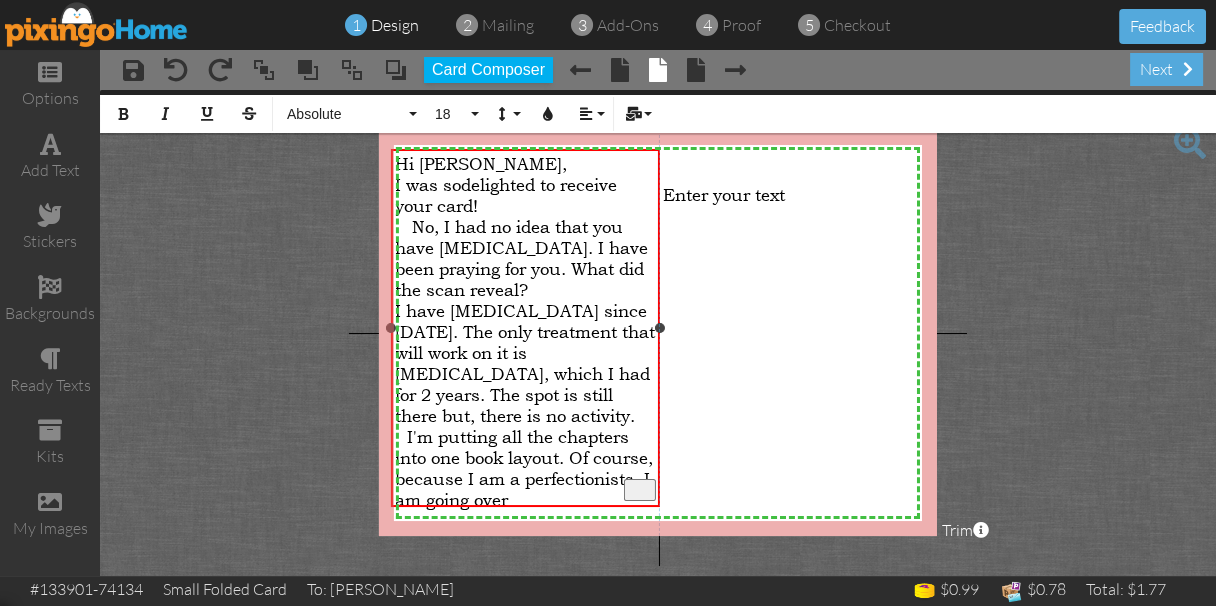 click on "I have [MEDICAL_DATA] since [DATE]. The only treatment that will work on it is [MEDICAL_DATA], which I had for 2 years. The spot is still there but, there is no activity." at bounding box center (525, 363) 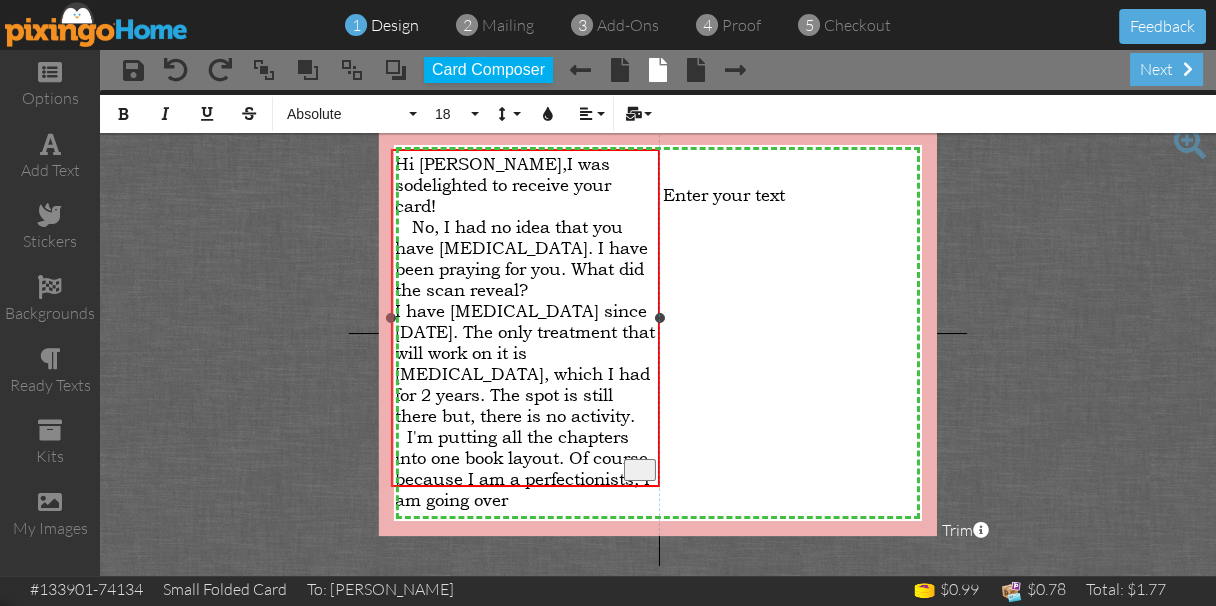 click on "No, I had no idea that you have [MEDICAL_DATA]. I have been praying for you. What did the scan reveal?" at bounding box center [525, 258] 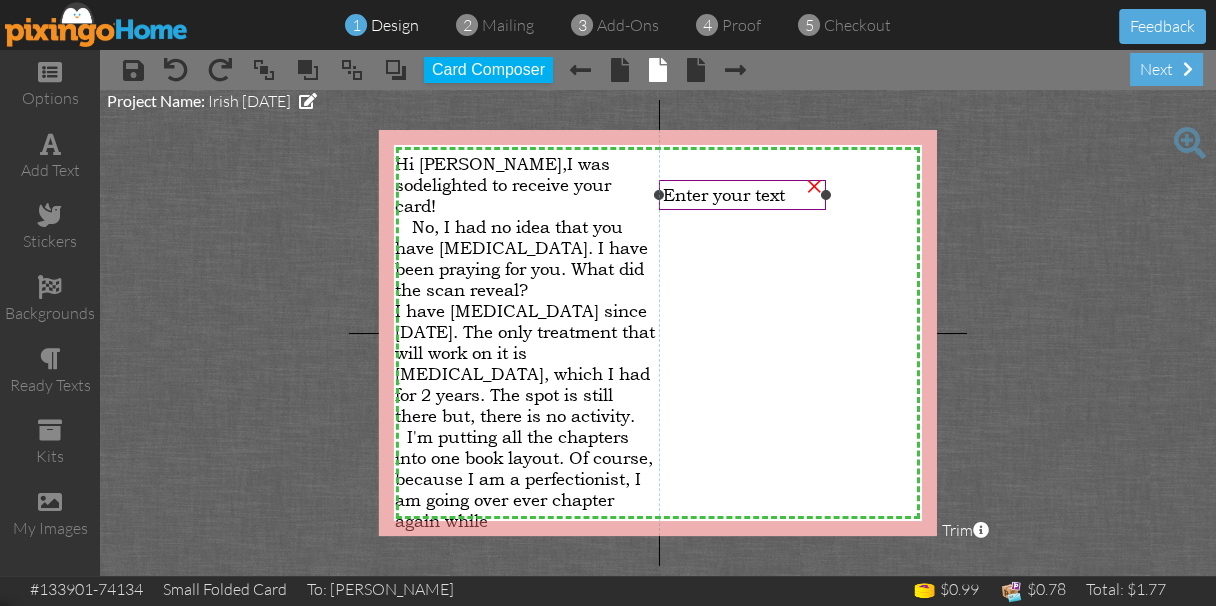 click on "Enter your text" at bounding box center [724, 194] 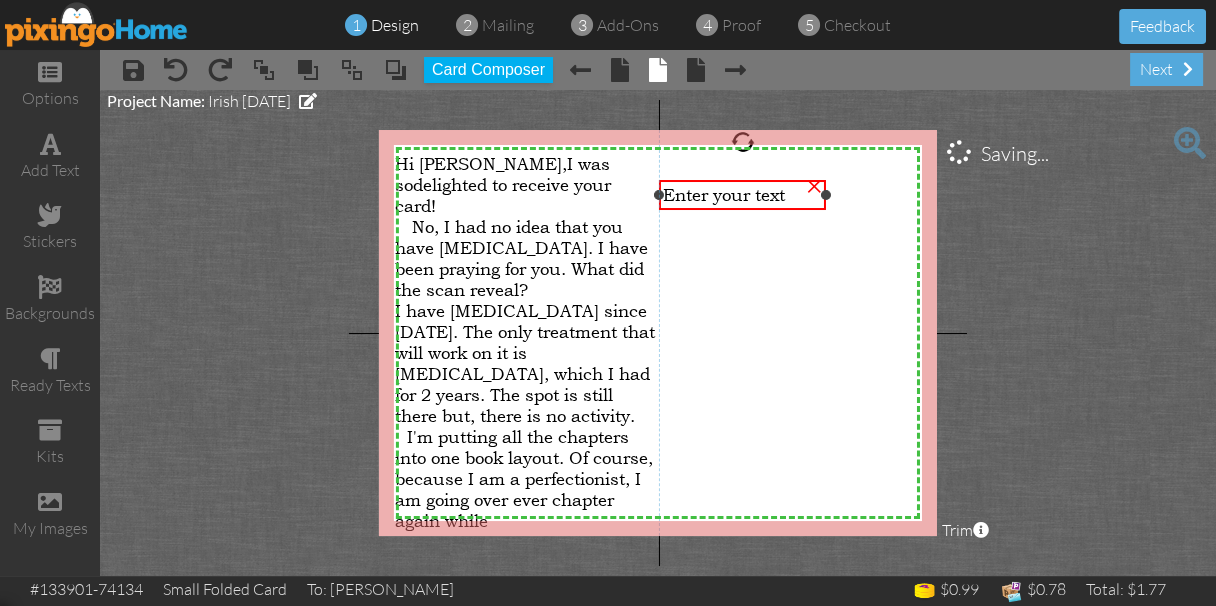click on "Enter your text" at bounding box center [724, 194] 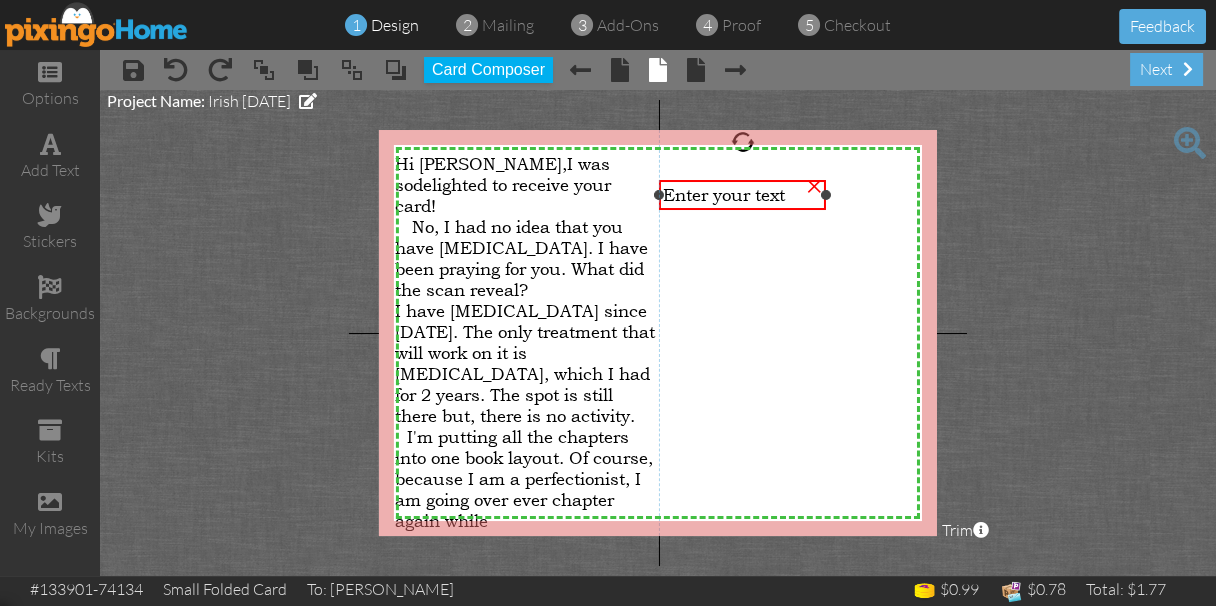 click on "Enter your text" at bounding box center (724, 194) 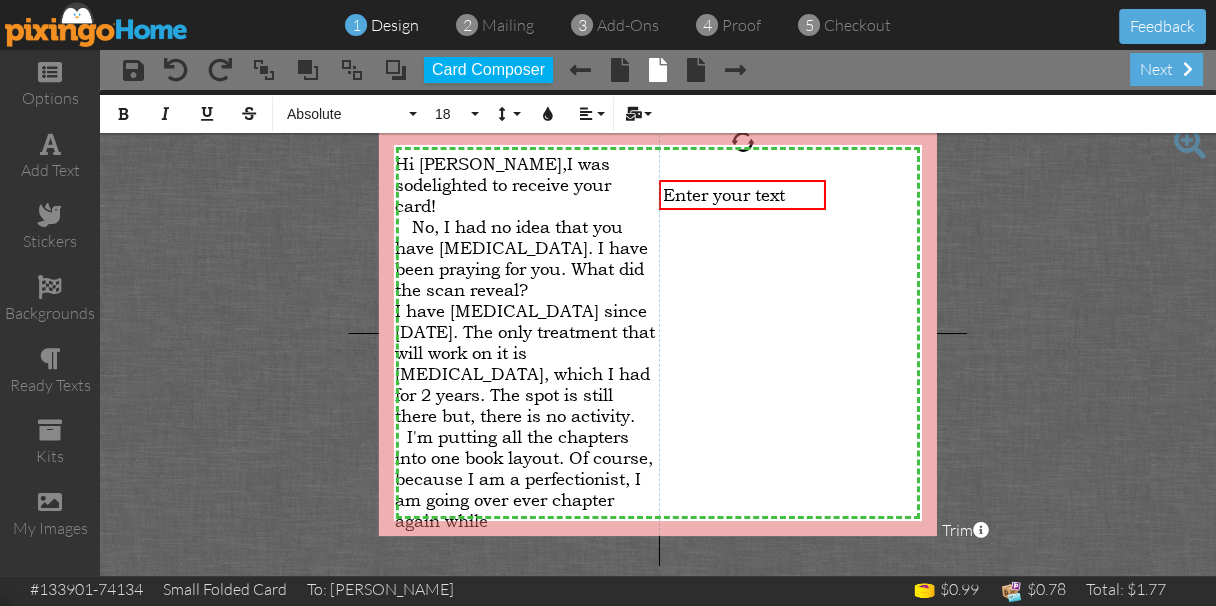 type 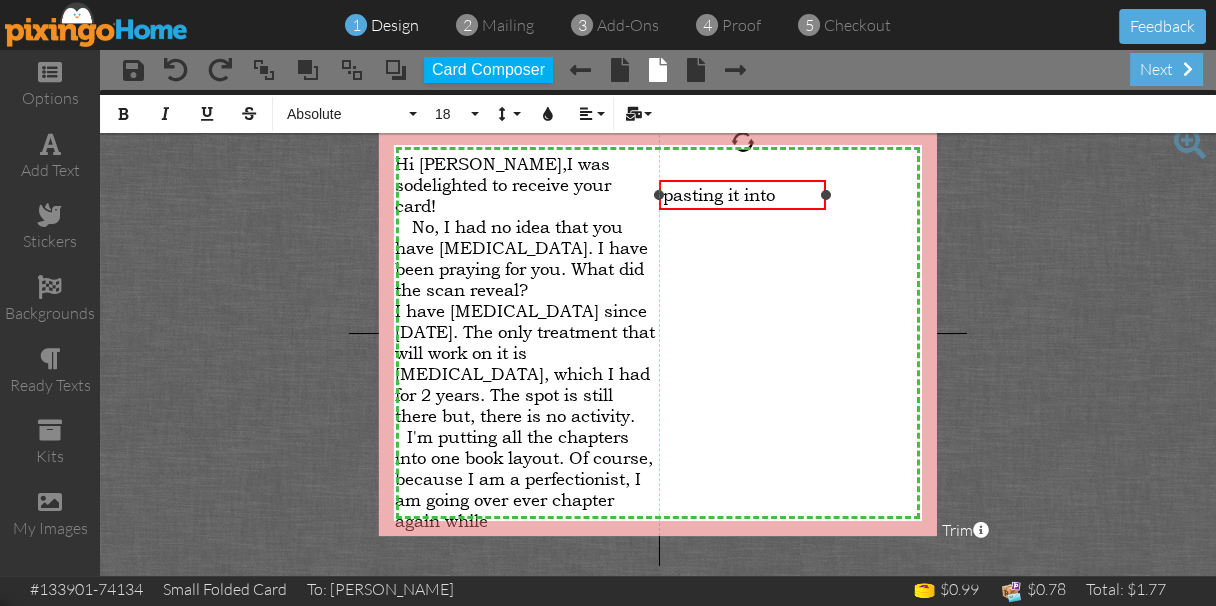 click on "pasting it into" at bounding box center [742, 195] 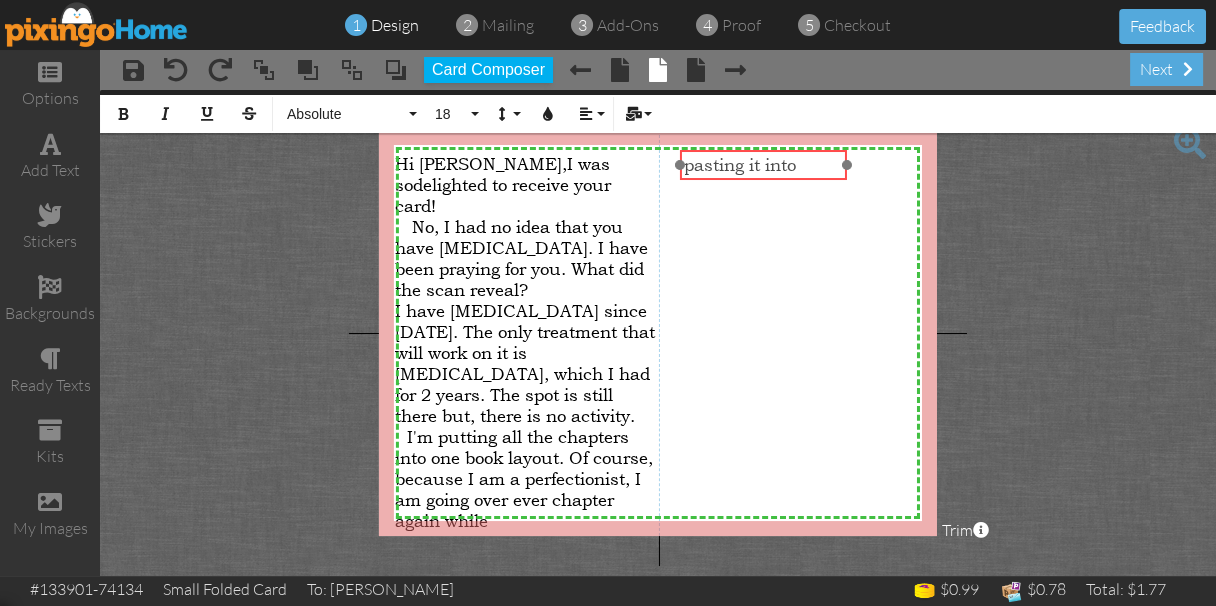 drag, startPoint x: 799, startPoint y: 180, endPoint x: 820, endPoint y: 150, distance: 36.619667 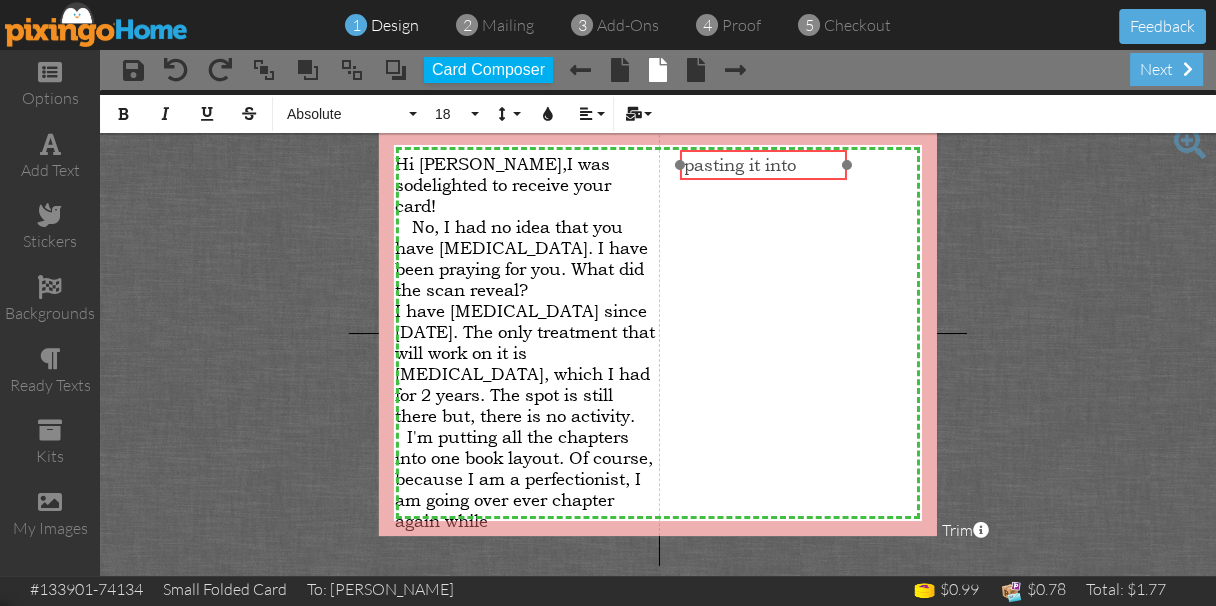 click on "pasting it into ​ ​ ×" at bounding box center [763, 165] 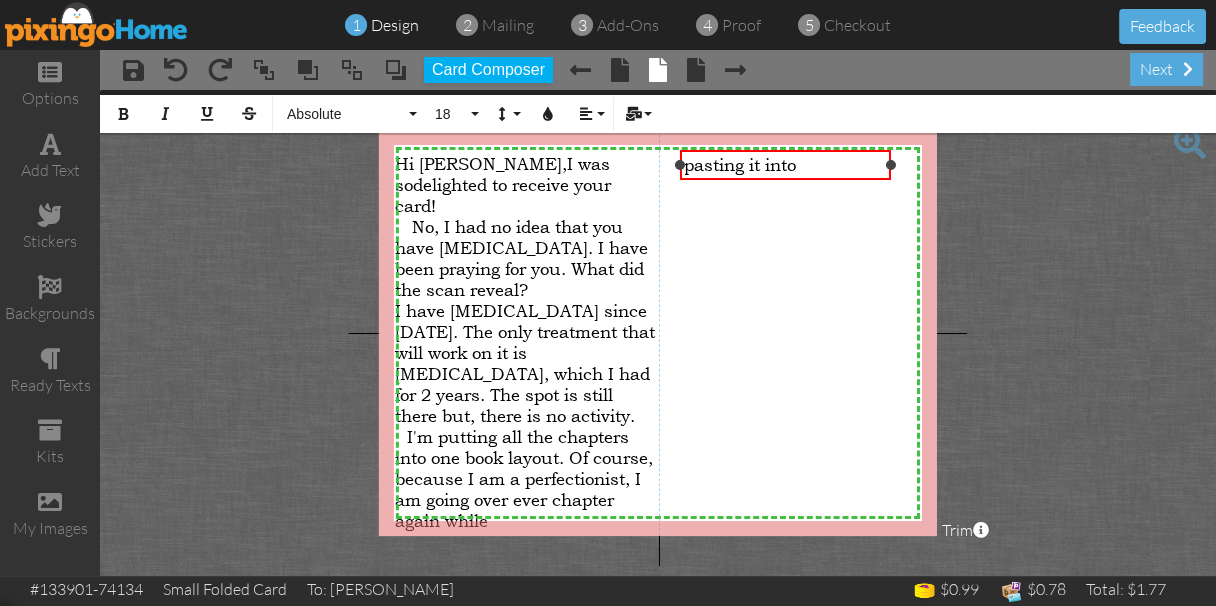 drag, startPoint x: 843, startPoint y: 166, endPoint x: 887, endPoint y: 202, distance: 56.85068 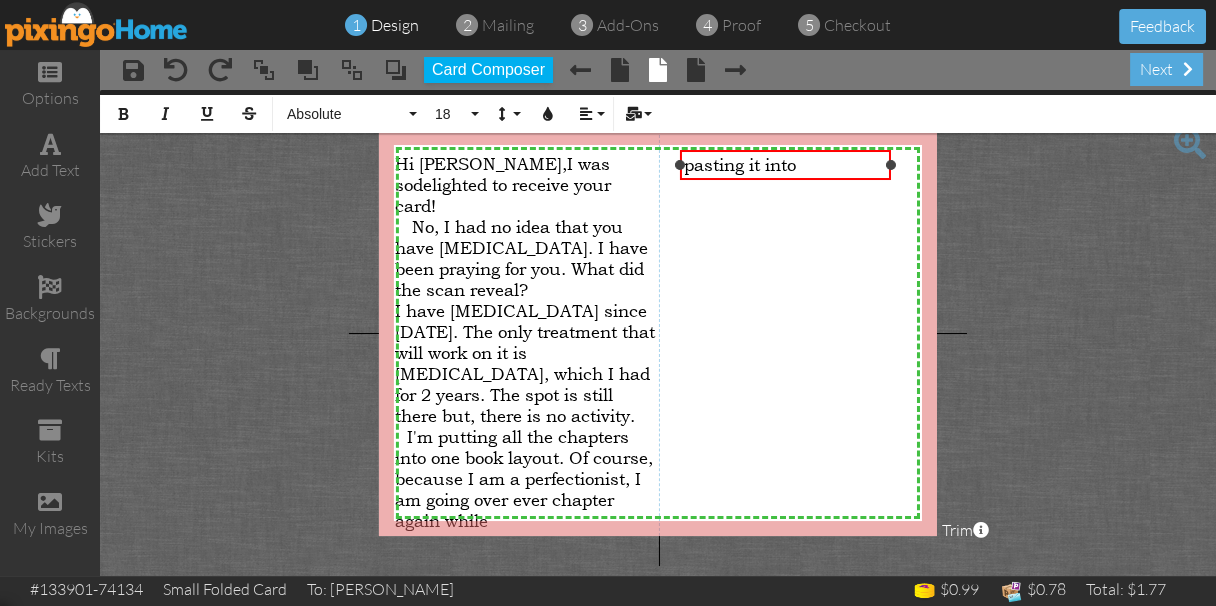 click on "X X X X X X X X X X X X X X X X X X X X X X X X X X X X X X X X X X X X X X X X X X X X X X X X X X X X X X X X X X X X X X X X X X X X X X X X X X X X X X X X X X X X X X X X X X X X X X X X Hi Iris,    I was so  delighted to receive your card!     No, I had no idea that you have [MEDICAL_DATA]. I have been praying for you. What did the scan reveal?    I have [MEDICAL_DATA] since [DATE]. The only treatment that will work on it is [MEDICAL_DATA], which I had for 2 years. The spot is still there but, there is no activity.    I'm putting all the chapters into one book layout. Of course, because I am a perfectionist, I am going over ever chapter again while × pasting it into ×" at bounding box center (658, 333) 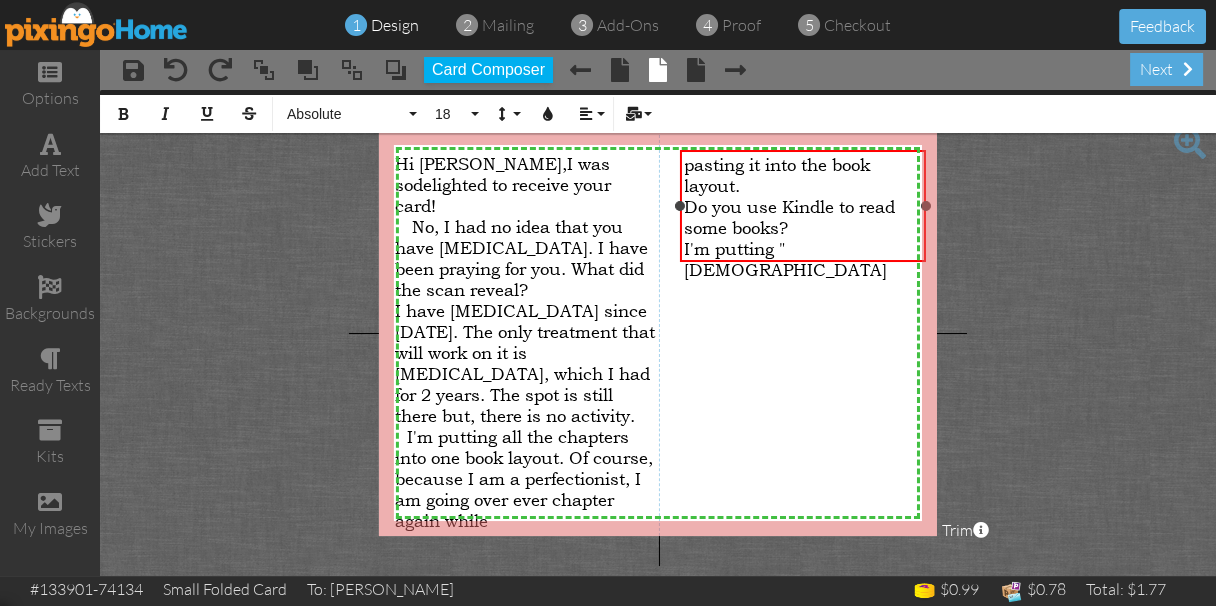 drag, startPoint x: 888, startPoint y: 210, endPoint x: 923, endPoint y: 230, distance: 40.311287 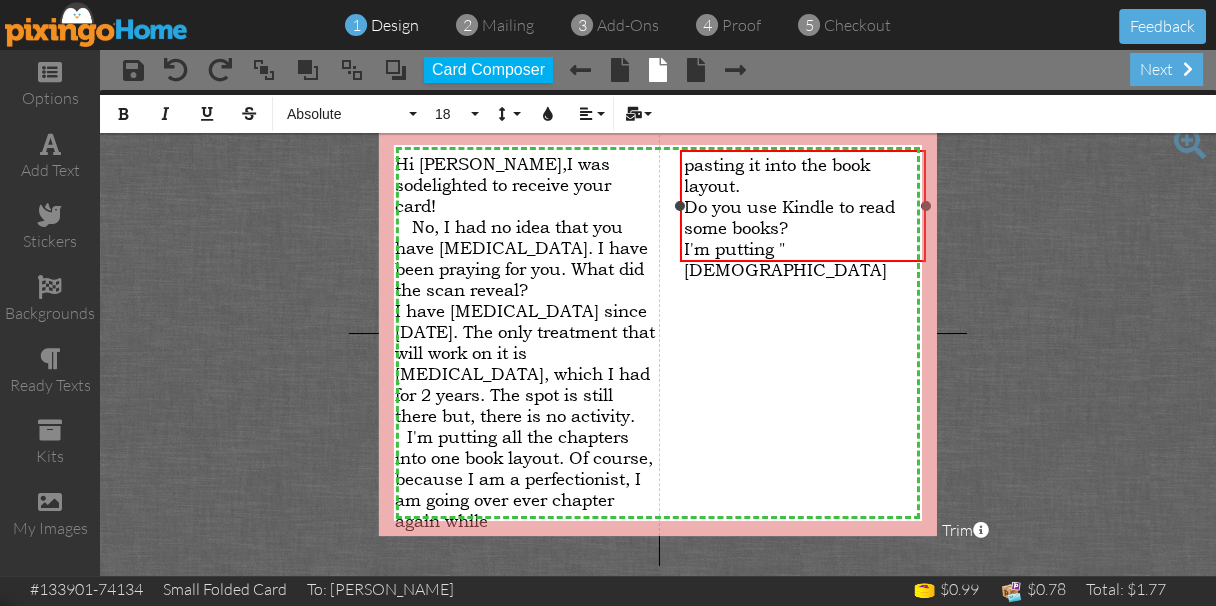 click on "pasting it into the book layout.    Do you use Kindle to read some books?    I'm putting "[DEMOGRAPHIC_DATA]  ×" at bounding box center (803, 206) 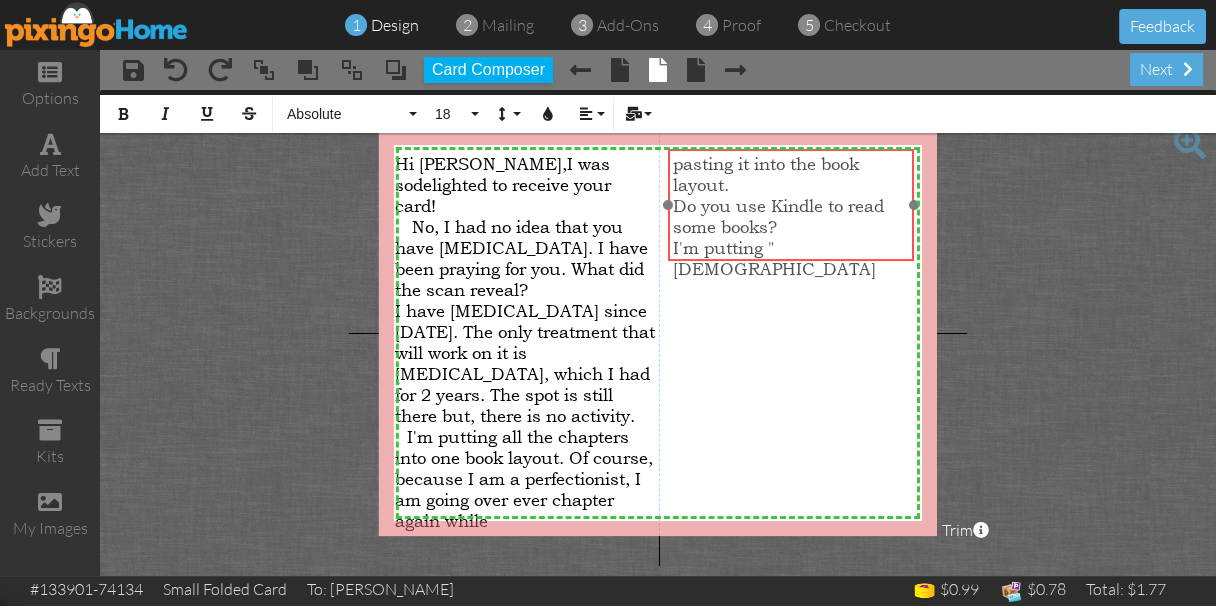 drag, startPoint x: 850, startPoint y: 261, endPoint x: 838, endPoint y: 260, distance: 12.0415945 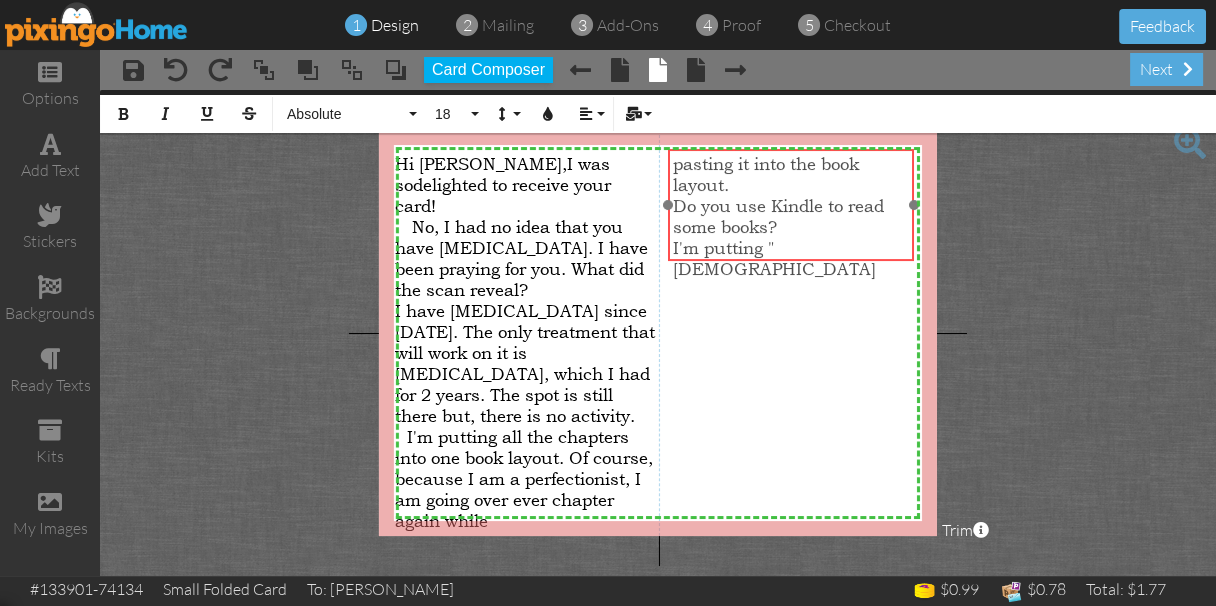 click on "pasting it into the book layout.    Do you use Kindle to read some books?    I'm putting "[DEMOGRAPHIC_DATA]  ​ ​ ×" at bounding box center (791, 205) 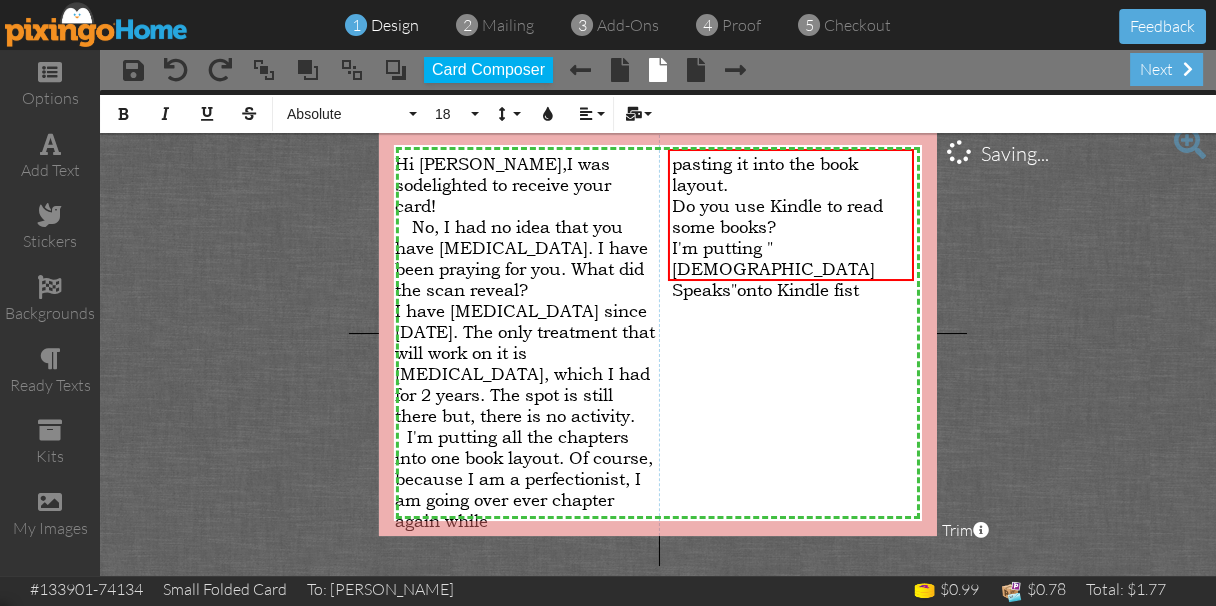 click on "1
design
2
mailing
3
add-ons
4
proof
5
checkout
Feedback
options
add text
stickers
backgrounds
ready texts
kits
my images
× save
× undo
× redo
× × × ×" at bounding box center [608, 303] 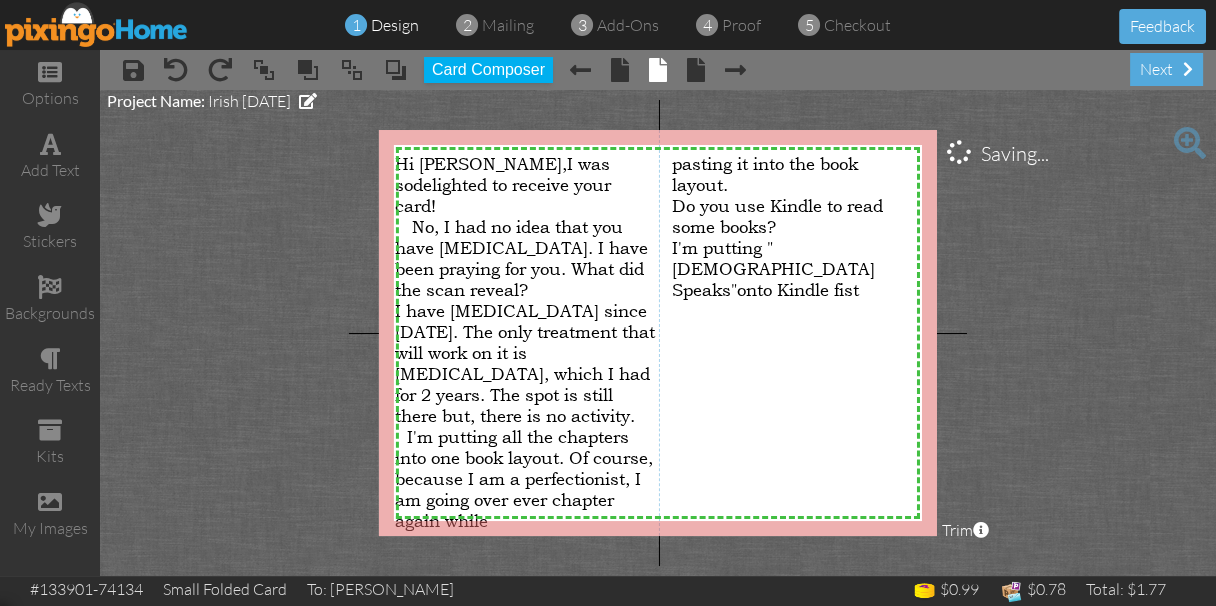 click on "1
design
2
mailing
3
add-ons
4
proof
5
checkout
Feedback
options
add text
stickers
backgrounds
ready texts
kits
my images
× save
× undo
× redo
× × × ×" at bounding box center [608, 303] 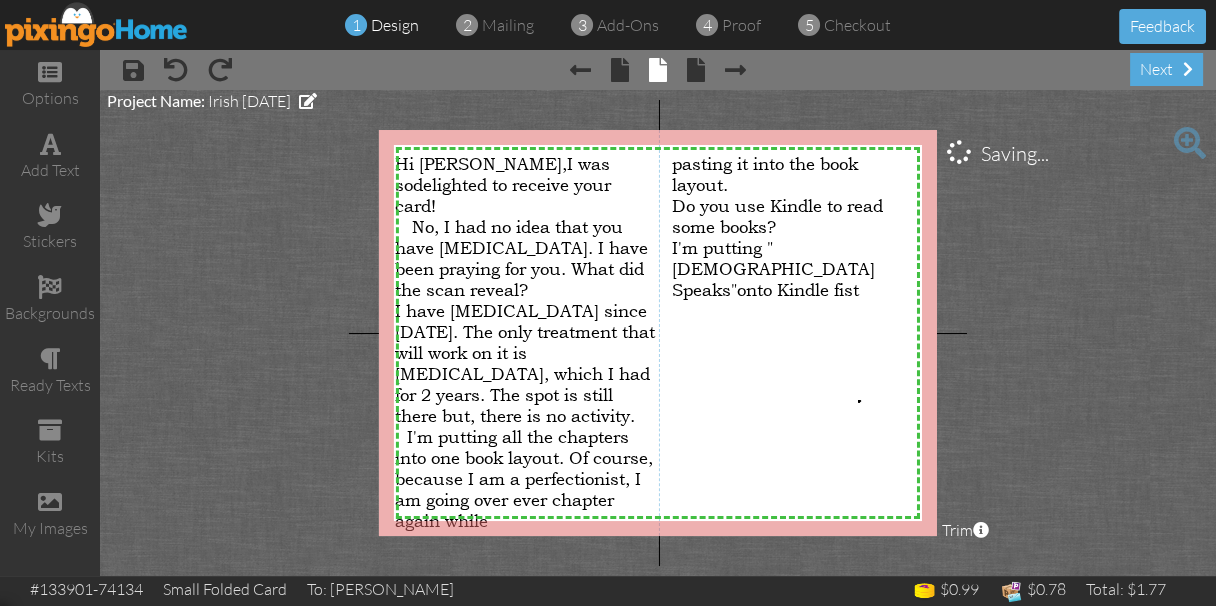 click on "1
design
2
mailing
3
add-ons
4
proof
5
checkout
Feedback
options
add text
stickers
backgrounds
ready texts
kits
my images
× save
× undo
× redo
× X" at bounding box center (608, 303) 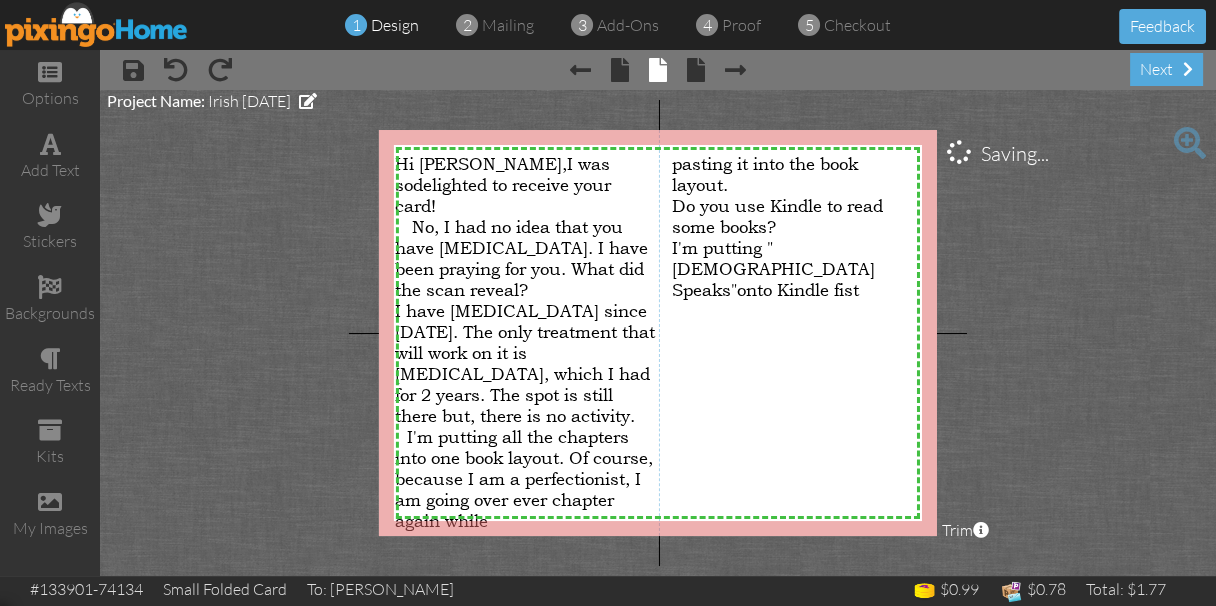 click on "1
design
2
mailing
3
add-ons
4
proof
5
checkout
Feedback
options
add text
stickers
backgrounds
ready texts
kits
my images
× save
× undo
× redo
× X" at bounding box center (608, 303) 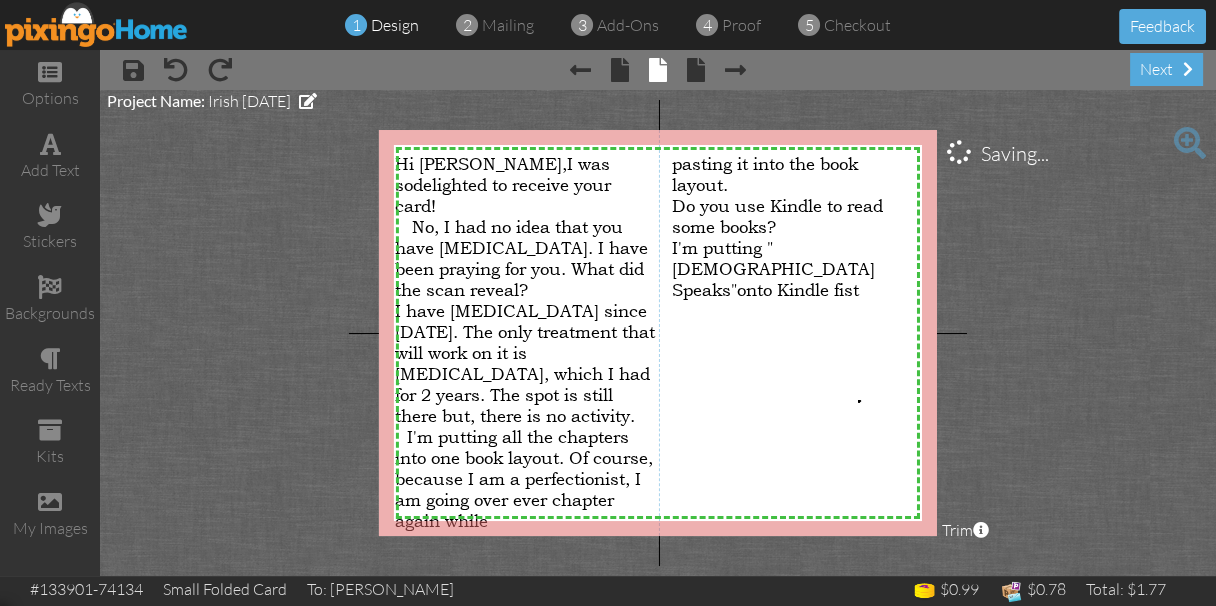 click on "1
design
2
mailing
3
add-ons
4
proof
5
checkout
Feedback
options
add text
stickers
backgrounds
ready texts
kits
my images
× save
× undo
× redo
× X" at bounding box center (608, 303) 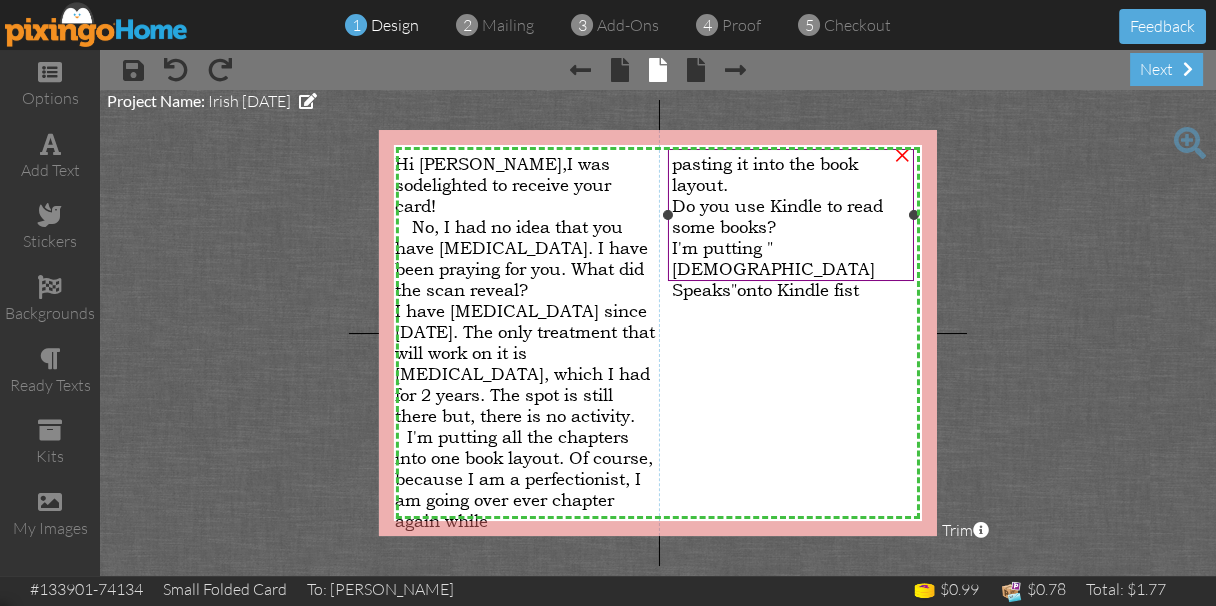 click on "onto Kindle fist" at bounding box center [798, 289] 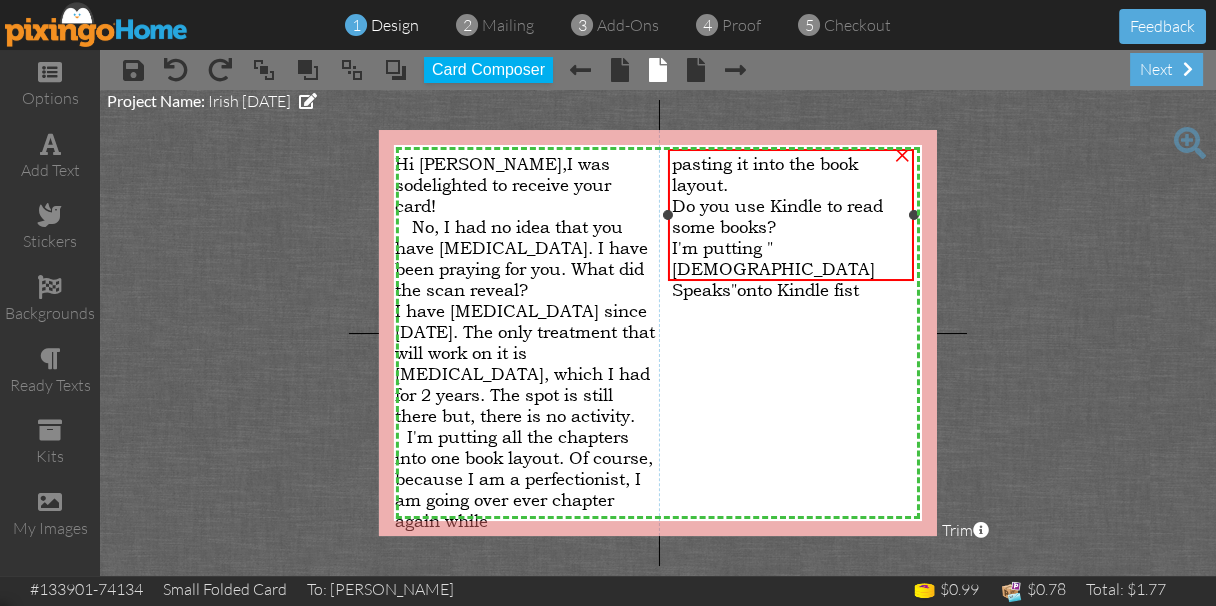 click on "onto Kindle fist" at bounding box center [798, 289] 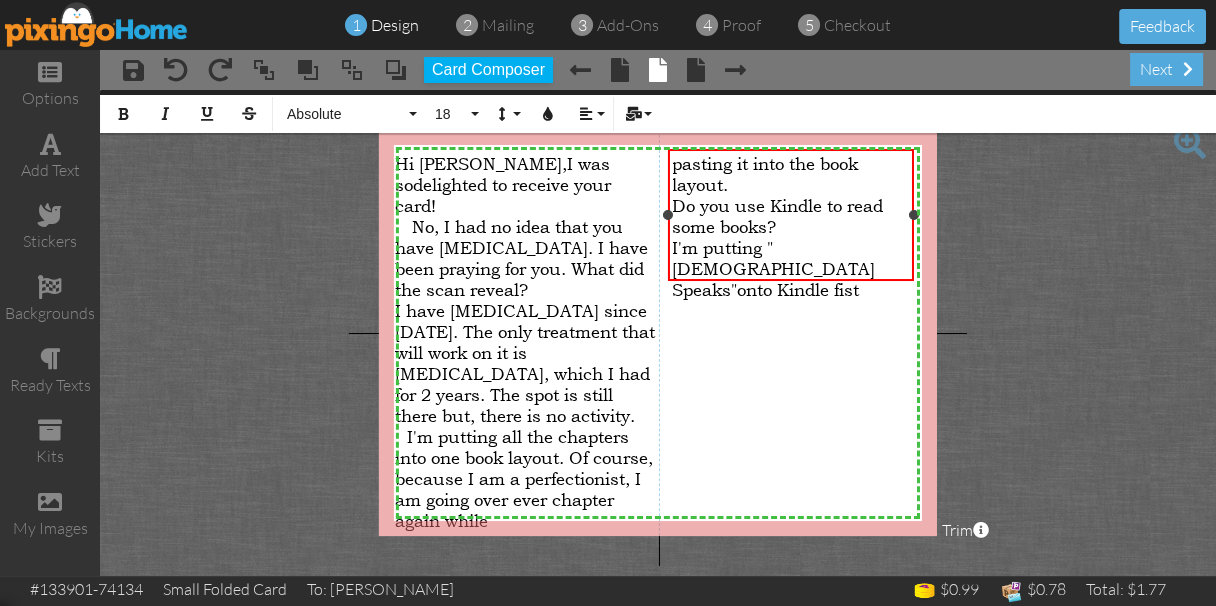 click on "onto Kindle fist" at bounding box center [798, 289] 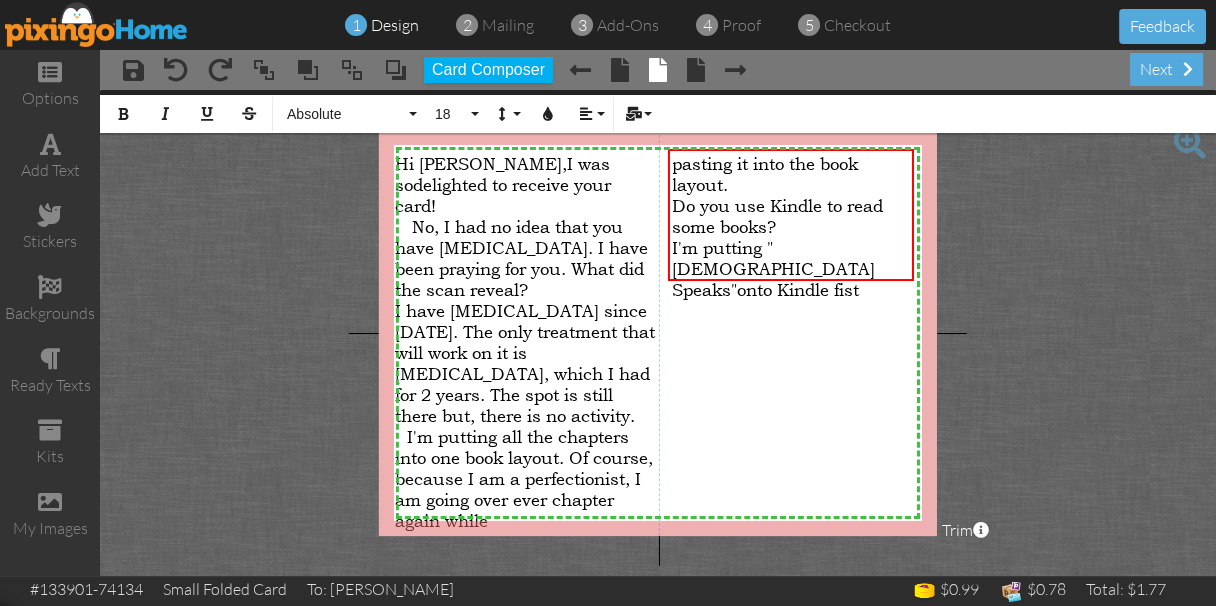 type 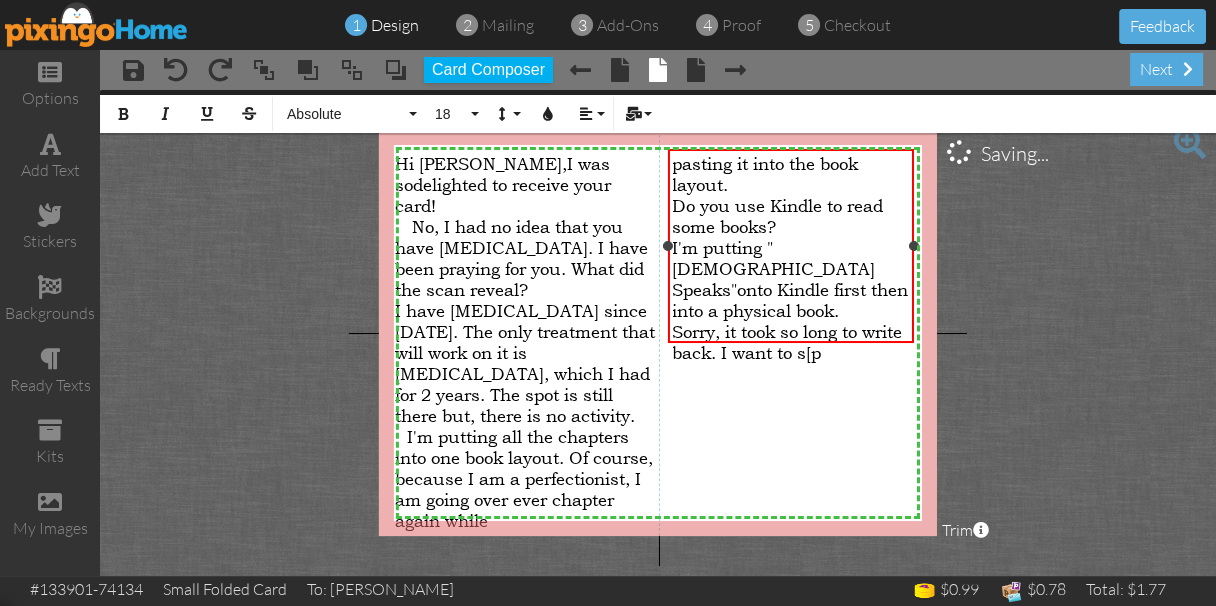 click on "Sorry, it took so long to write back. I want to s[p" at bounding box center (790, 342) 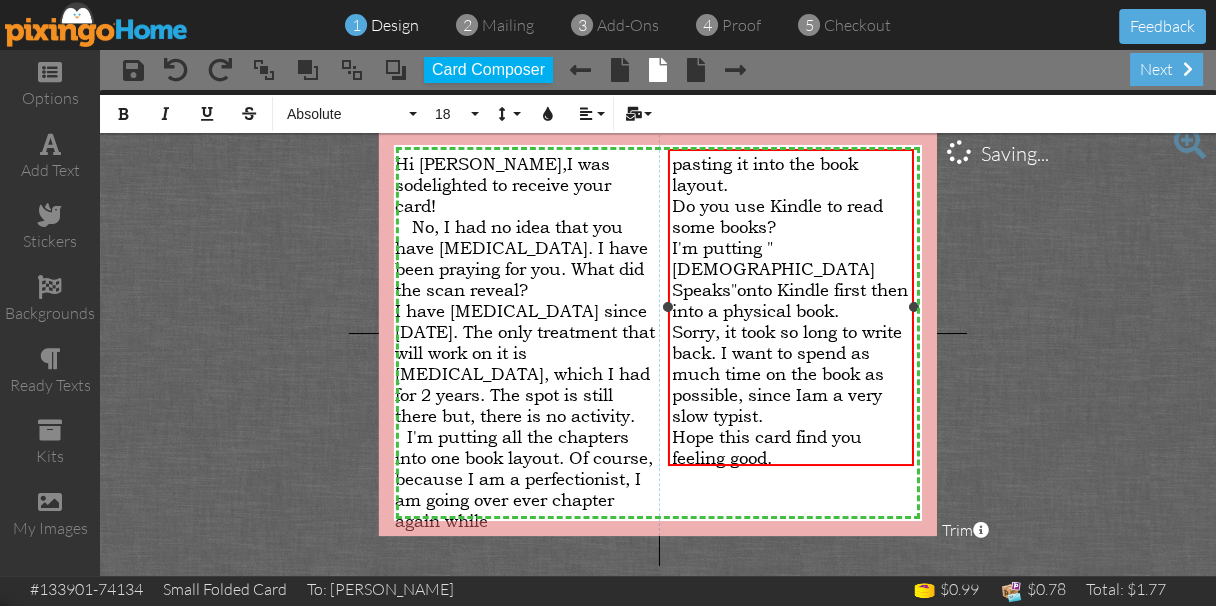 scroll, scrollTop: 138, scrollLeft: 0, axis: vertical 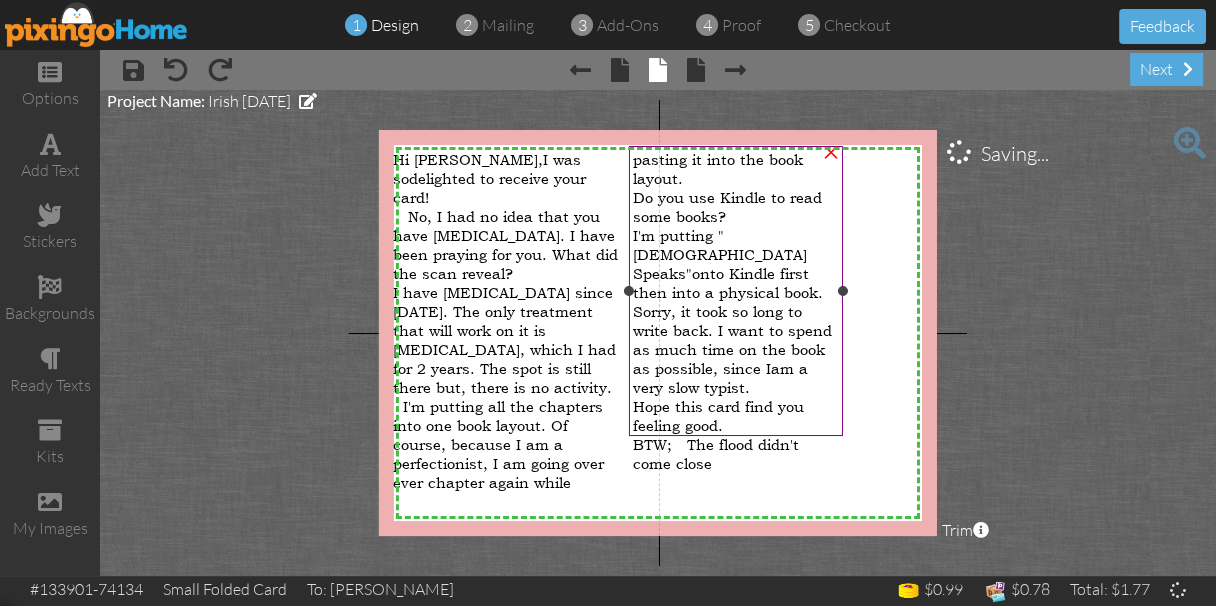 click on "X X X X X X X X X X X X X X X X X X X X X X X X X X X X X X X X X X X X X X X X X X X X X X X X X X X X X X X X X X X X X X X X X X X X X X X X X X X X X X X X X X X X X X X X X X X X X X X X Hi Iris,    I was so  delighted to receive your card!     No, I had no idea that you have [MEDICAL_DATA]. I have been praying for you. What did the scan reveal?    I have [MEDICAL_DATA] since [DATE]. The only treatment that will work on it is [MEDICAL_DATA], which I had for 2 years. The spot is still there but, there is no activity.    I'm putting all the chapters into one book layout. Of course, because I am a perfectionist, I am going over ever chapter again while × pasting it into the book layout.    Do you use Kindle to read some books?    I'm putting "[DEMOGRAPHIC_DATA] Speaks"  onto Kindle first then into a physical book.    Sorry, it took so long to write back. I want to spend as much time on the book as possible, since I  am a very slow typist.    Hope this card find you feeling good. ×" at bounding box center [658, 333] 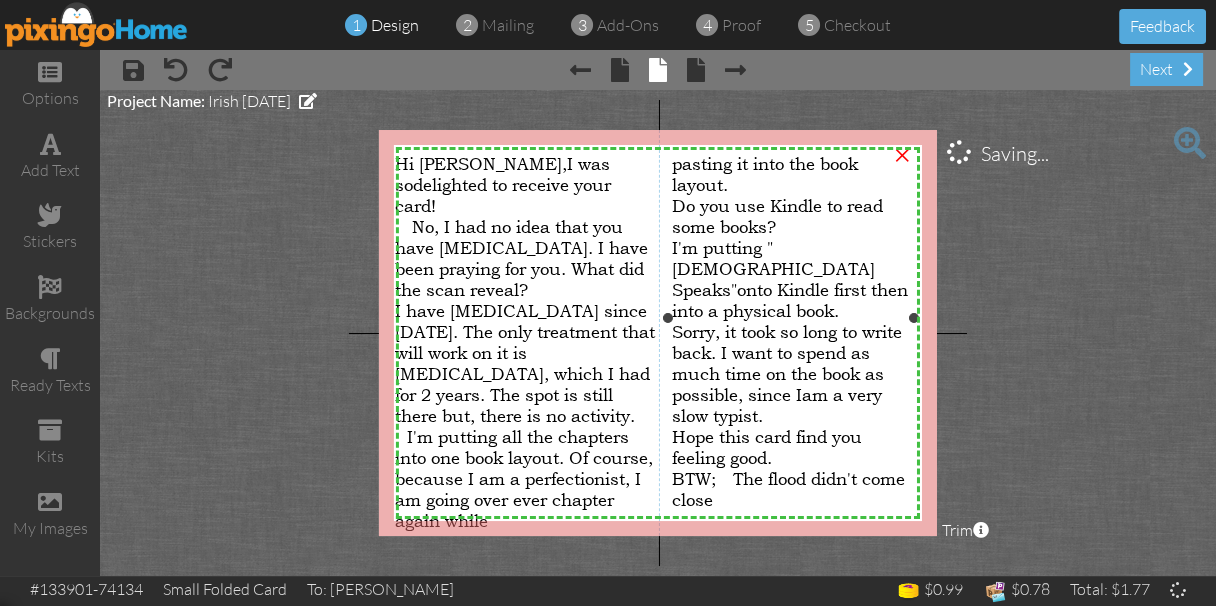 click on "BTW;   The flood didn't come close" at bounding box center (788, 489) 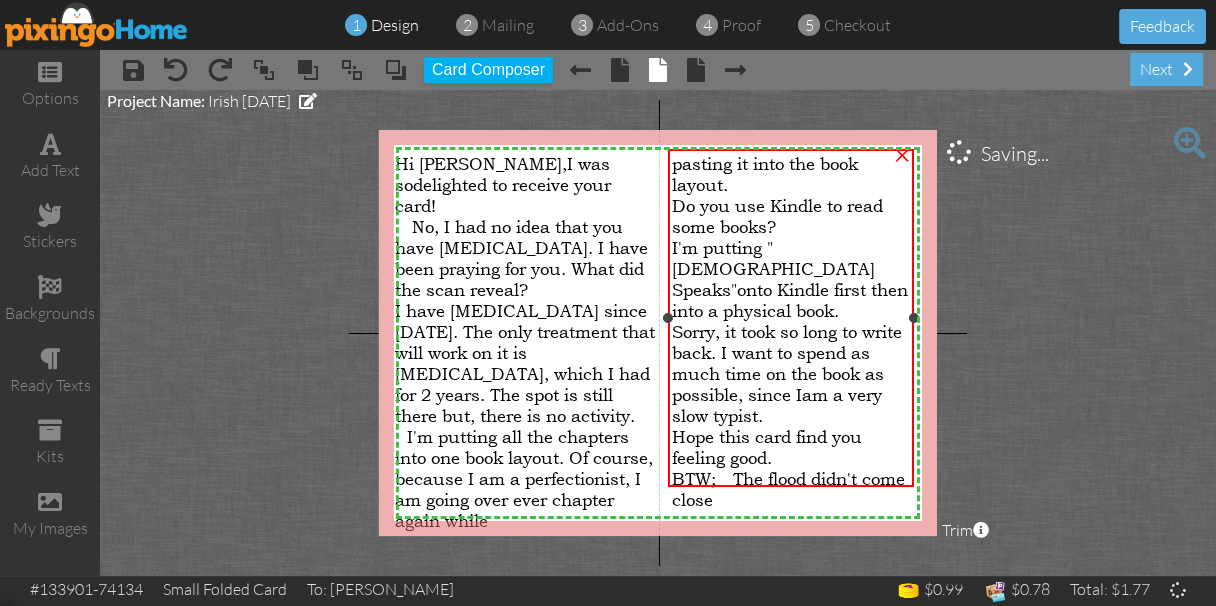 click on "BTW;   The flood didn't come close" at bounding box center [788, 489] 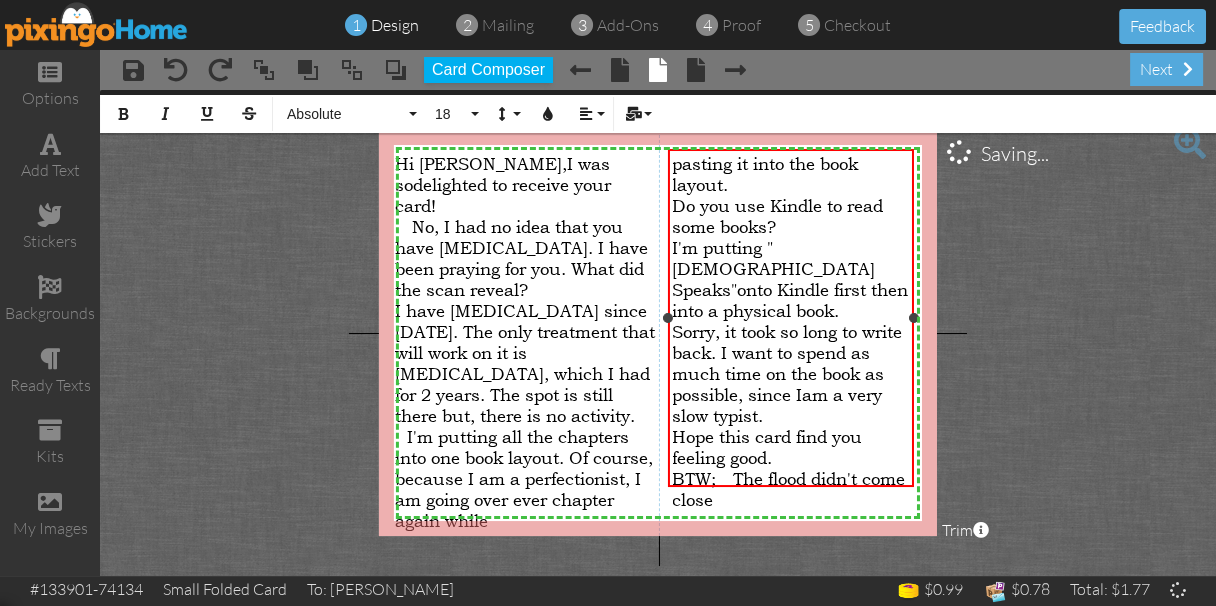 click on "BTW;   The flood didn't come close" at bounding box center (790, 489) 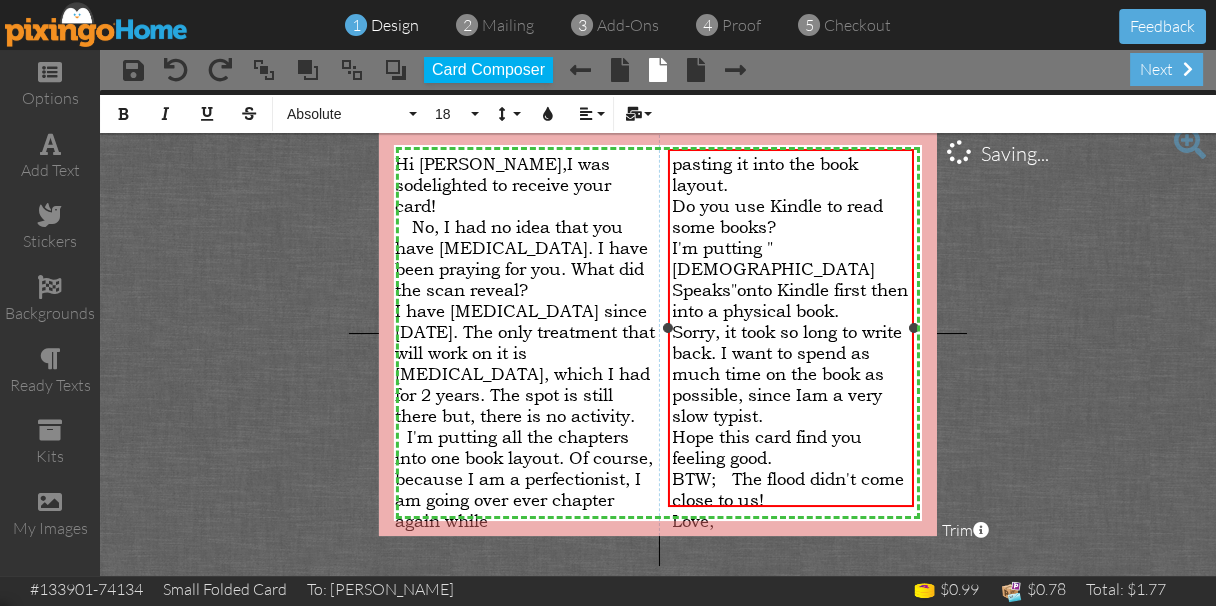 click on "Love," at bounding box center (693, 520) 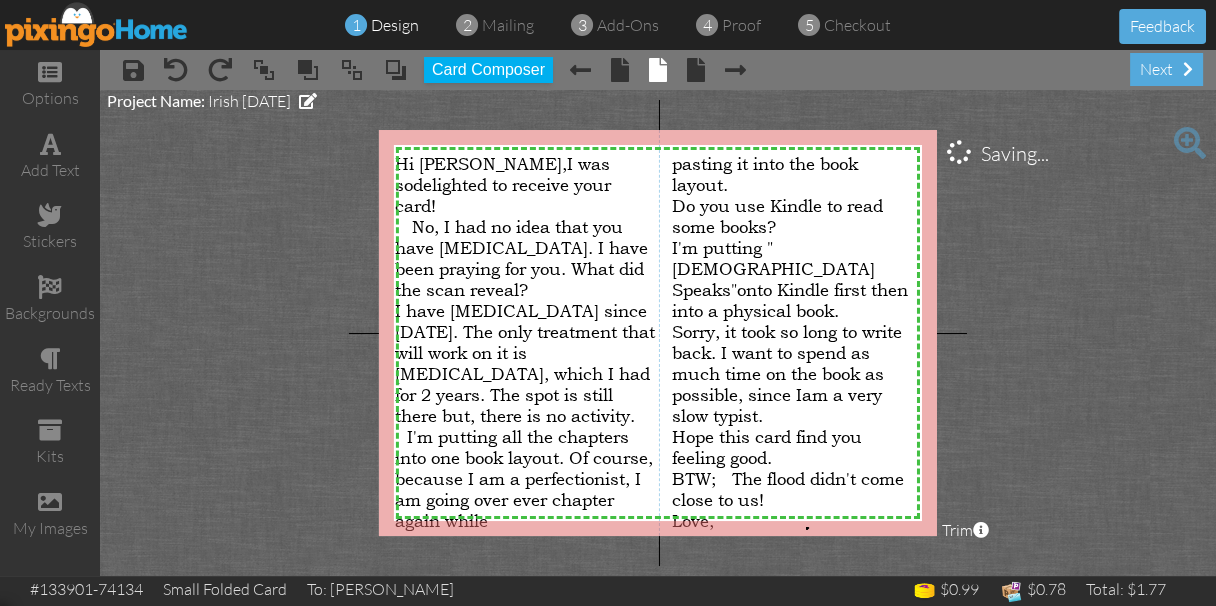 click on "X X X X X X X X X X X X X X X X X X X X X X X X X X X X X X X X X X X X X X X X X X X X X X X X X X X X X X X X X X X X X X X X X X X X X X X X X X X X X X X X X X X X X X X X X X X X X X X X Hi Iris,    I was so  delighted to receive your card!     No, I had no idea that you have [MEDICAL_DATA]. I have been praying for you. What did the scan reveal?    I have [MEDICAL_DATA] since [DATE]. The only treatment that will work on it is [MEDICAL_DATA], which I had for 2 years. The spot is still there but, there is no activity.    I'm putting all the chapters into one book layout. Of course, because I am a perfectionist, I am going over ever chapter again while × pasting it into the book layout.    Do you use Kindle to read some books?    I'm putting "[DEMOGRAPHIC_DATA] Speaks"  onto Kindle first then into a physical book.    Sorry, it took so long to write back. I want to spend as much time on the book as possible, since I  am a very slow typist.    Hope this card find you feeling good.                 Love," at bounding box center (658, 333) 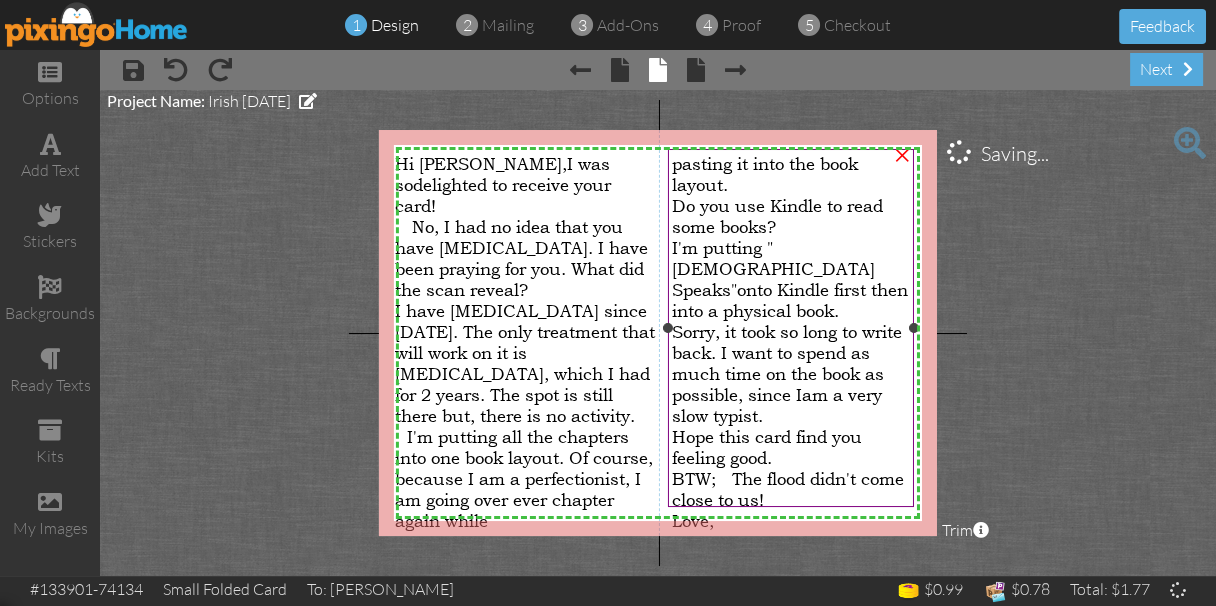 click on "Love," at bounding box center (790, 520) 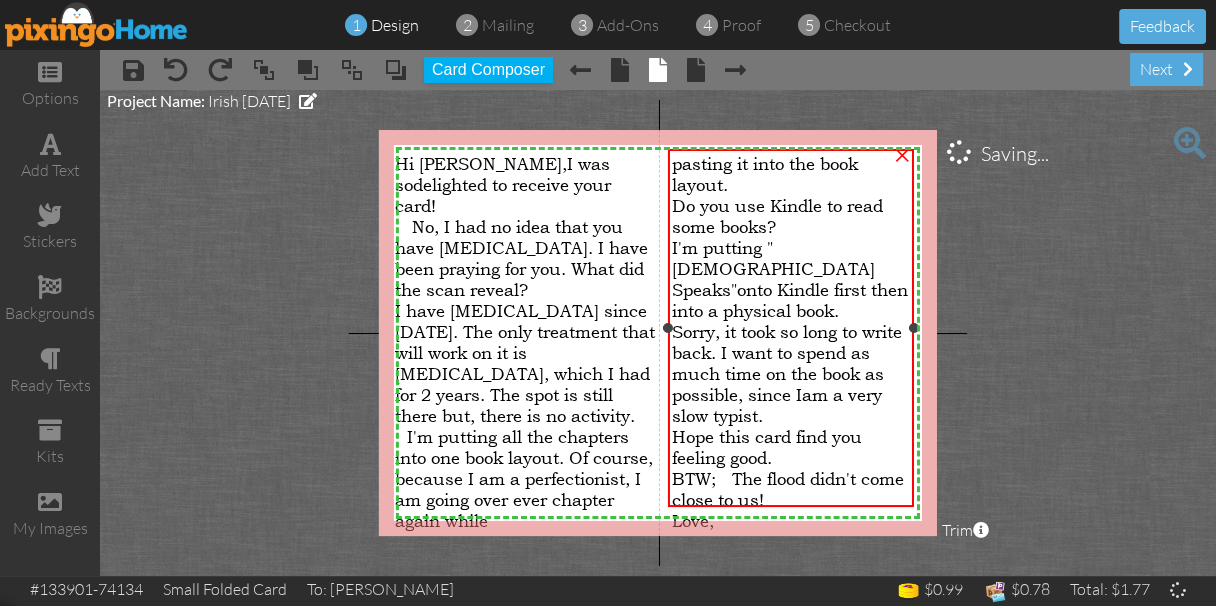 click on "Love," at bounding box center [790, 520] 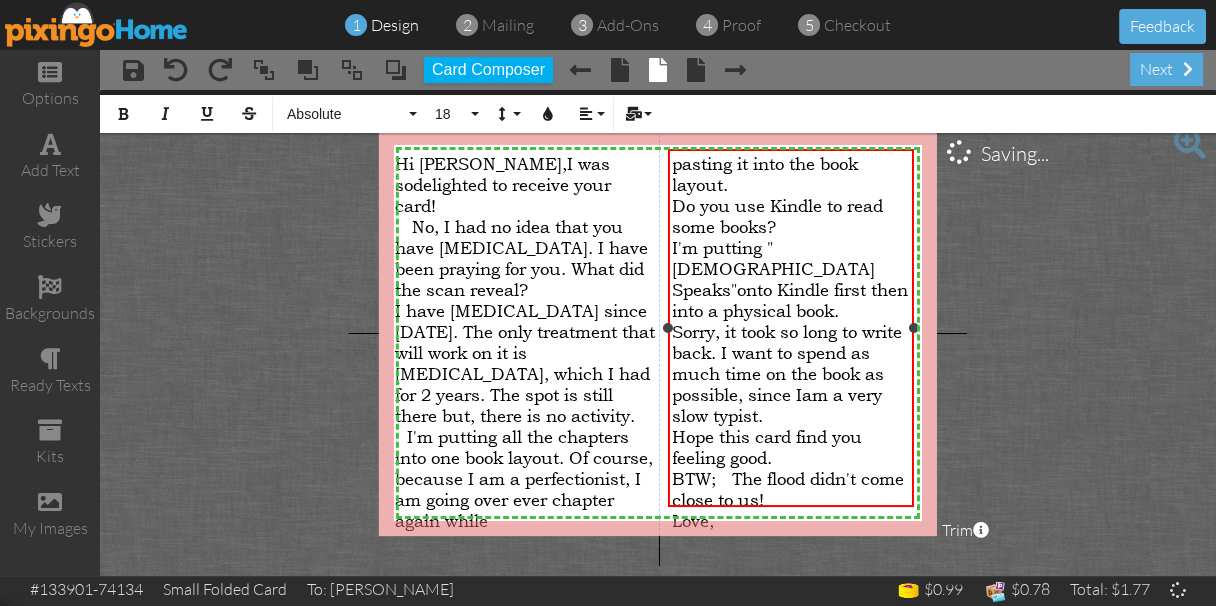 click on "Love," at bounding box center [790, 520] 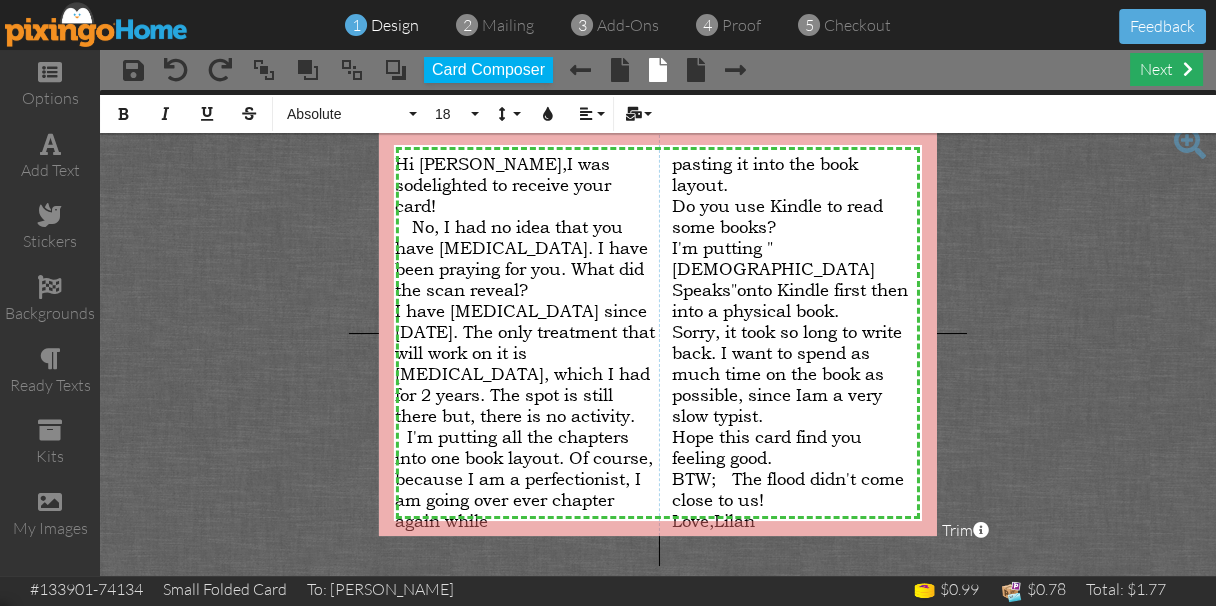 click at bounding box center (1188, 69) 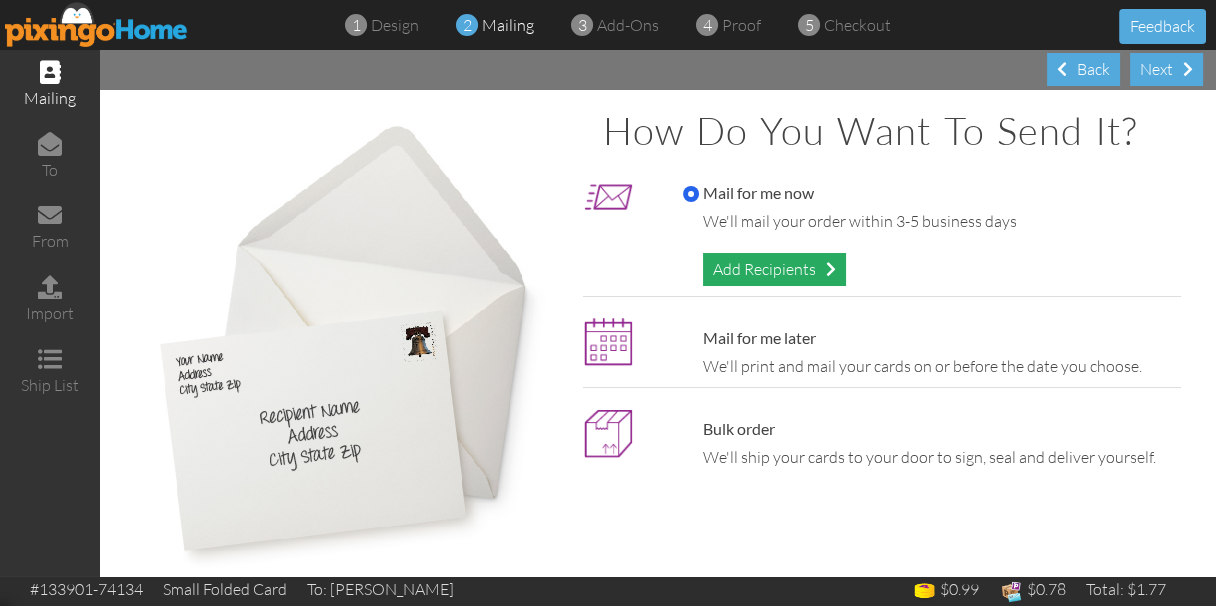 click on "Add Recipients" at bounding box center [774, 269] 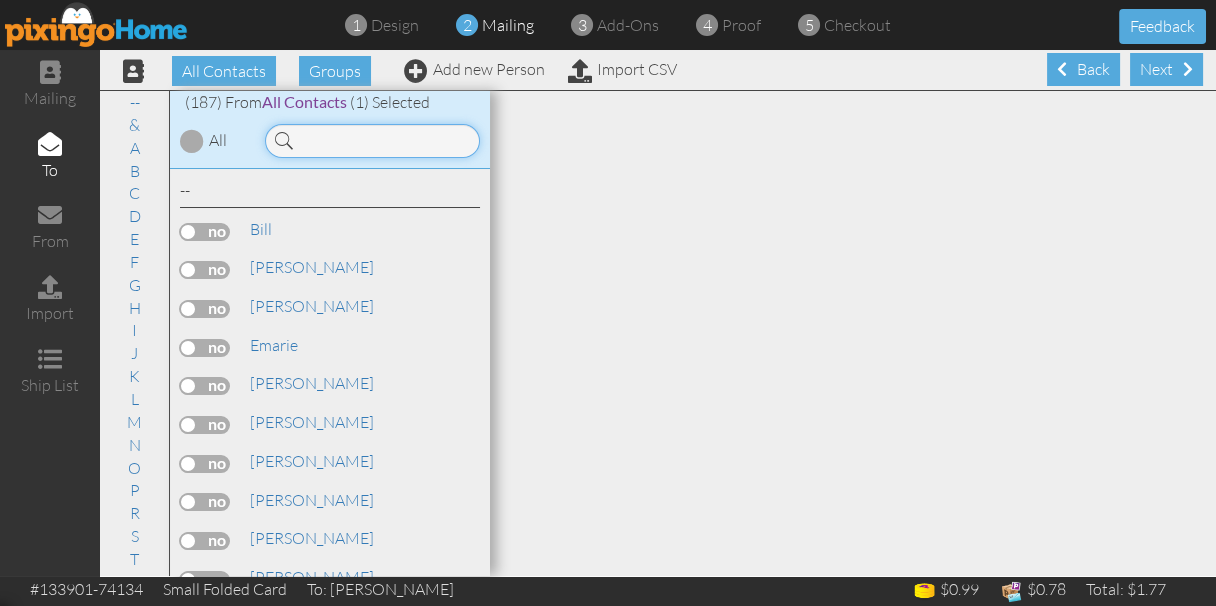 click at bounding box center (372, 141) 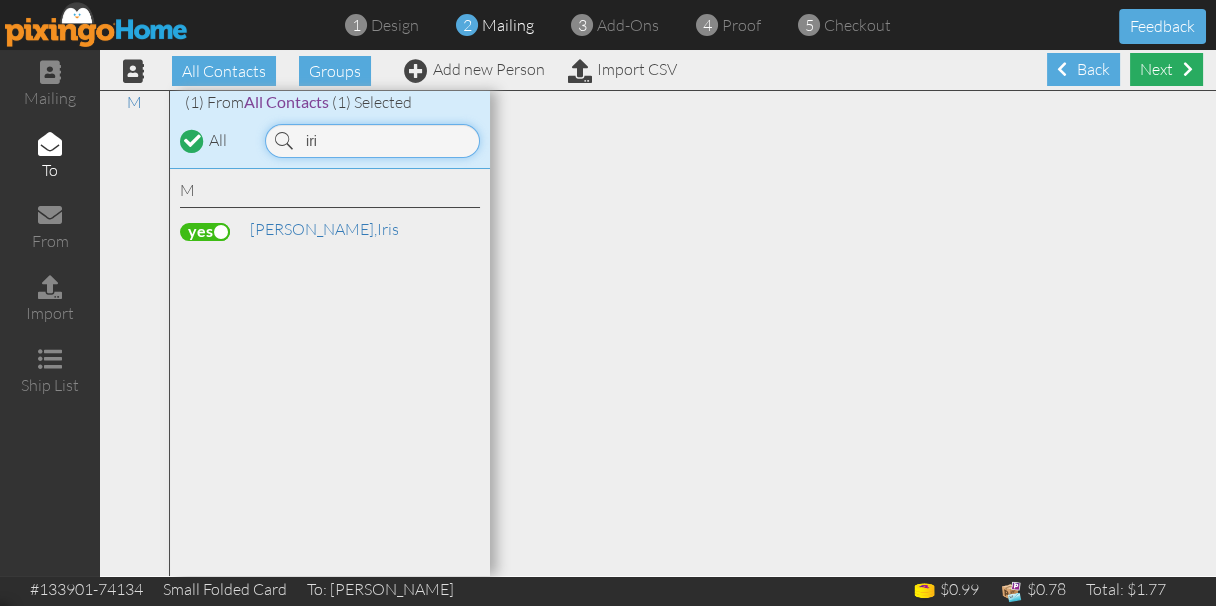 type on "iri" 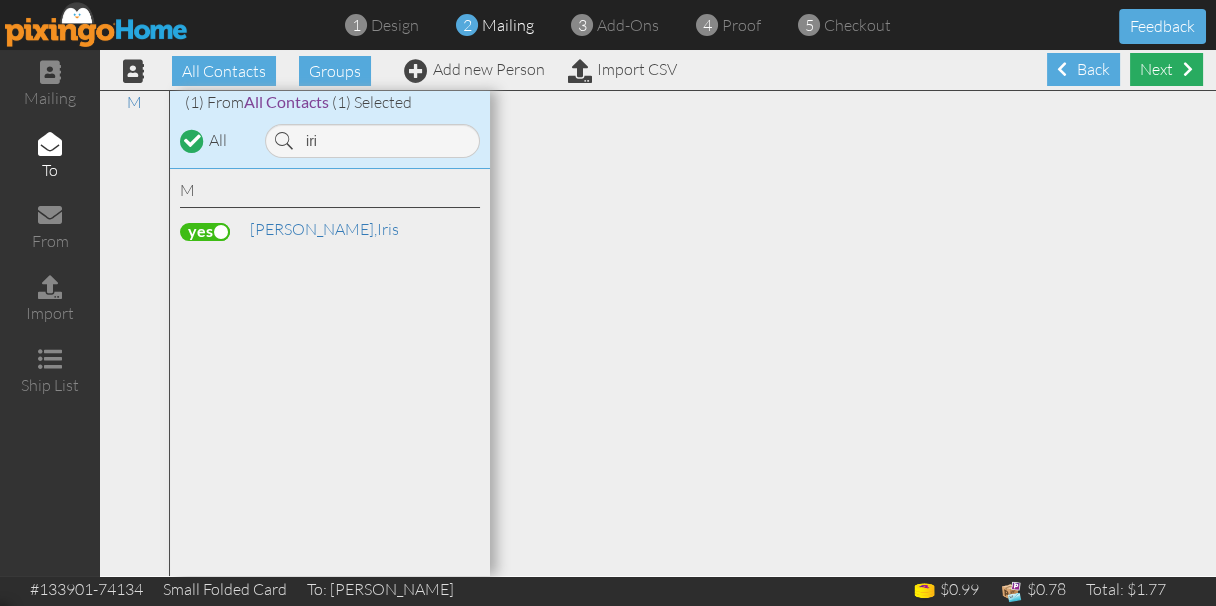 click on "Next" at bounding box center [1166, 69] 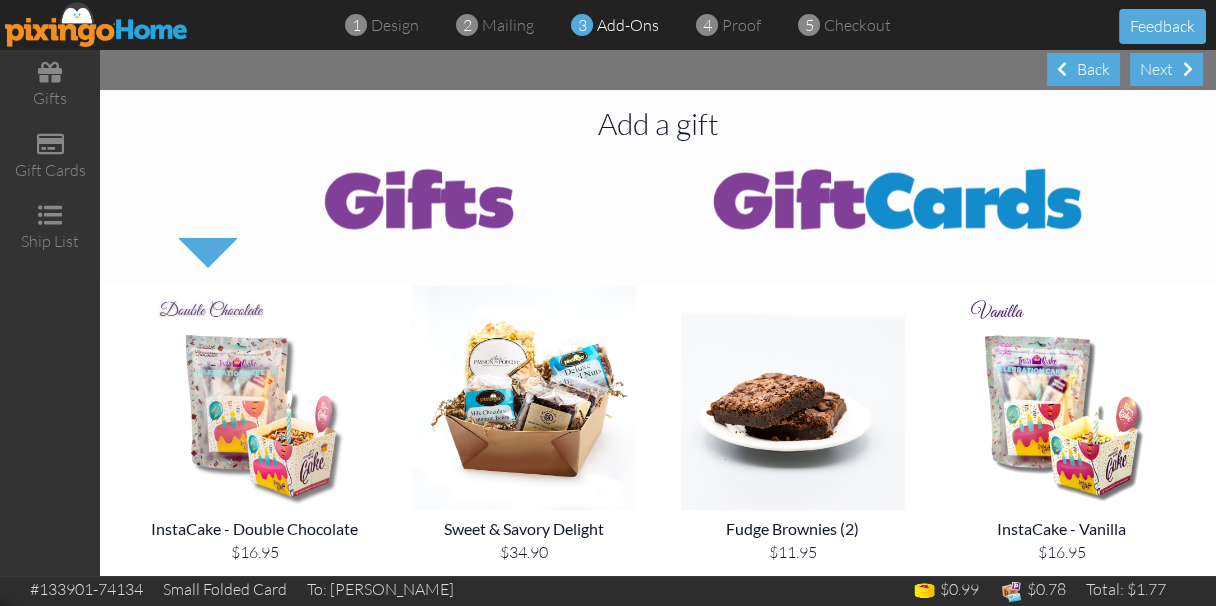 click on "Next" at bounding box center (1166, 69) 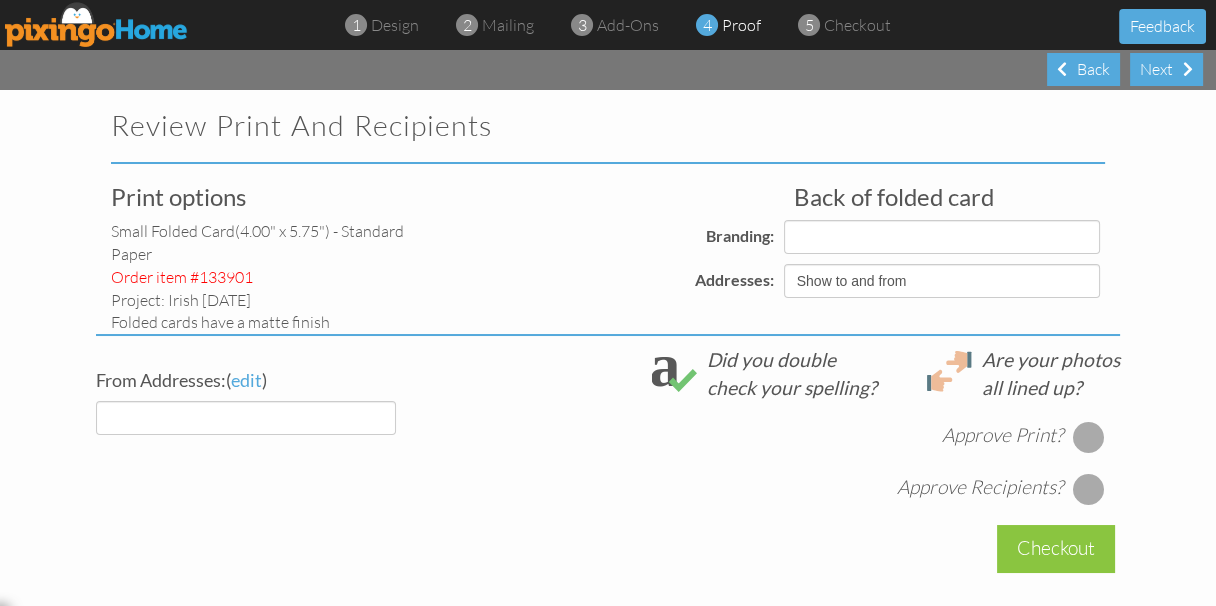 select on "object:3824" 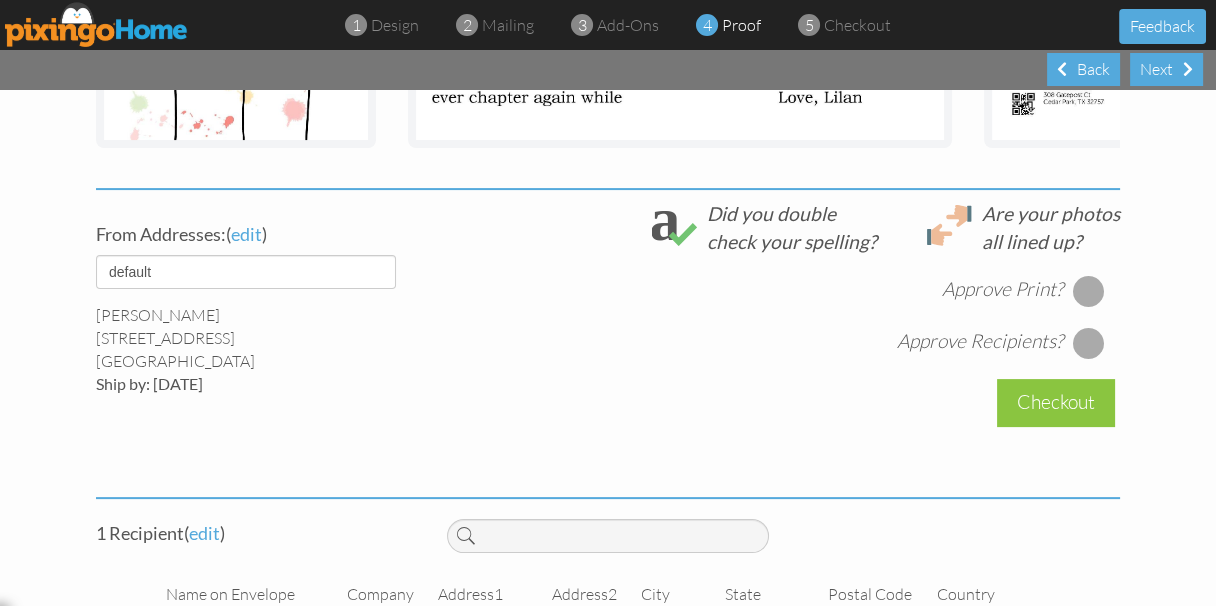 scroll, scrollTop: 757, scrollLeft: 0, axis: vertical 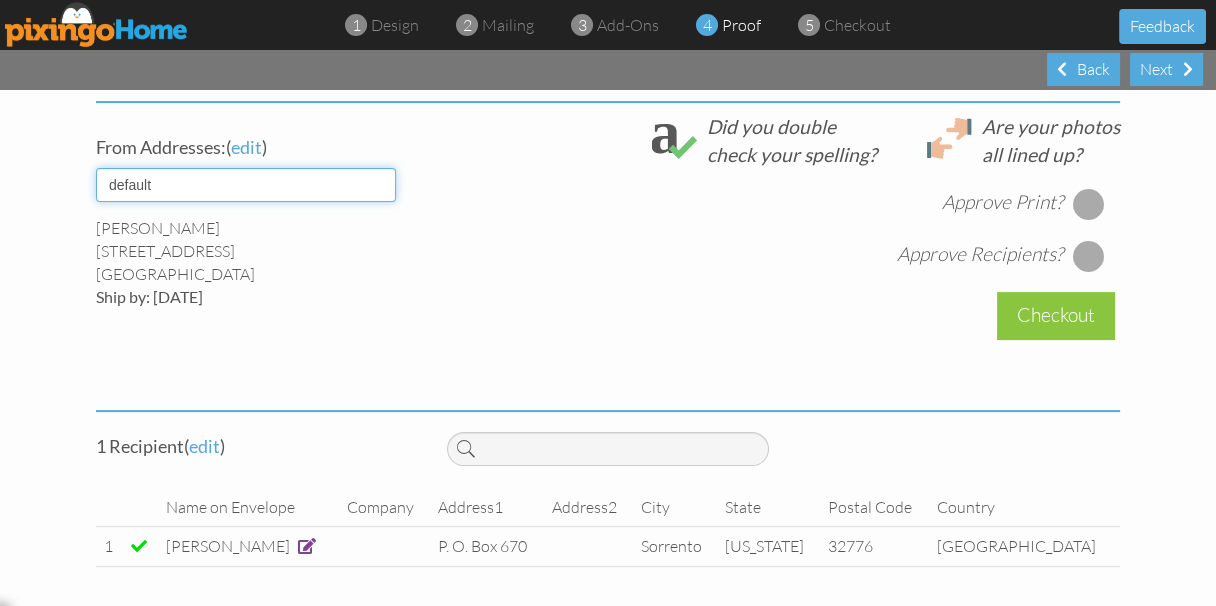 click on "default [PERSON_NAME]" at bounding box center (246, 185) 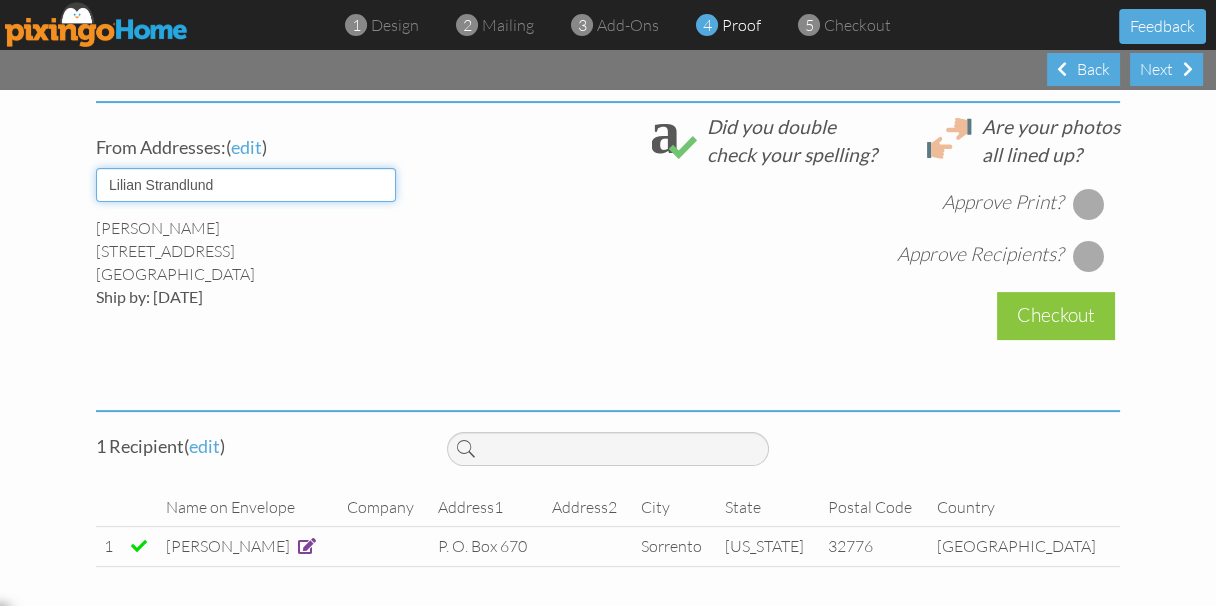 click on "[PERSON_NAME]" at bounding box center (0, 0) 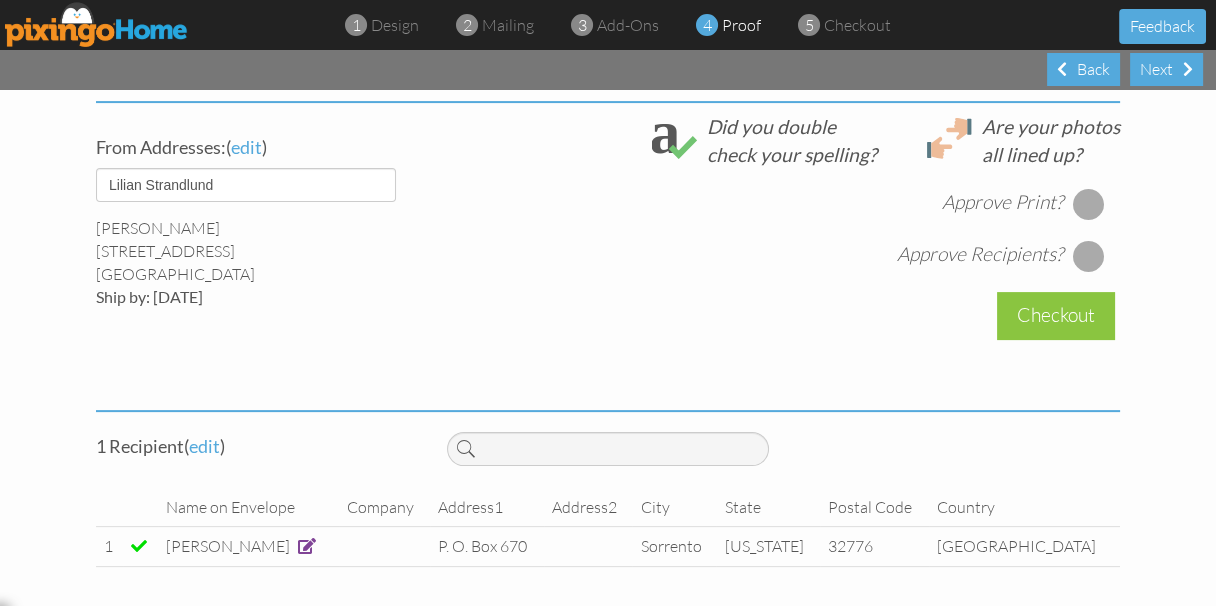 click at bounding box center (1089, 204) 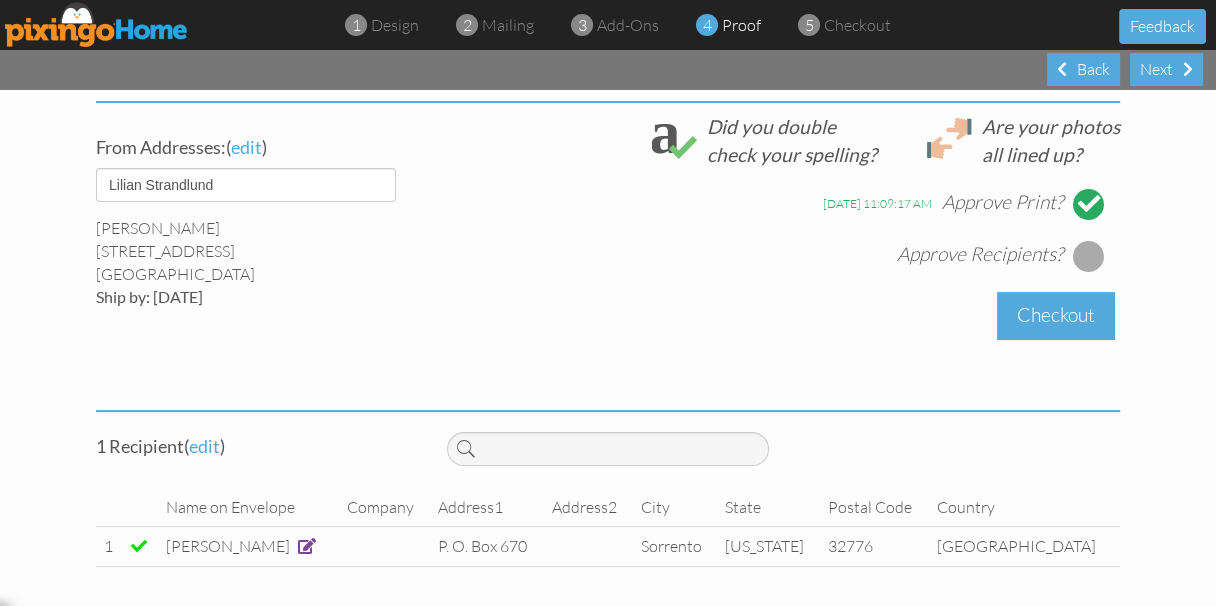 click on "Checkout" at bounding box center [1056, 315] 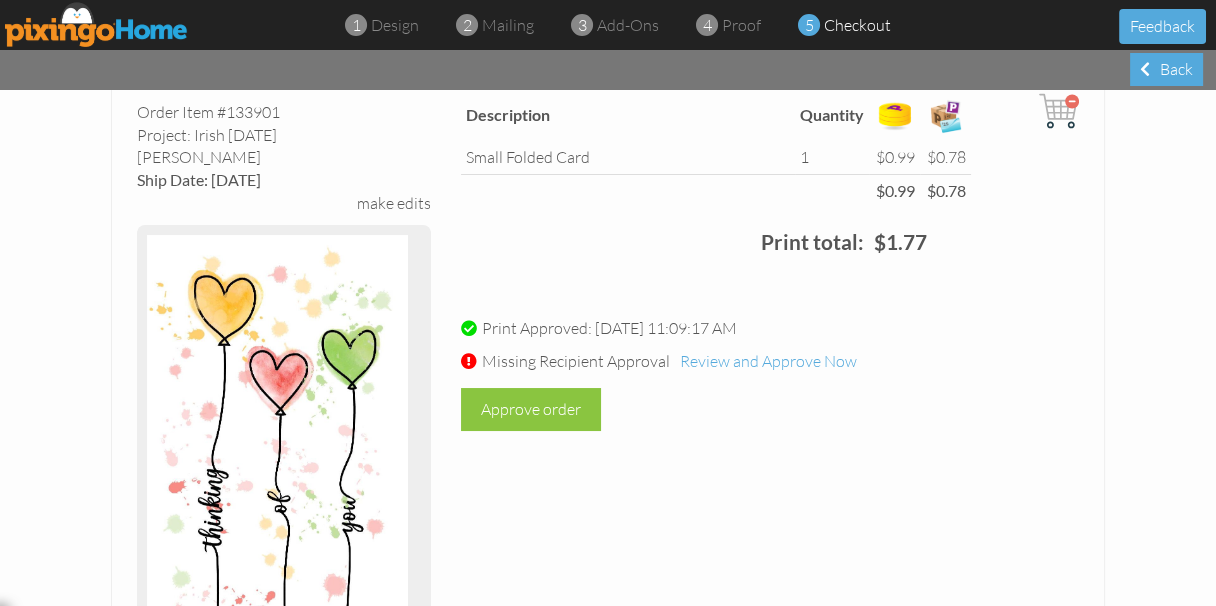 scroll, scrollTop: 0, scrollLeft: 0, axis: both 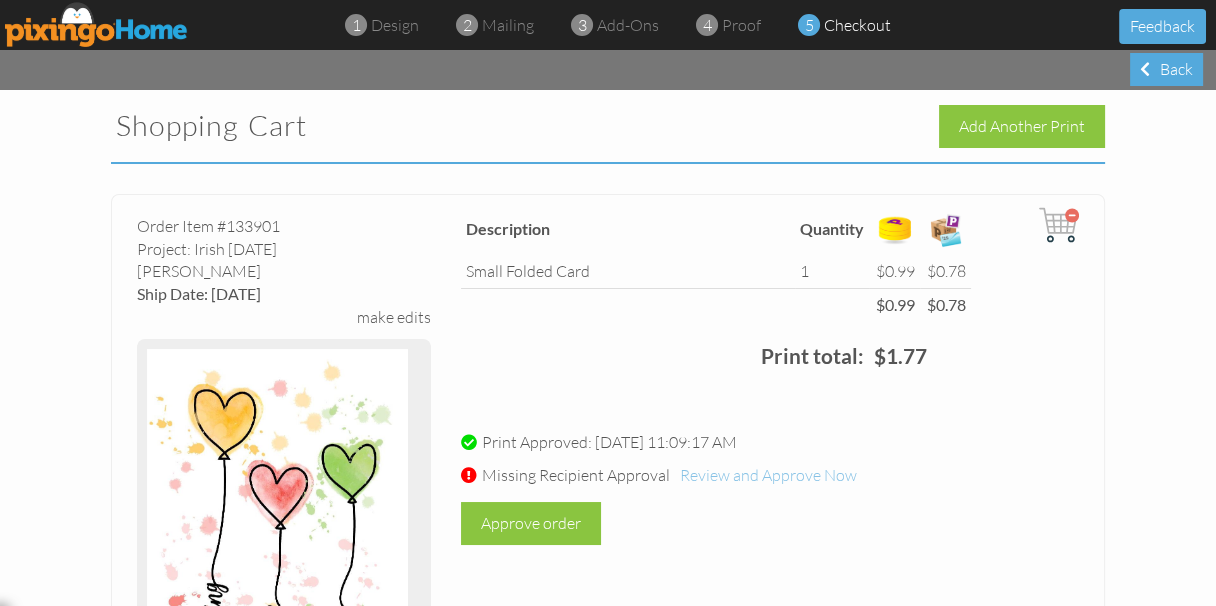 click on "Review and Approve Now" at bounding box center (768, 475) 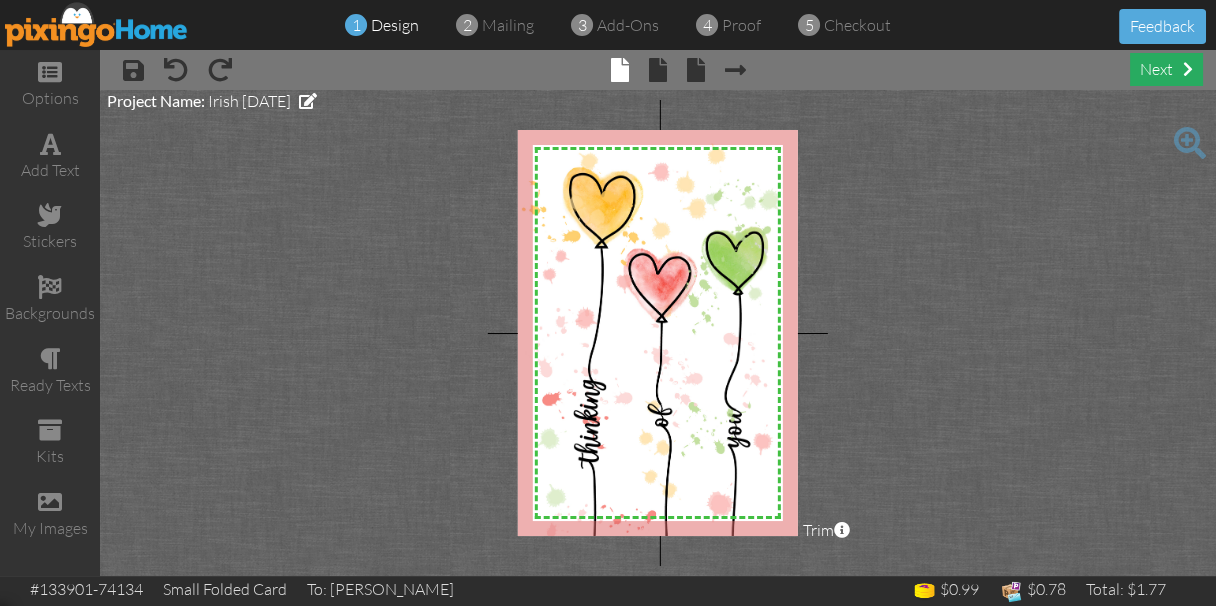 click on "next" at bounding box center [1166, 69] 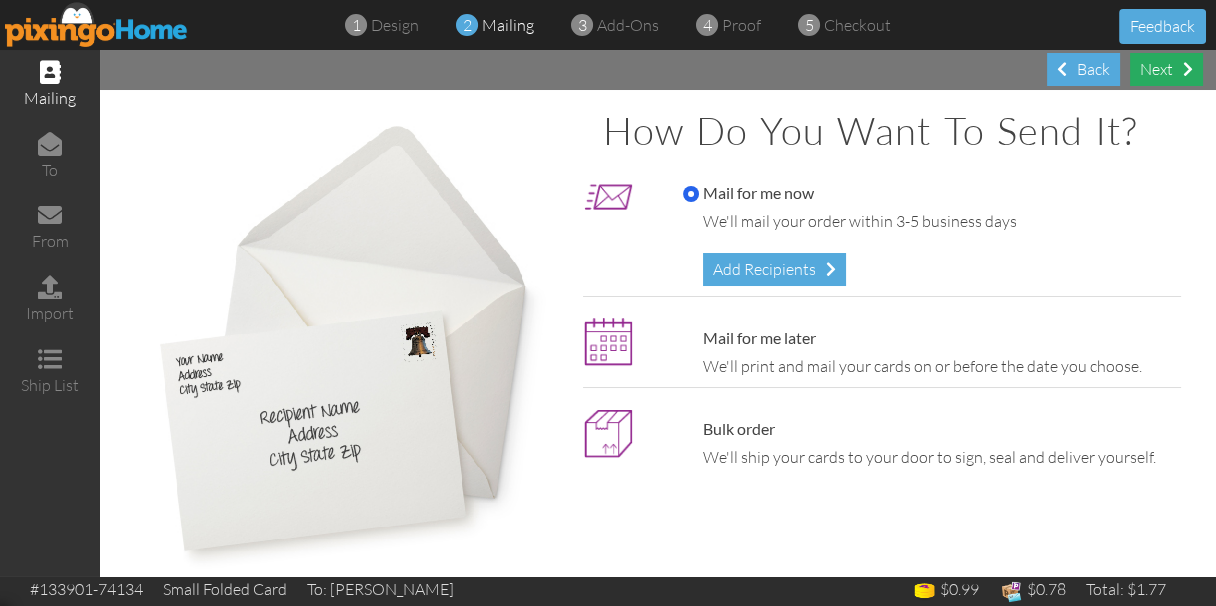 click on "Next" at bounding box center (1166, 69) 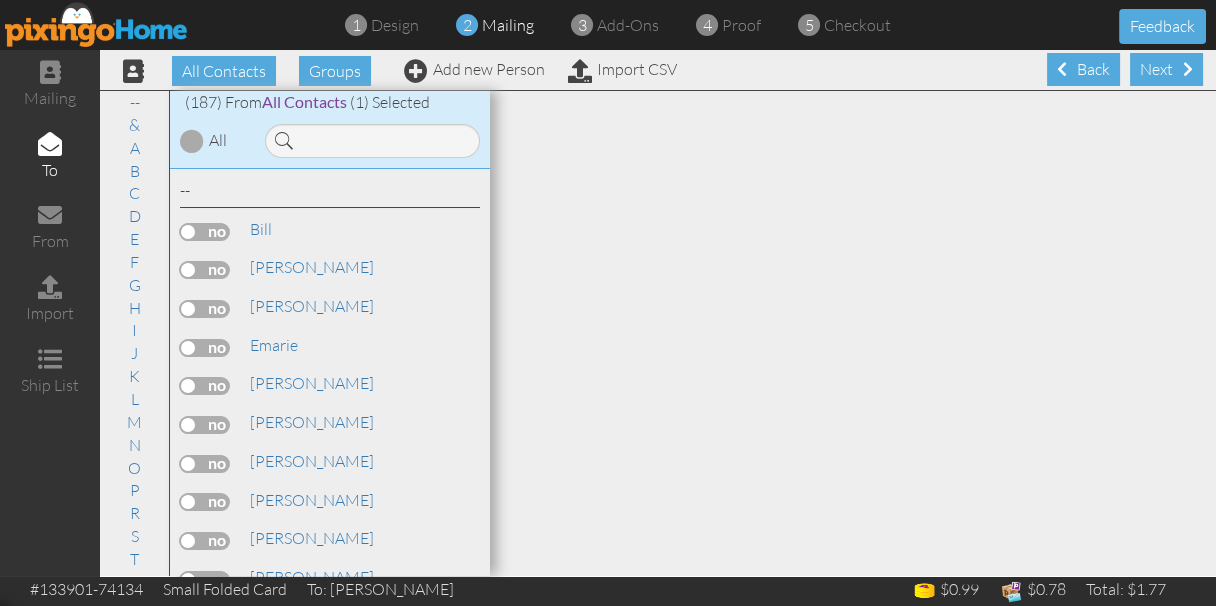 click on "Next" at bounding box center [1166, 69] 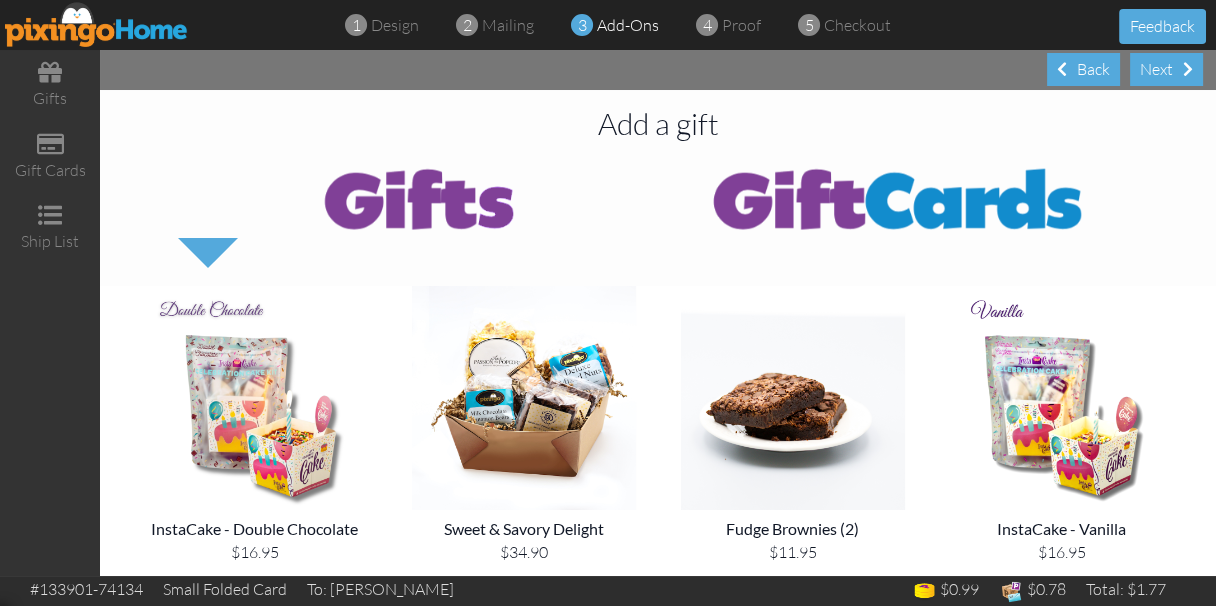 click on "Next" at bounding box center [1166, 69] 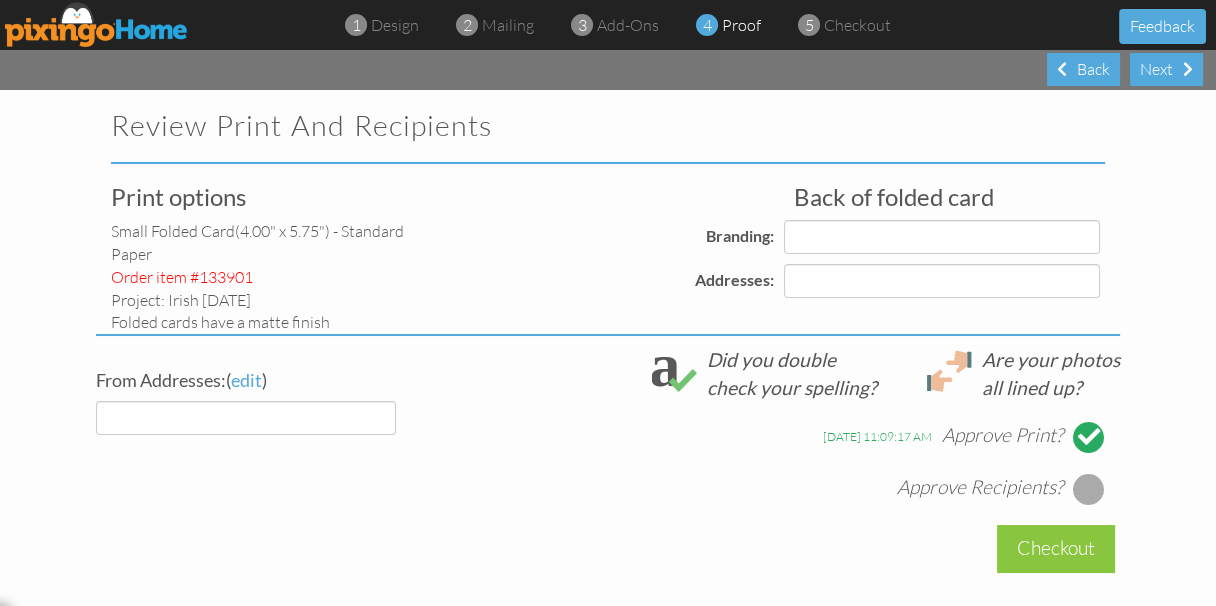 select on "object:4586" 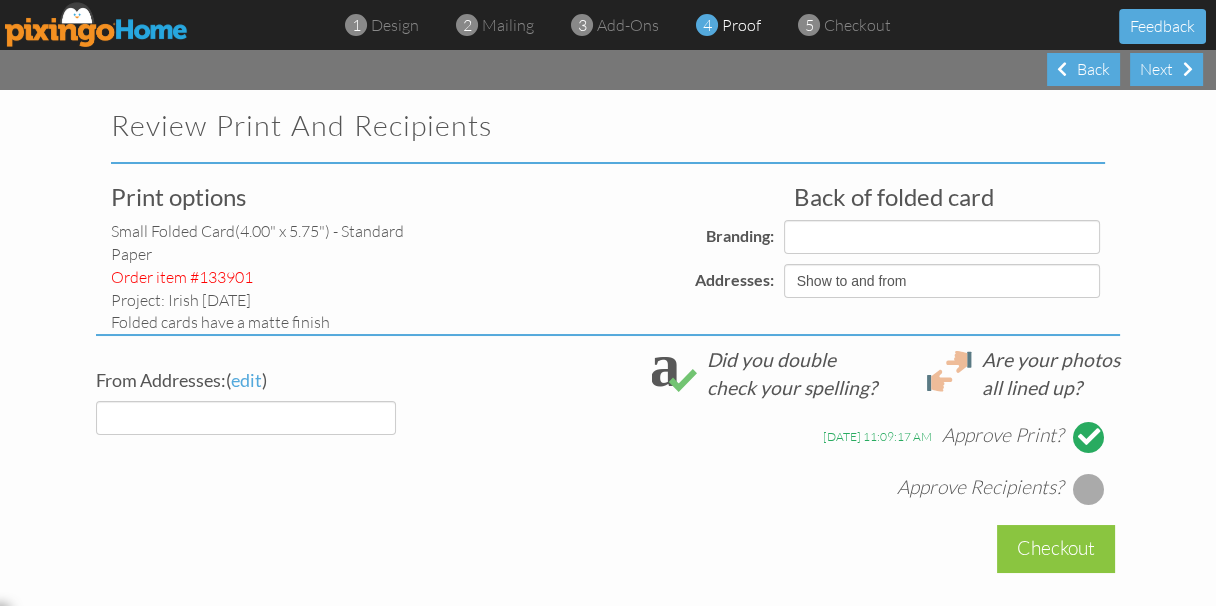 select on "object:4592" 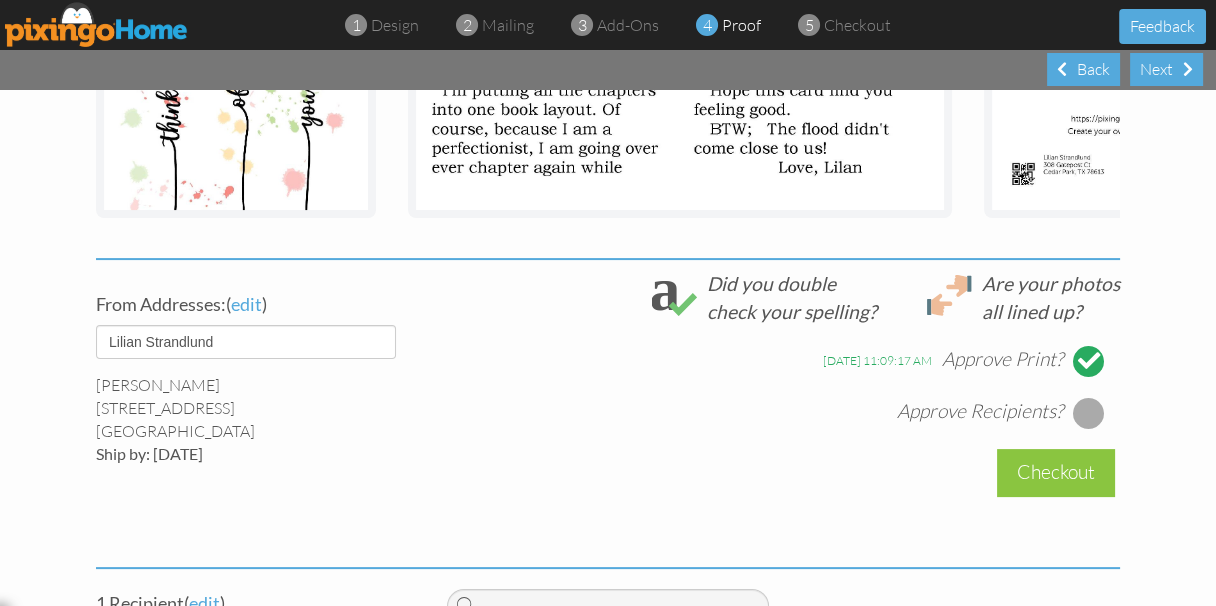 scroll, scrollTop: 757, scrollLeft: 0, axis: vertical 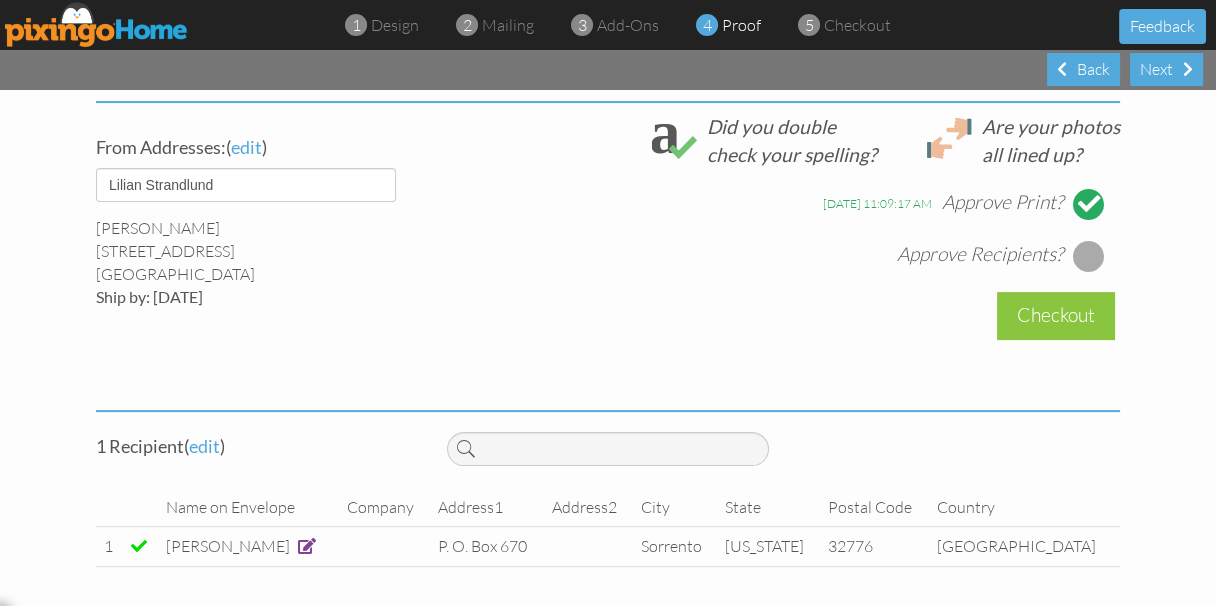 click at bounding box center [1089, 256] 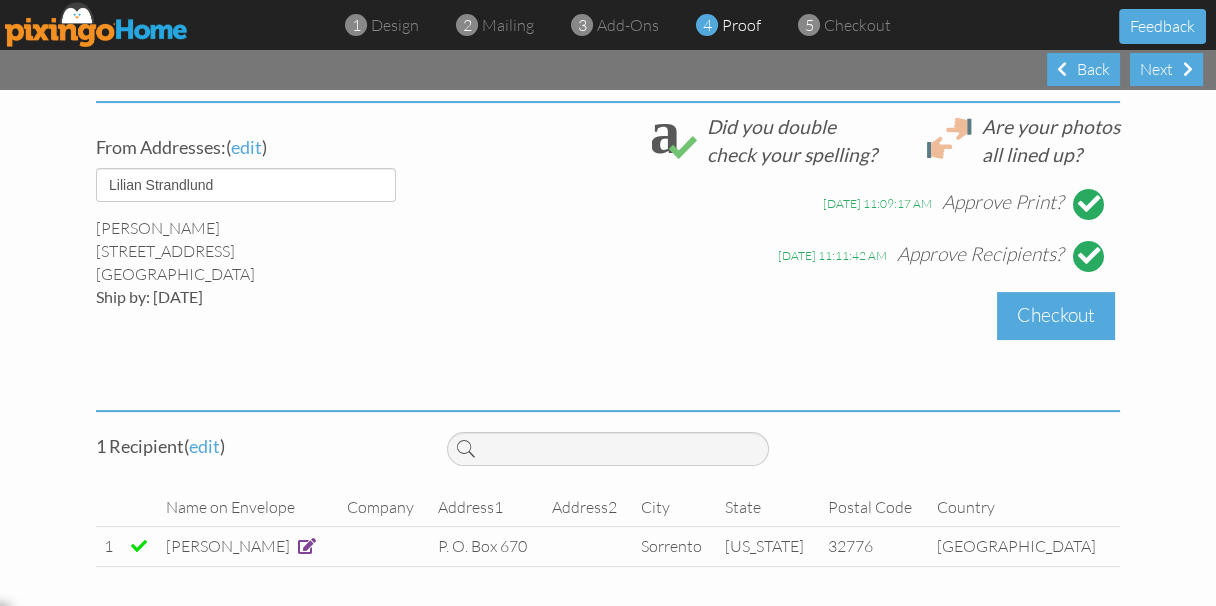 click on "Checkout" at bounding box center (1056, 315) 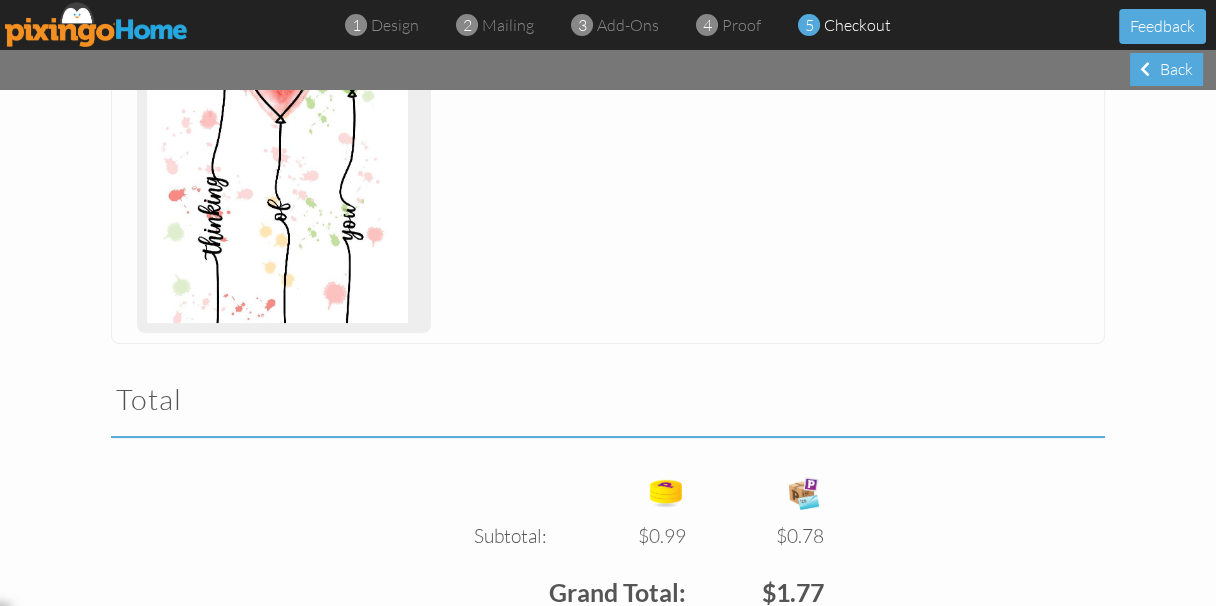 scroll, scrollTop: 681, scrollLeft: 0, axis: vertical 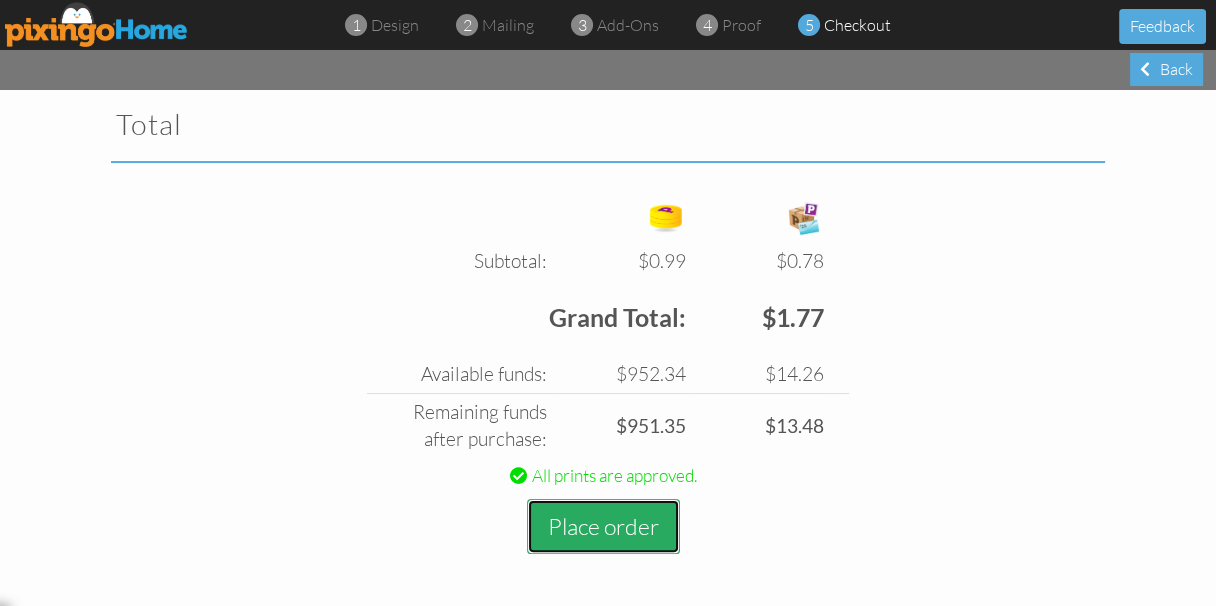 click on "Place order" at bounding box center [603, 526] 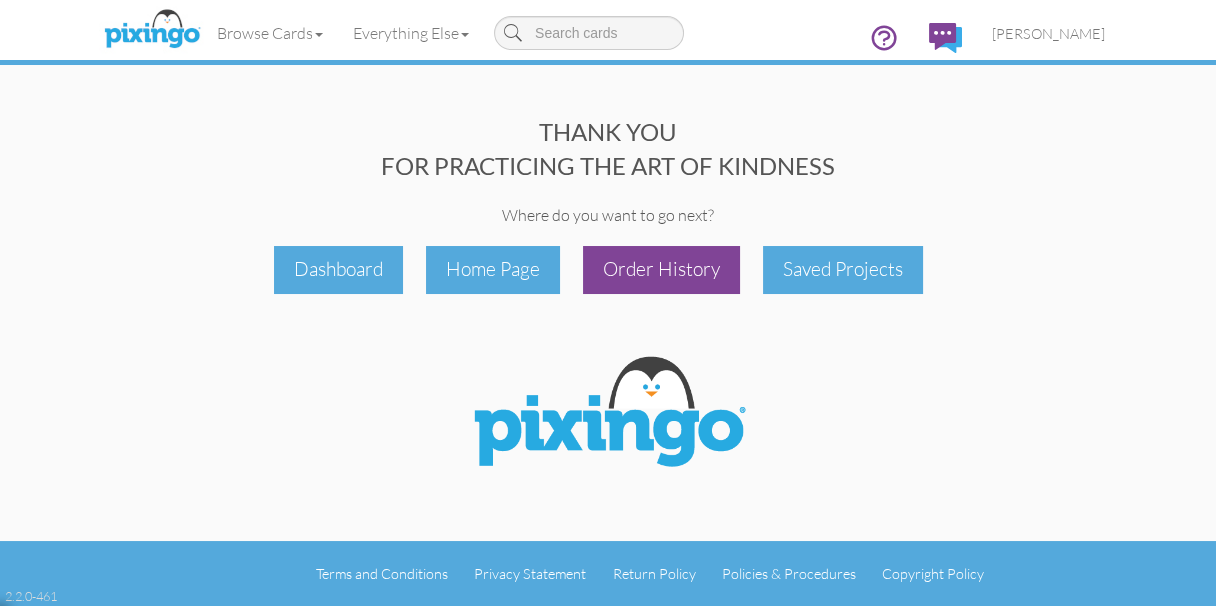 click on "Order History" at bounding box center (661, 269) 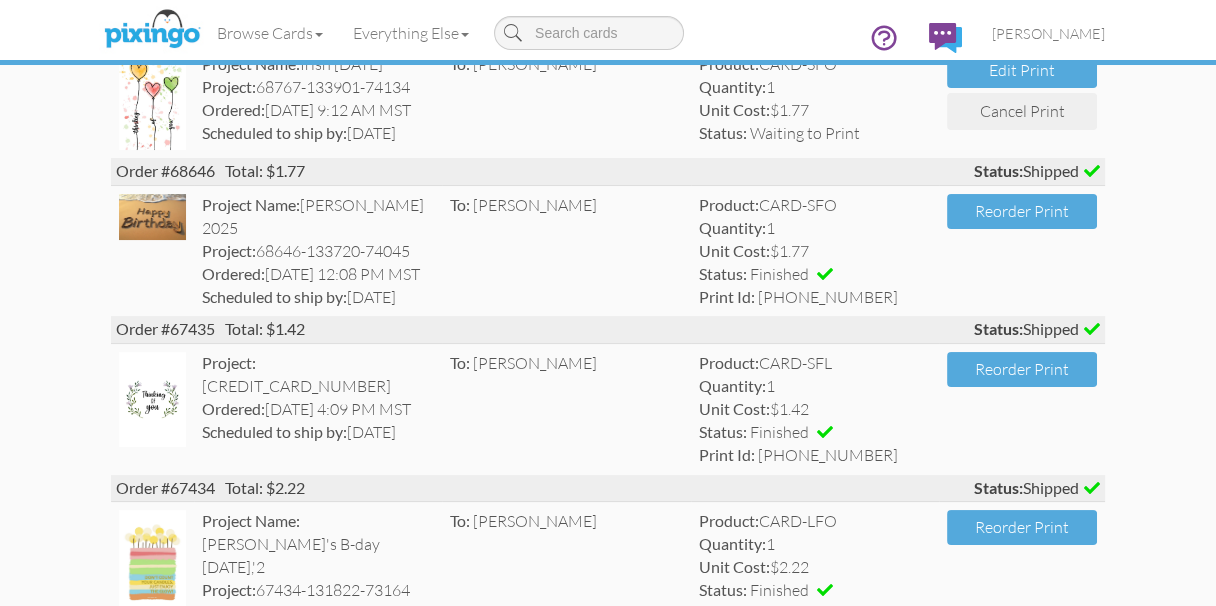 scroll, scrollTop: 0, scrollLeft: 0, axis: both 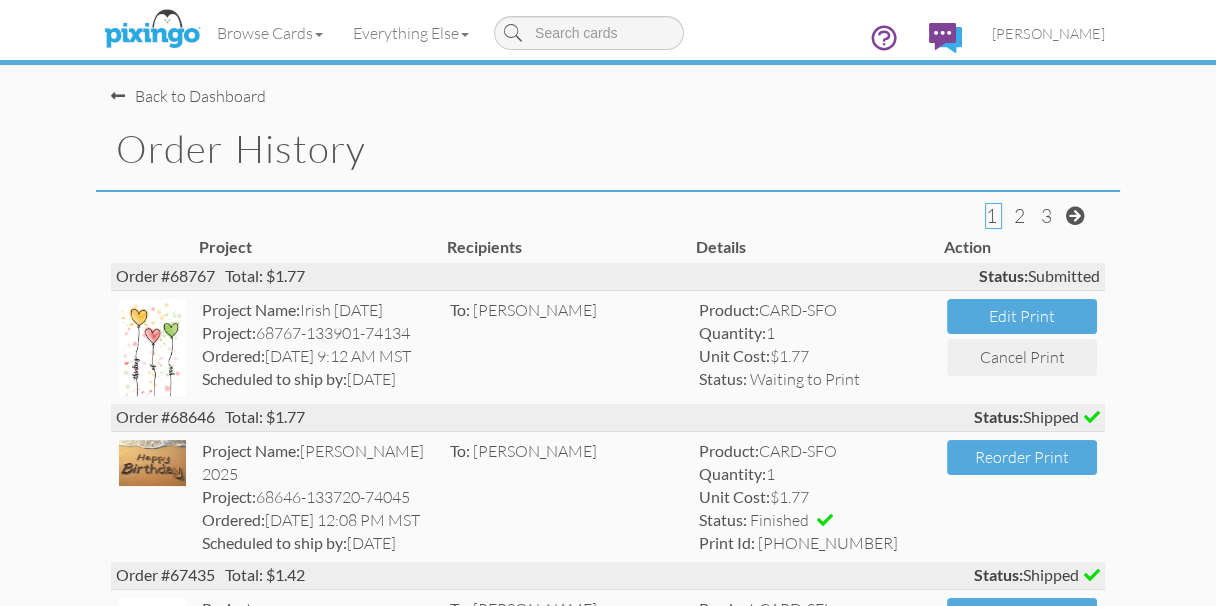 click on "Back to Dashboard" at bounding box center (188, 96) 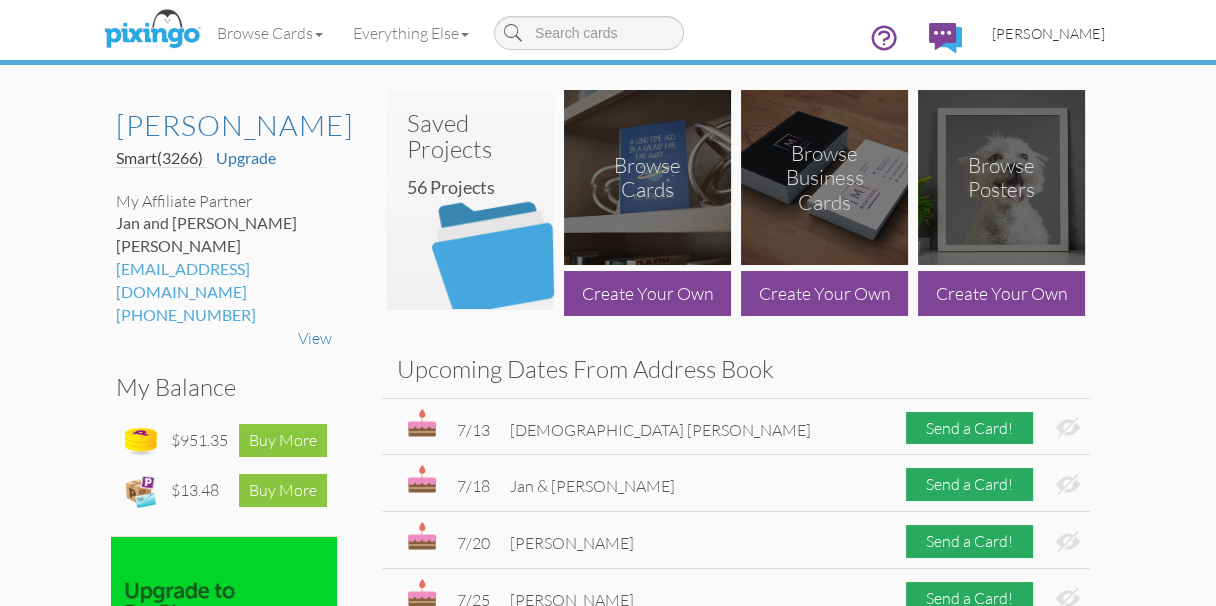 click on "[PERSON_NAME]" at bounding box center [1048, 33] 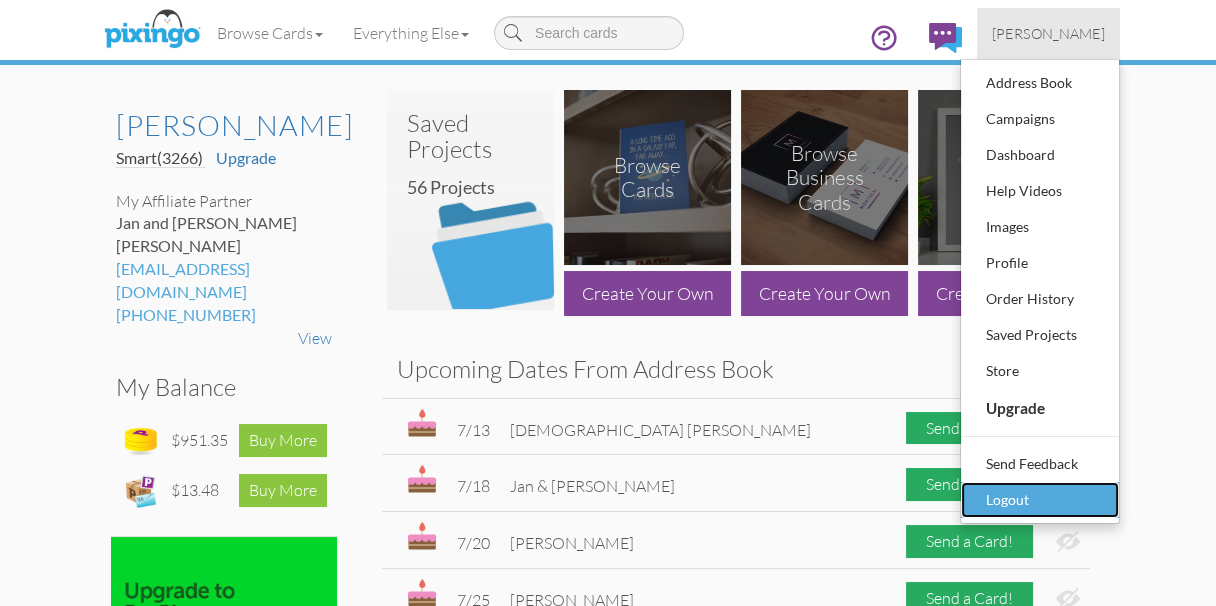 click on "Logout" at bounding box center [1040, 500] 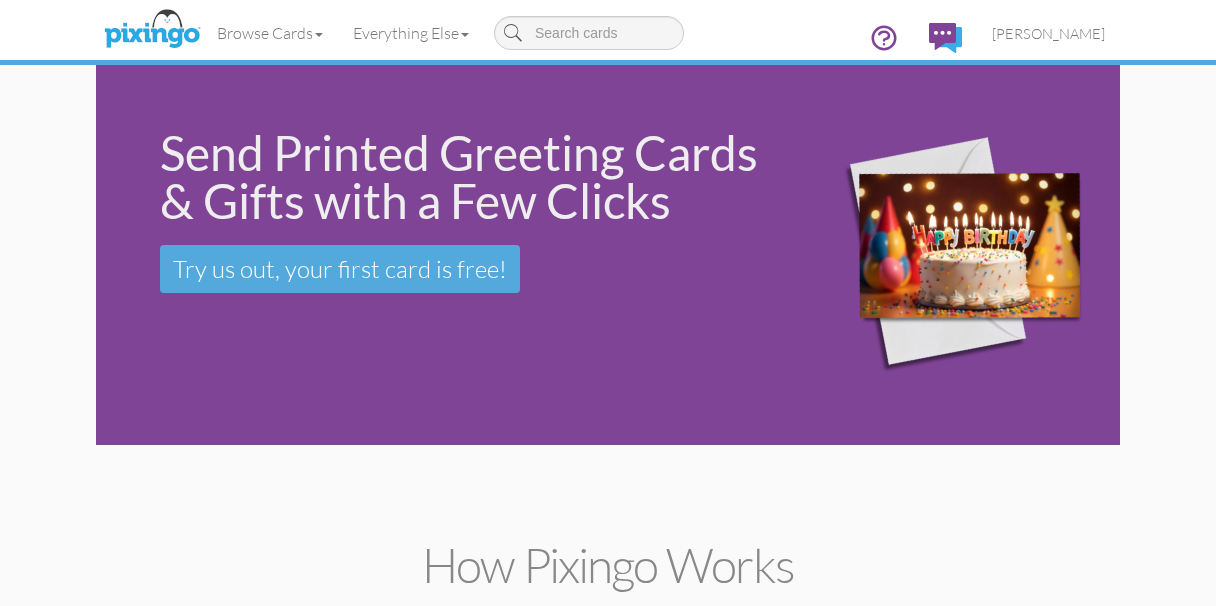scroll, scrollTop: 0, scrollLeft: 0, axis: both 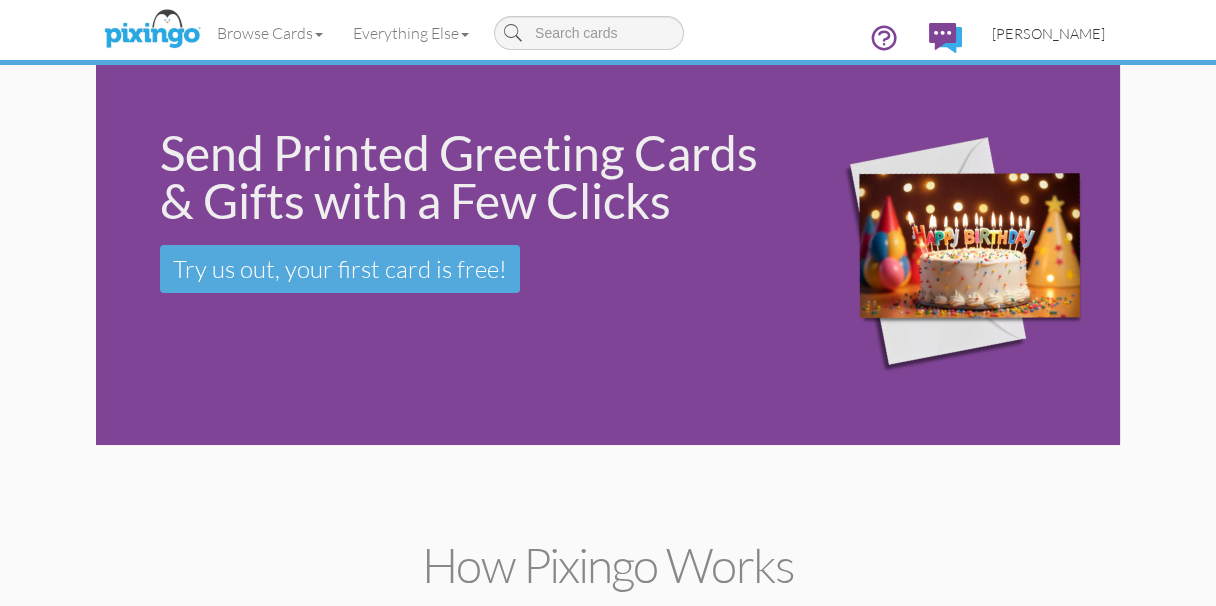 click on "[PERSON_NAME]" at bounding box center [1048, 33] 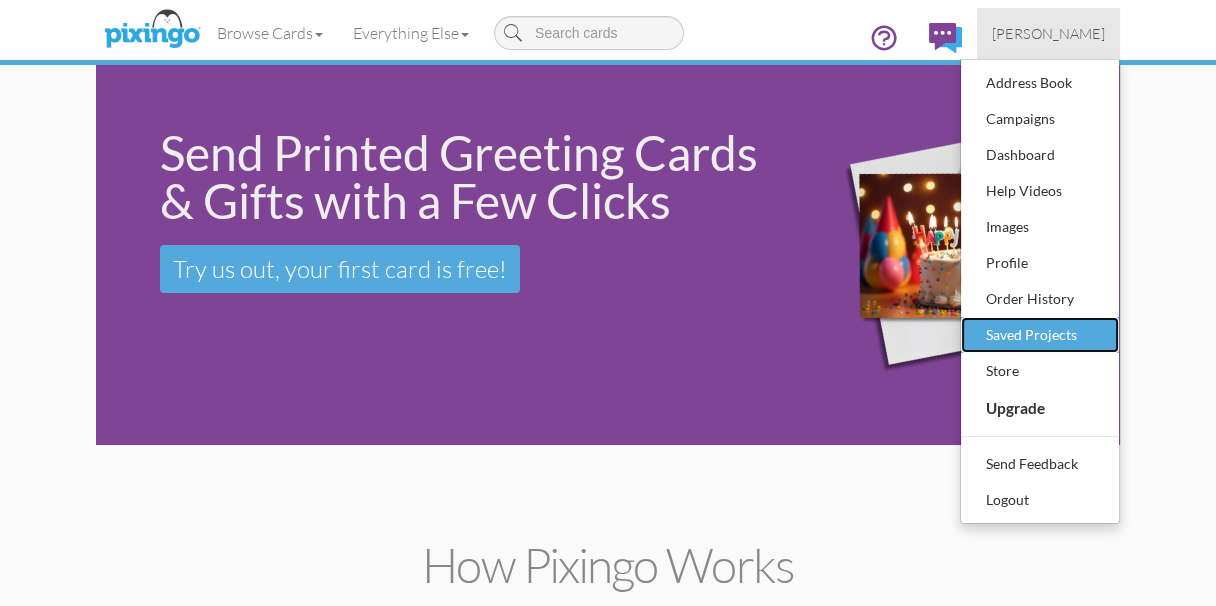 click on "Saved Projects" at bounding box center [1040, 335] 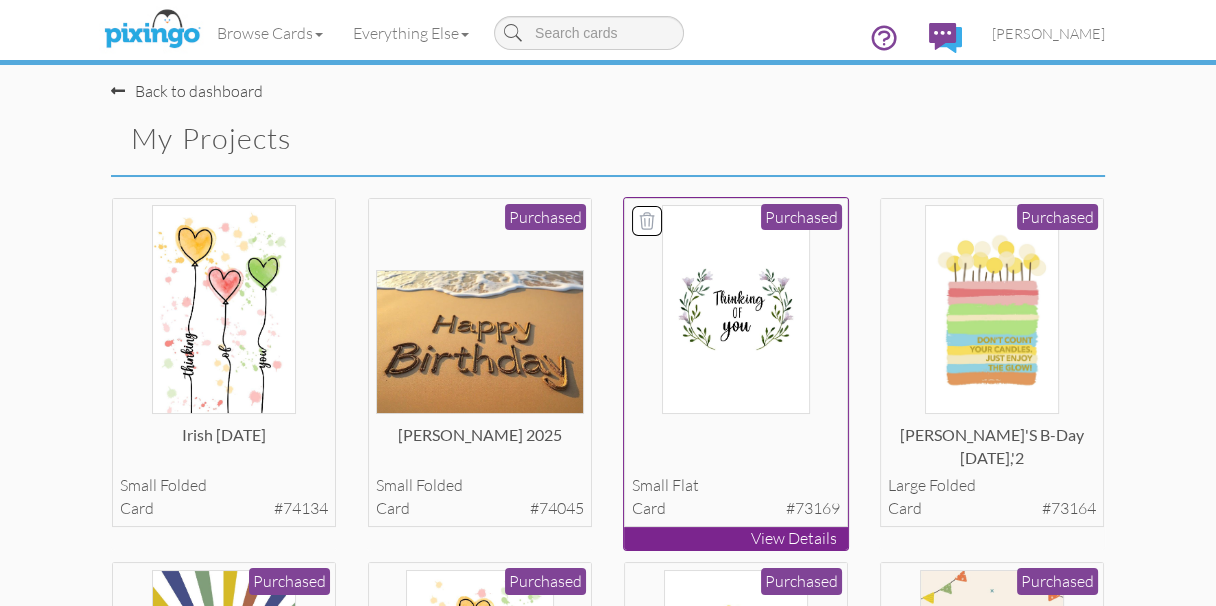 click at bounding box center (736, 309) 